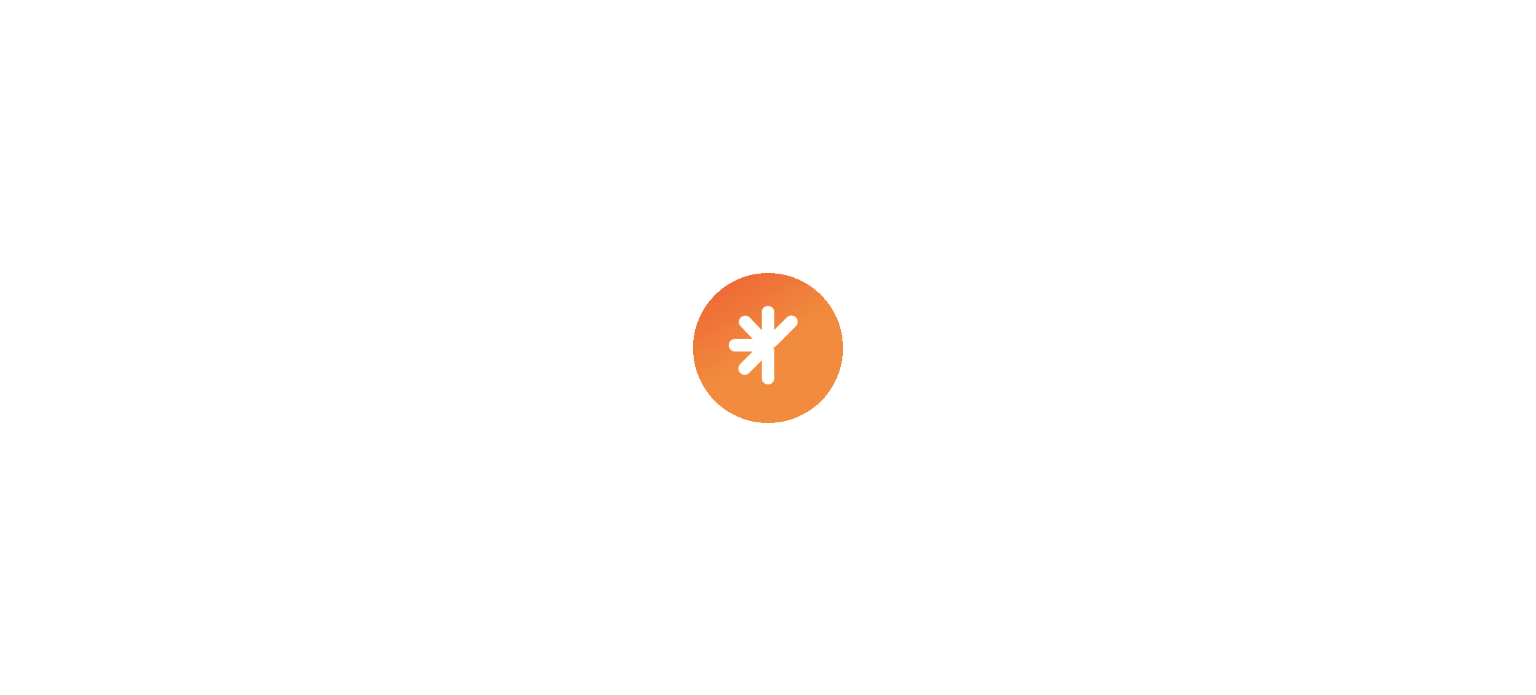 scroll, scrollTop: 0, scrollLeft: 0, axis: both 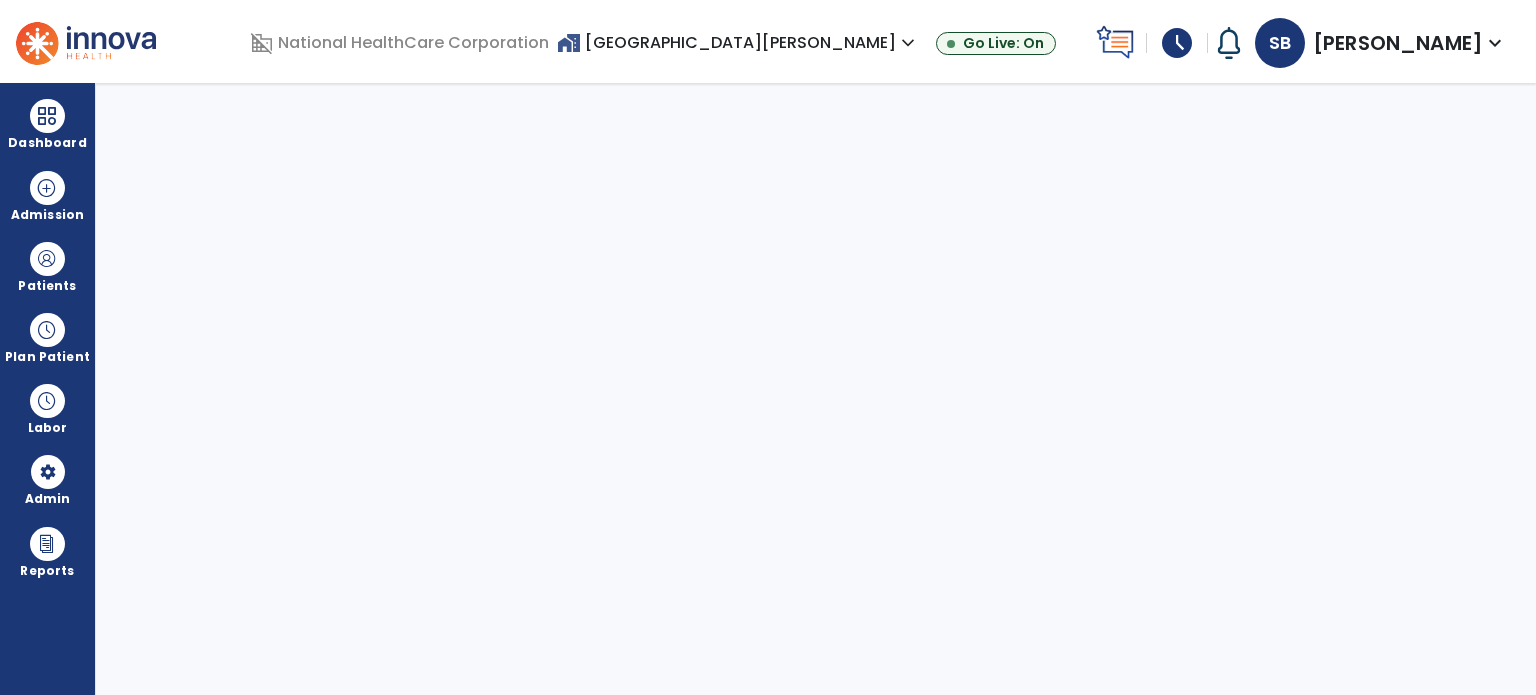 select on "***" 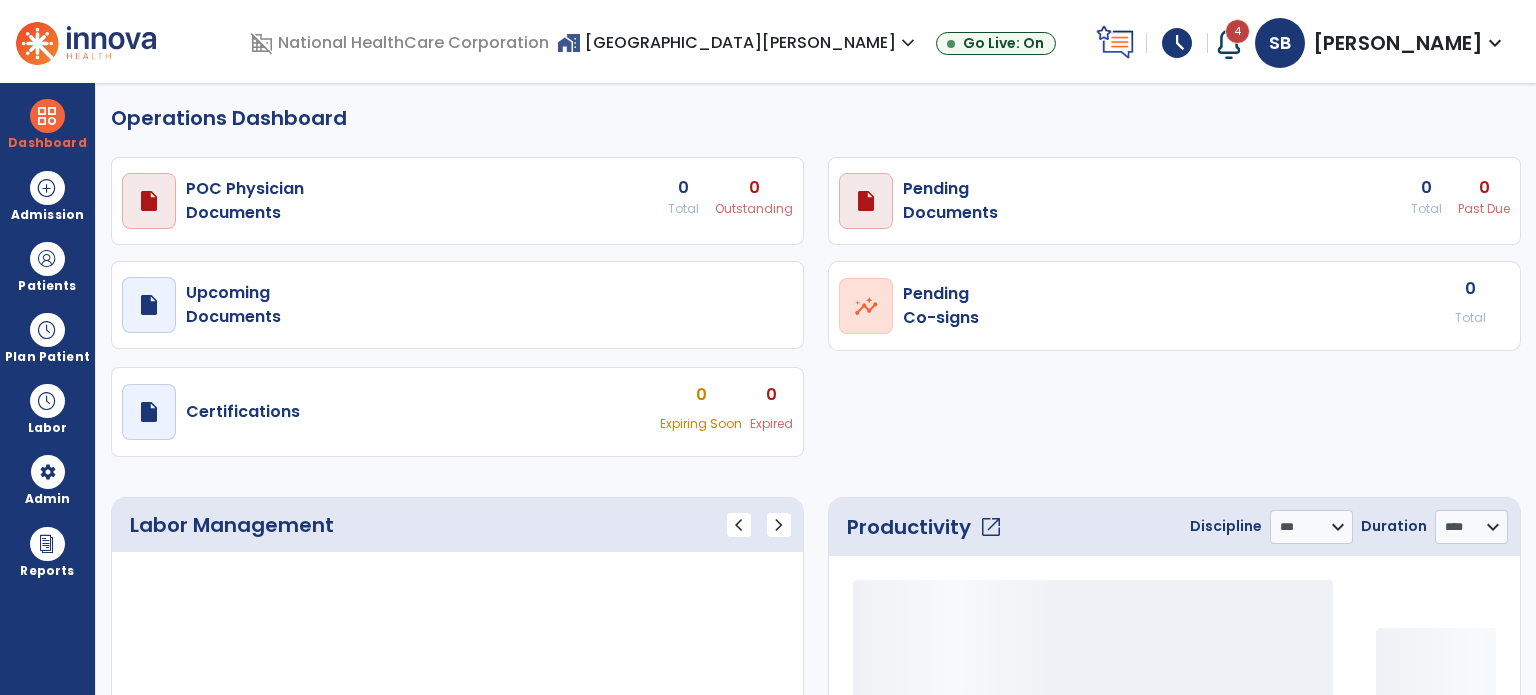 select on "***" 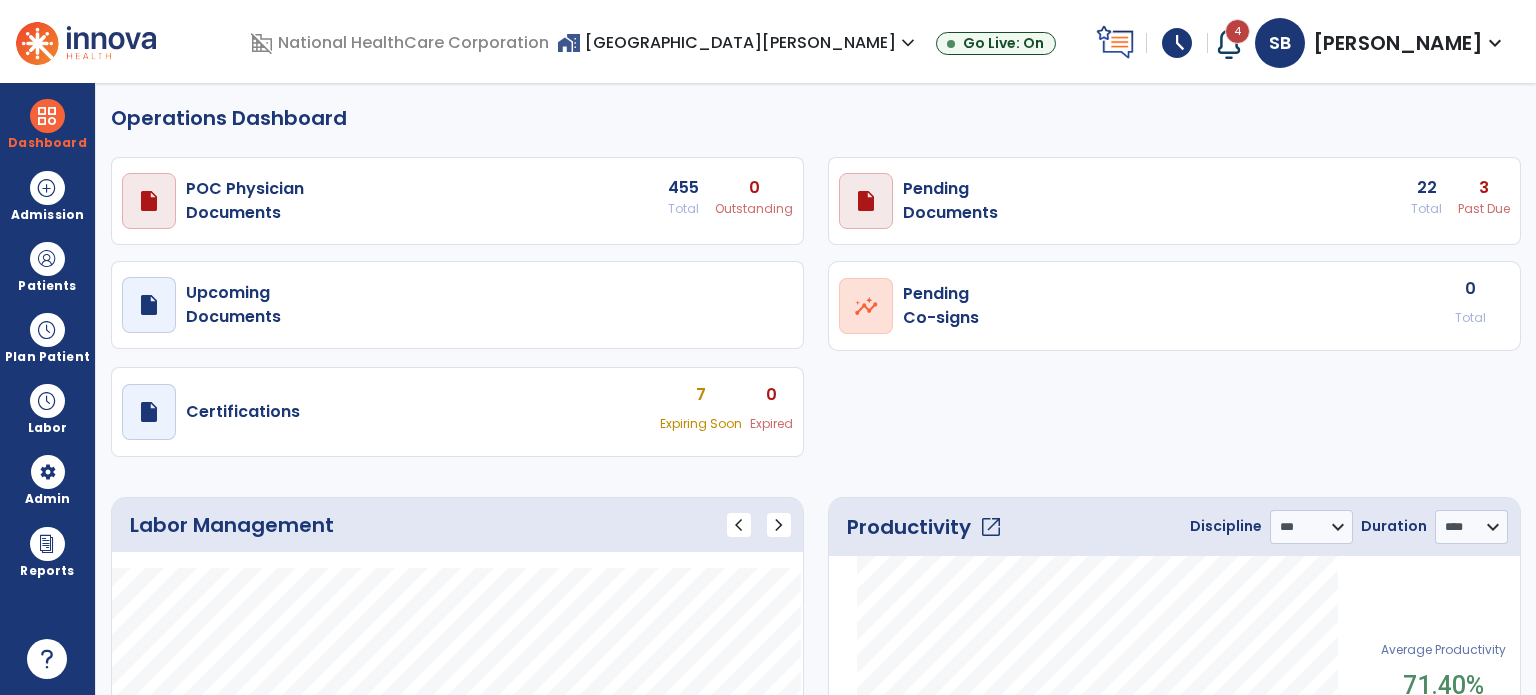 click on "4" at bounding box center (1237, 31) 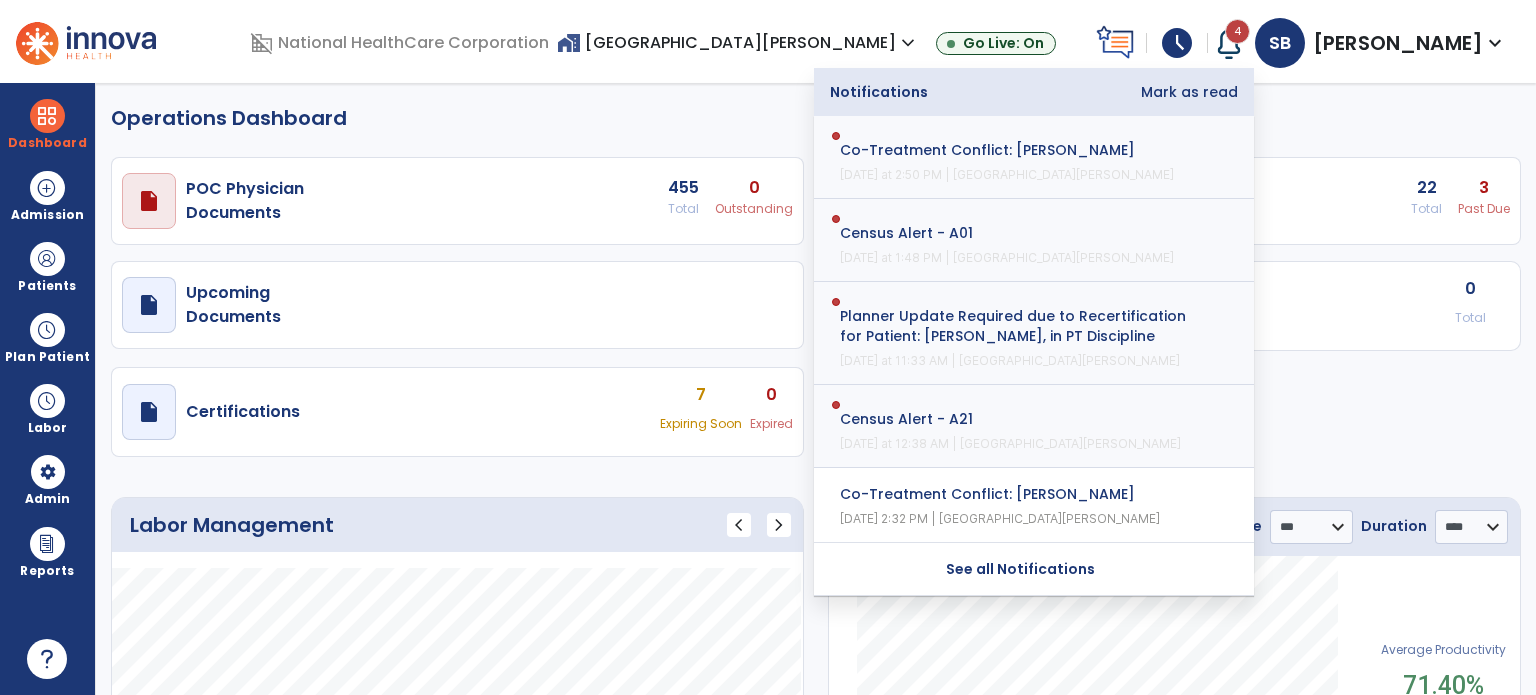 click at bounding box center (1229, 43) 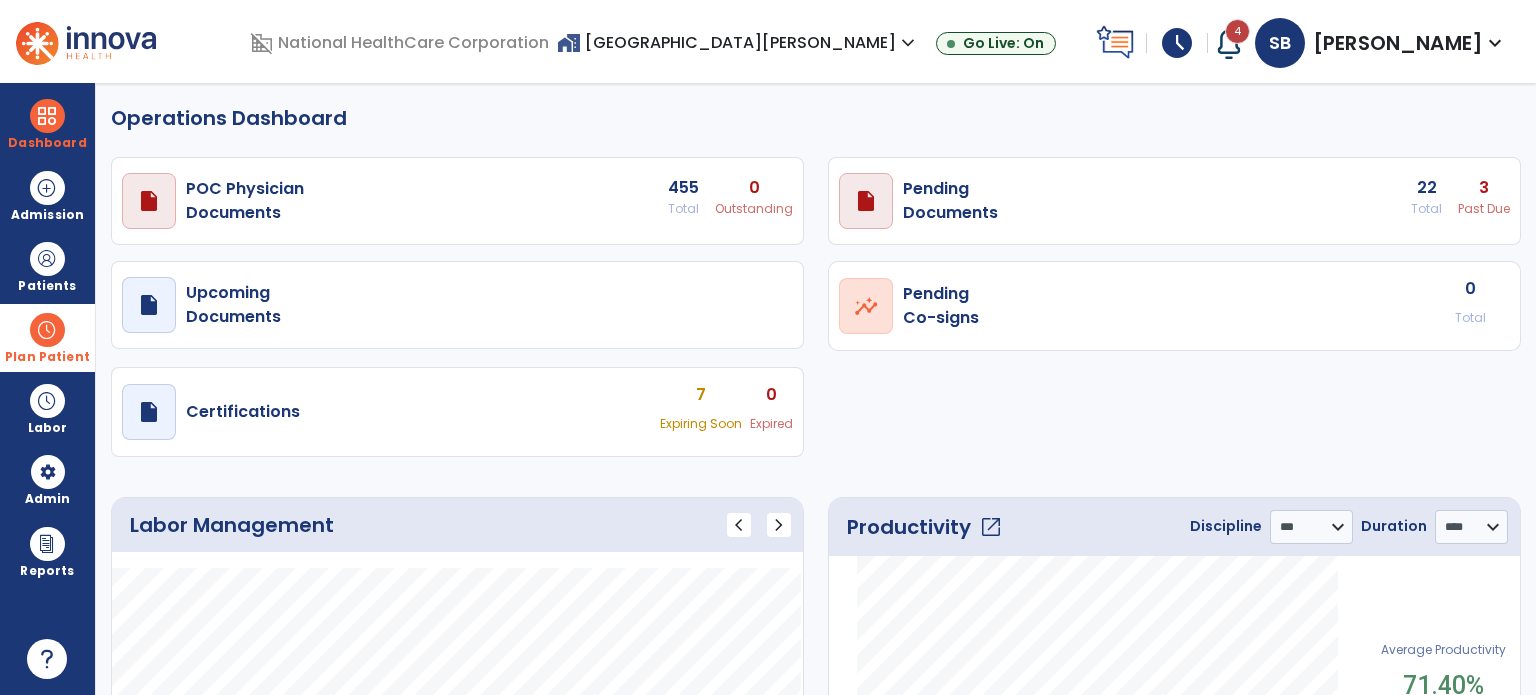 click on "Plan Patient" at bounding box center (47, 266) 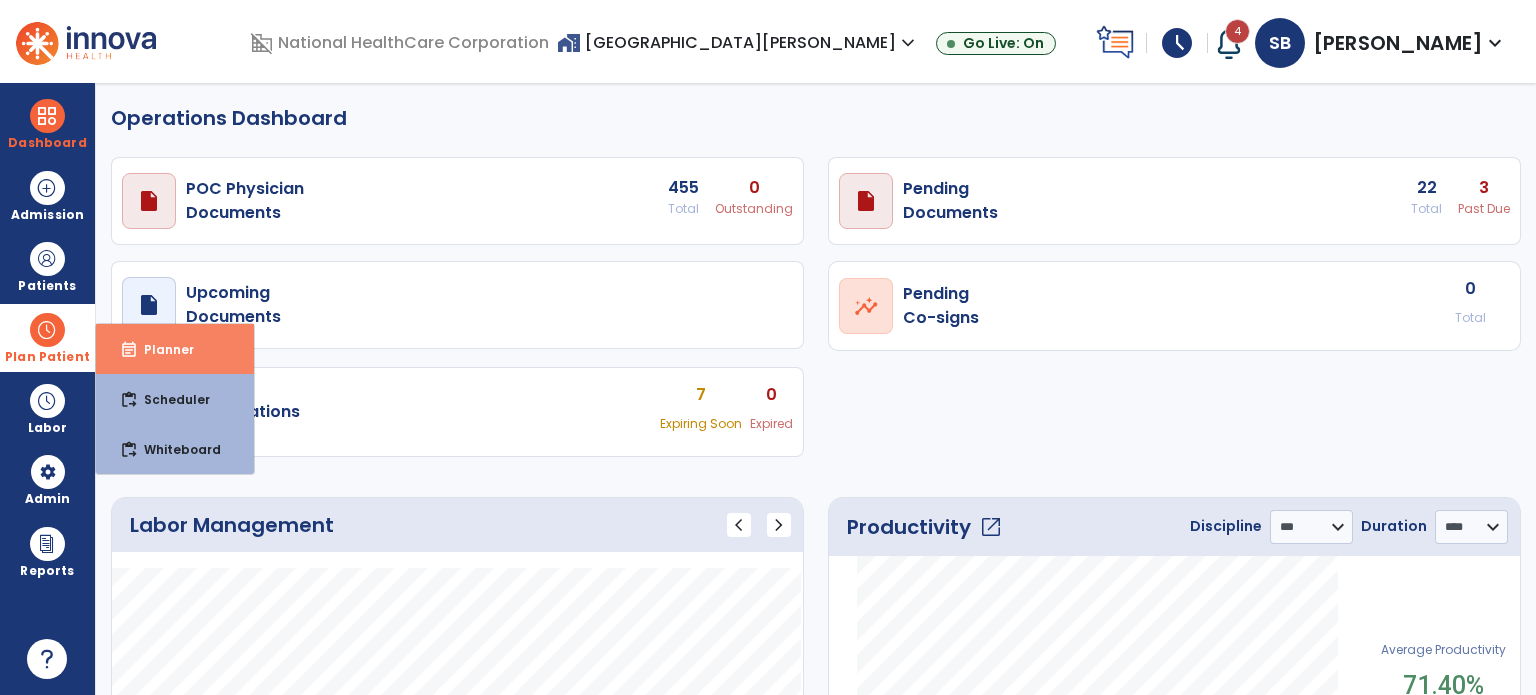 click on "event_note  Planner" at bounding box center [175, 349] 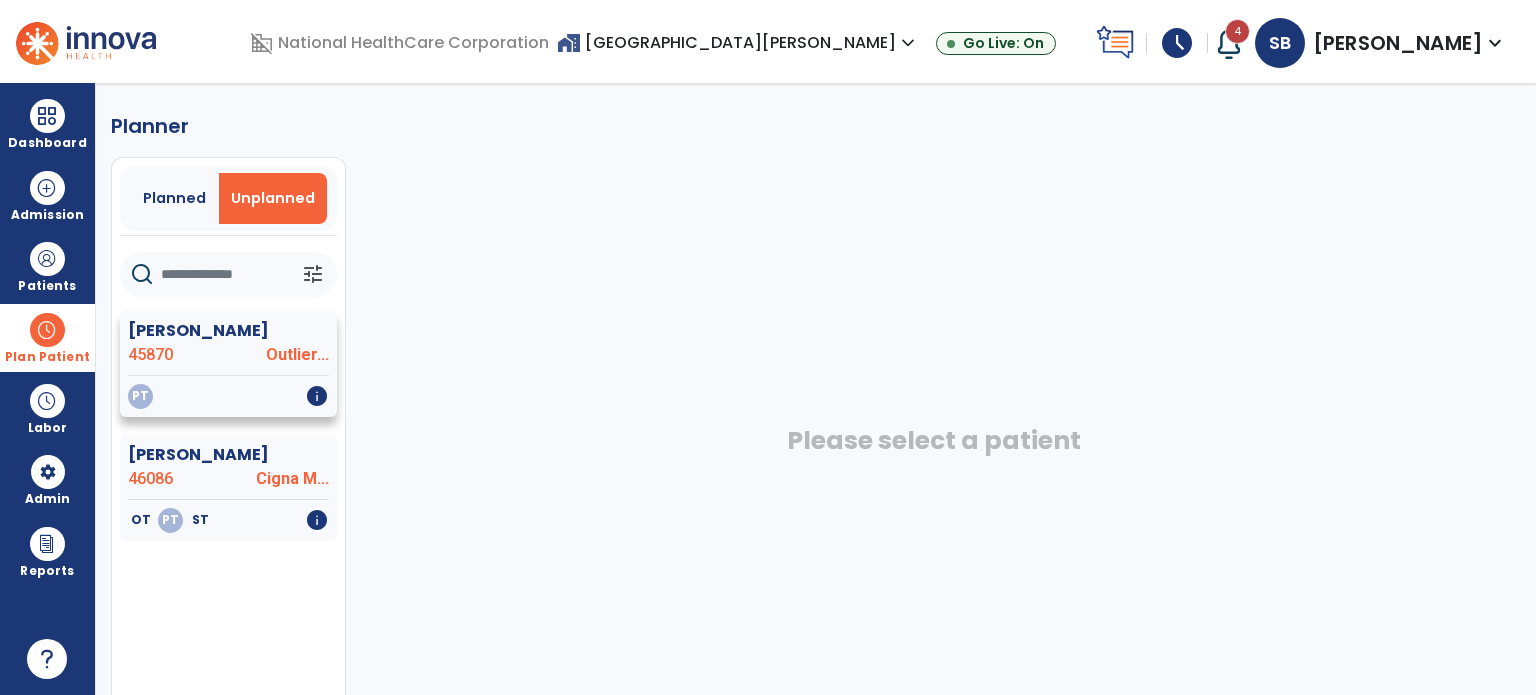 click on "[PERSON_NAME]  45870 Outlier..." 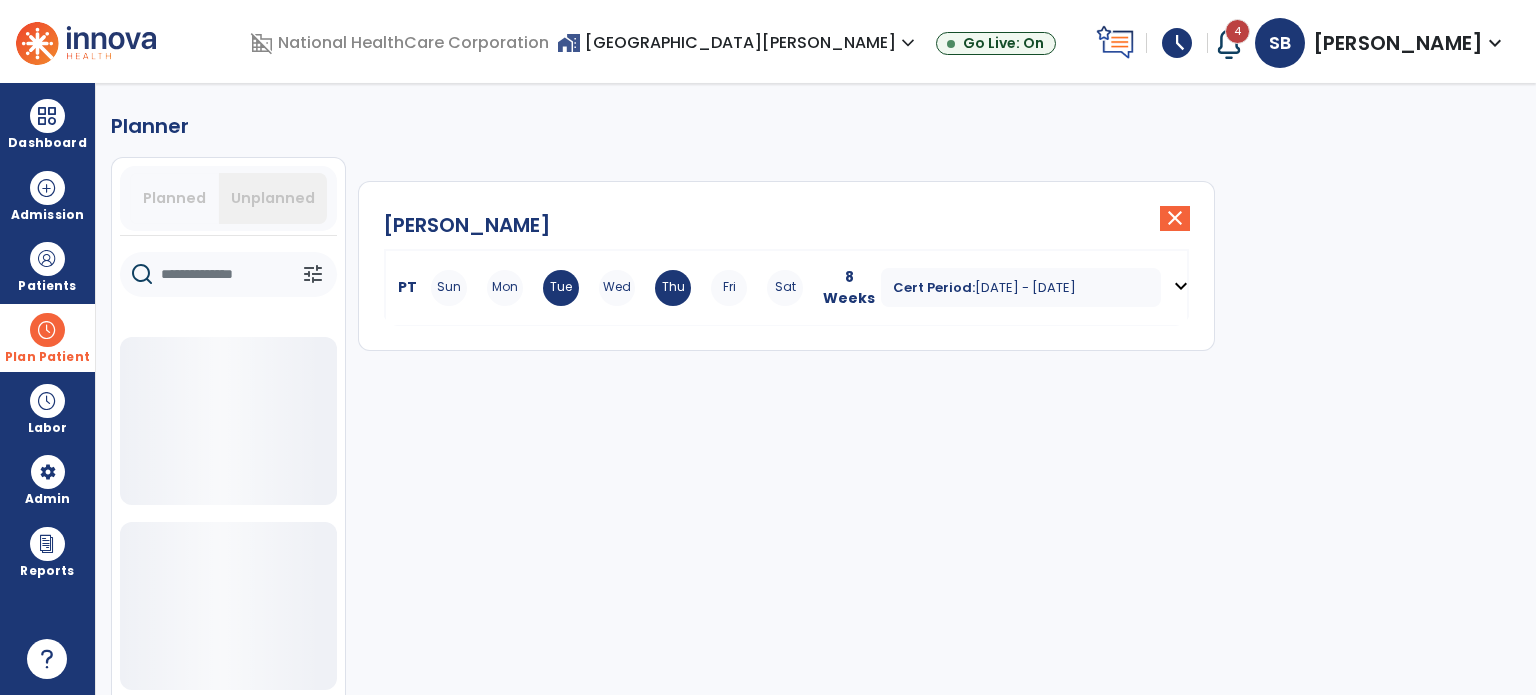 click on "[DATE] - [DATE]" at bounding box center [1025, 287] 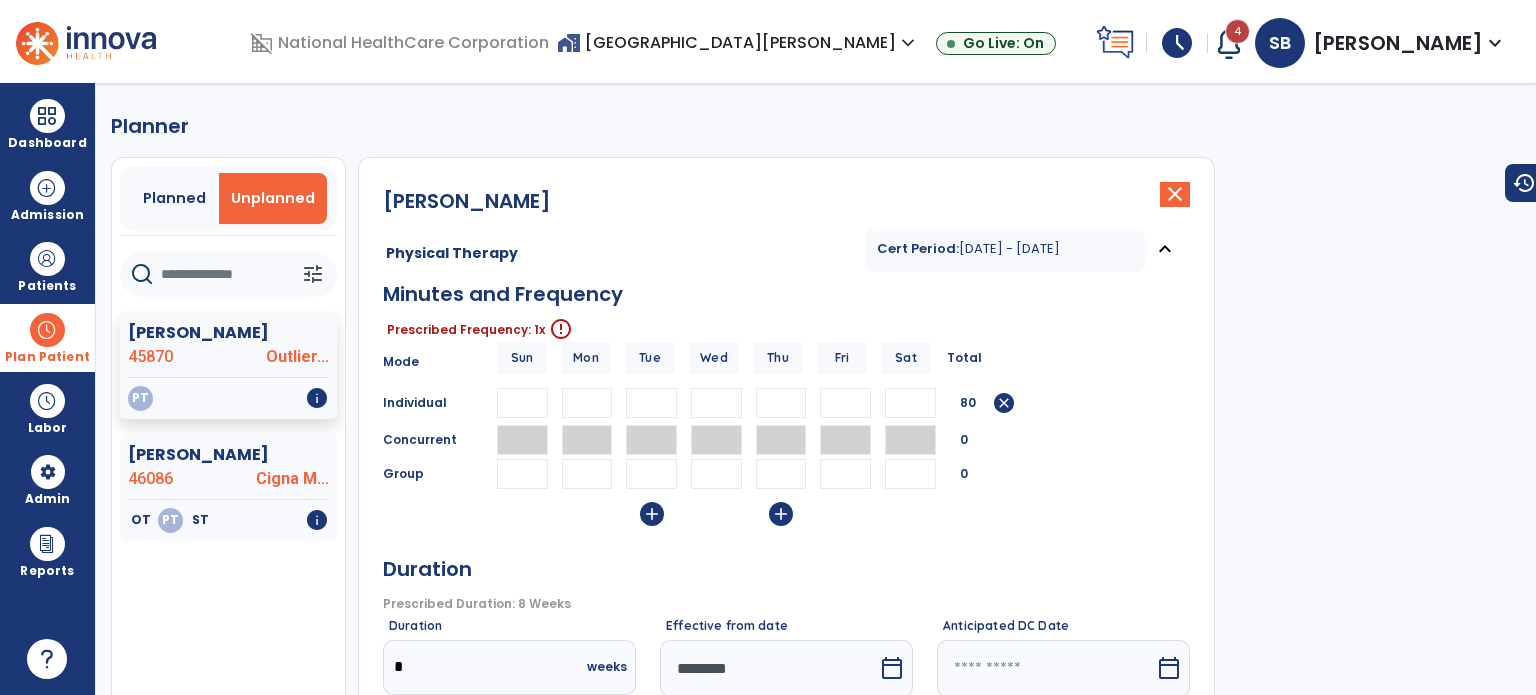 click on "**" at bounding box center (781, 403) 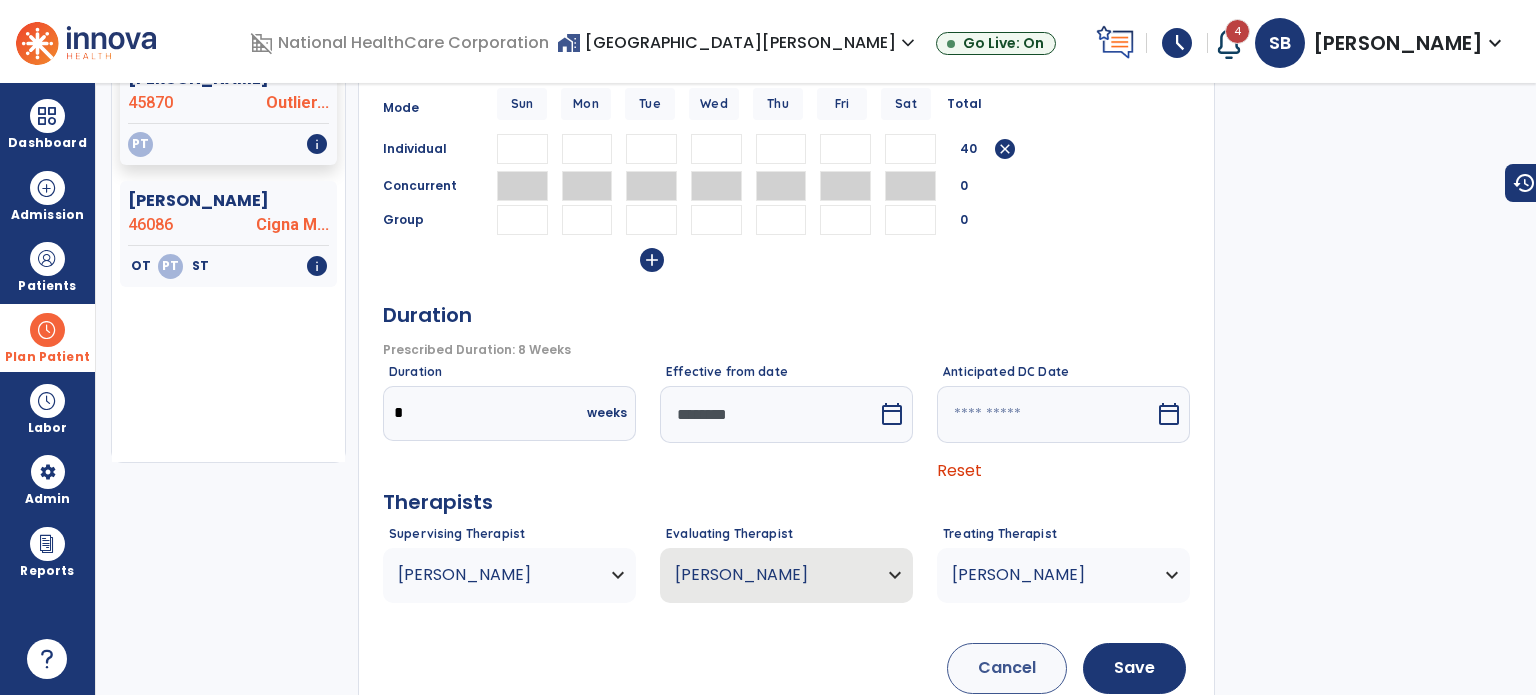 scroll, scrollTop: 300, scrollLeft: 0, axis: vertical 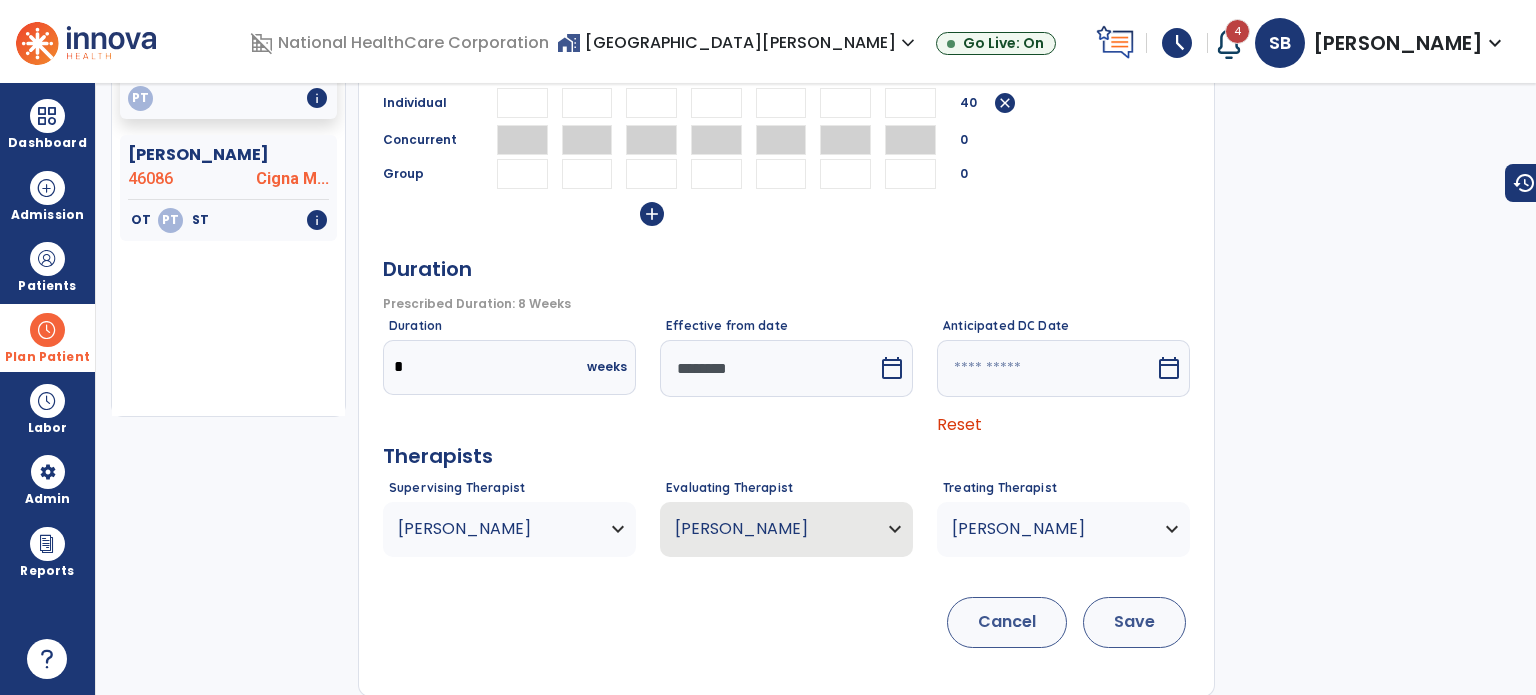 type 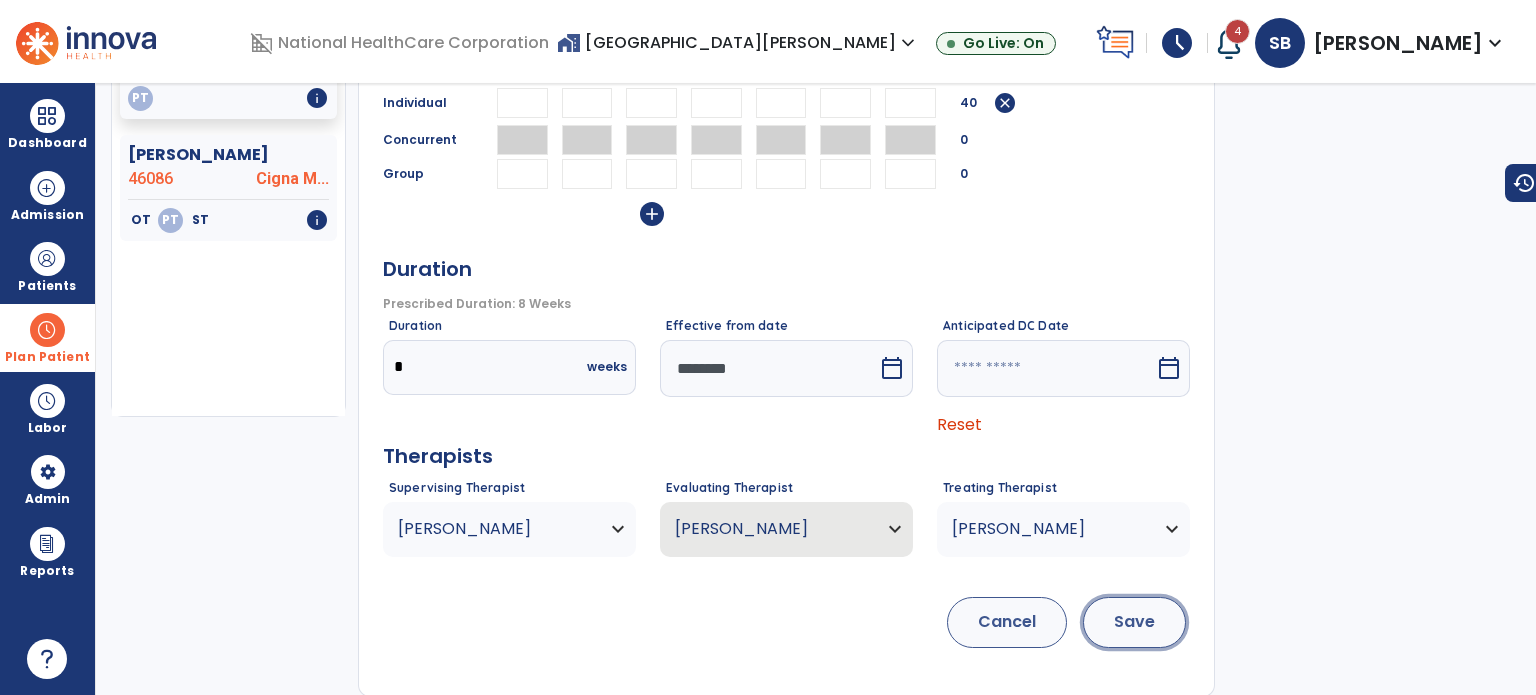 click on "Save" at bounding box center [1134, 622] 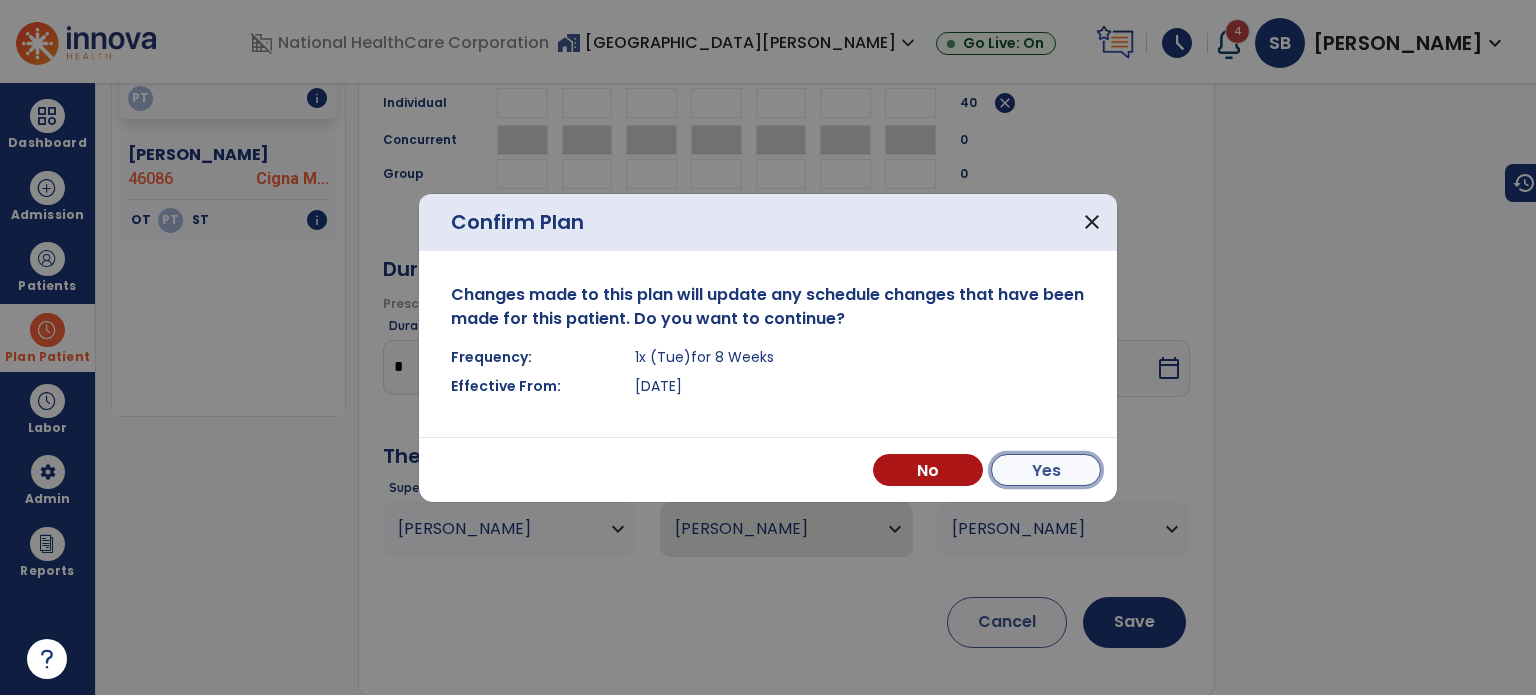 click on "Yes" at bounding box center [1046, 470] 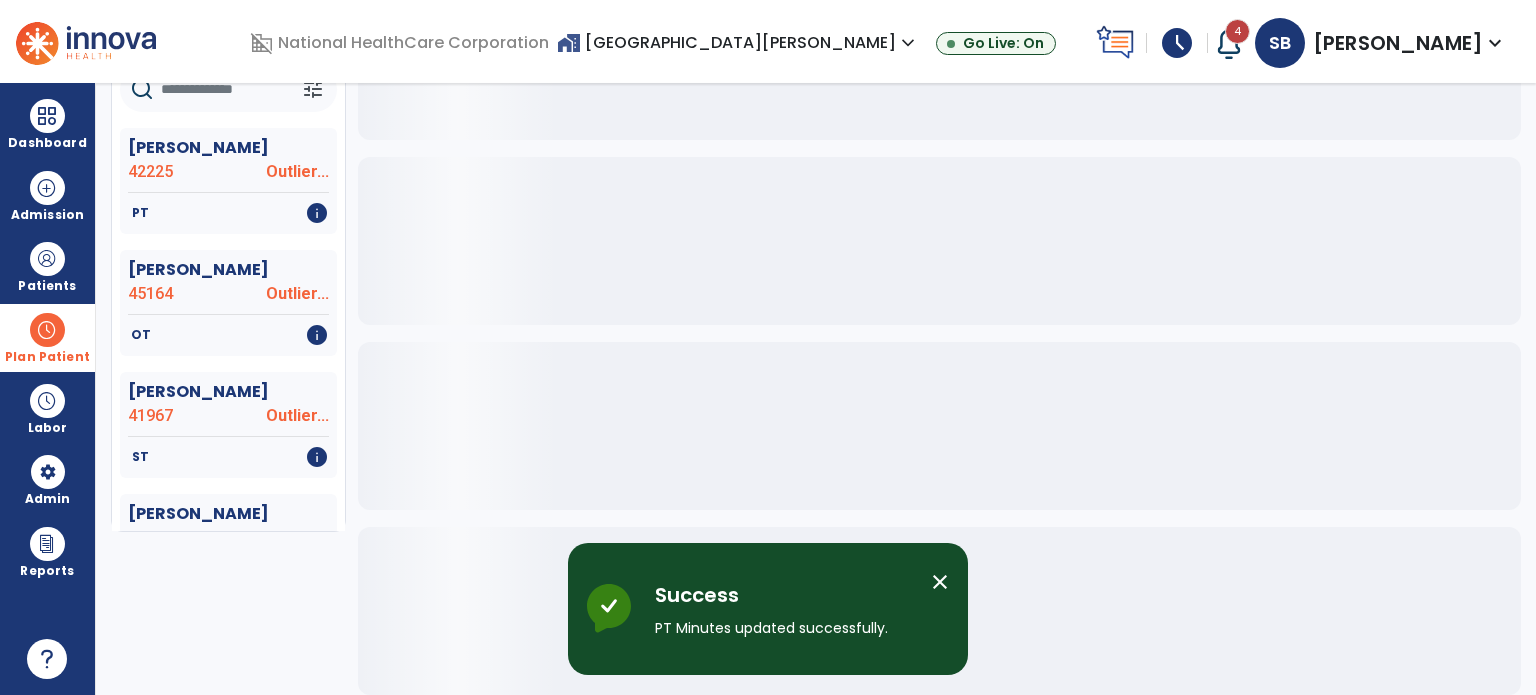 scroll, scrollTop: 0, scrollLeft: 0, axis: both 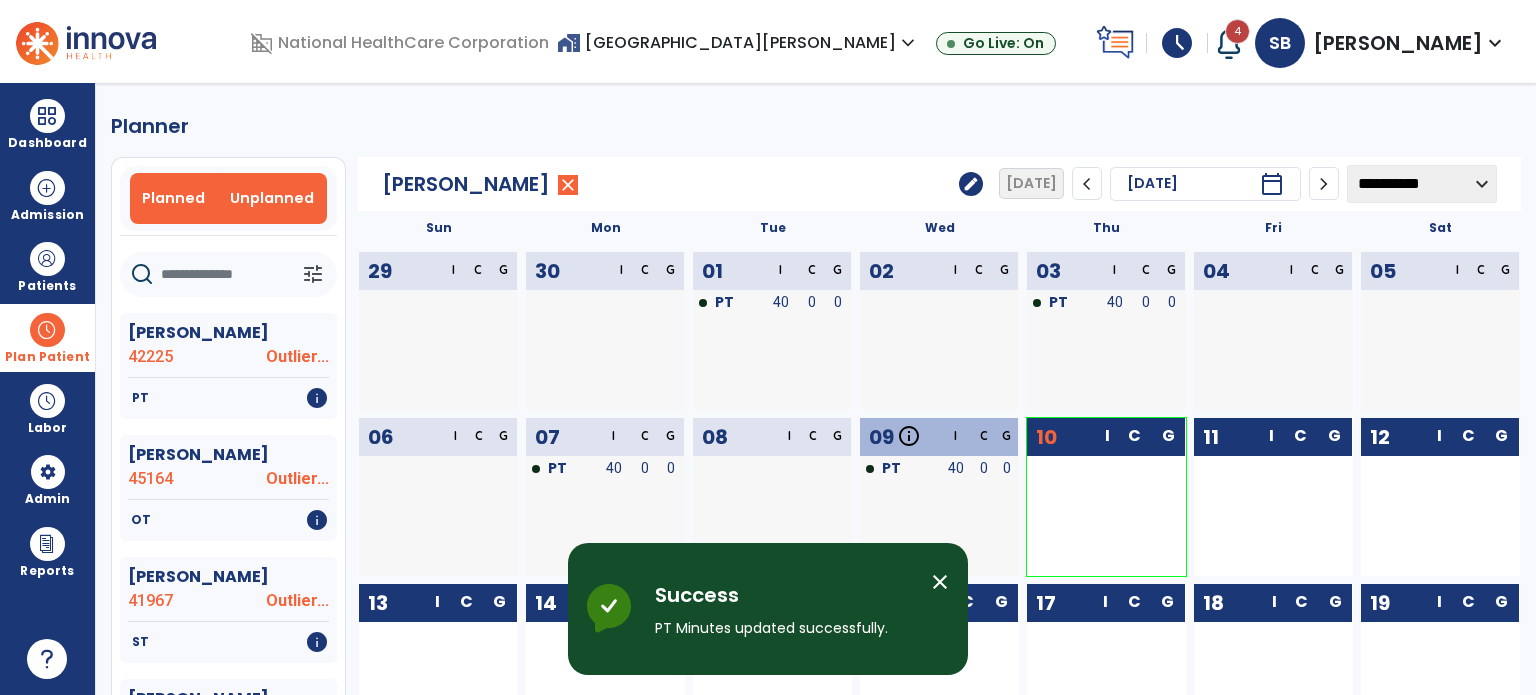 click on "Unplanned" at bounding box center (272, 198) 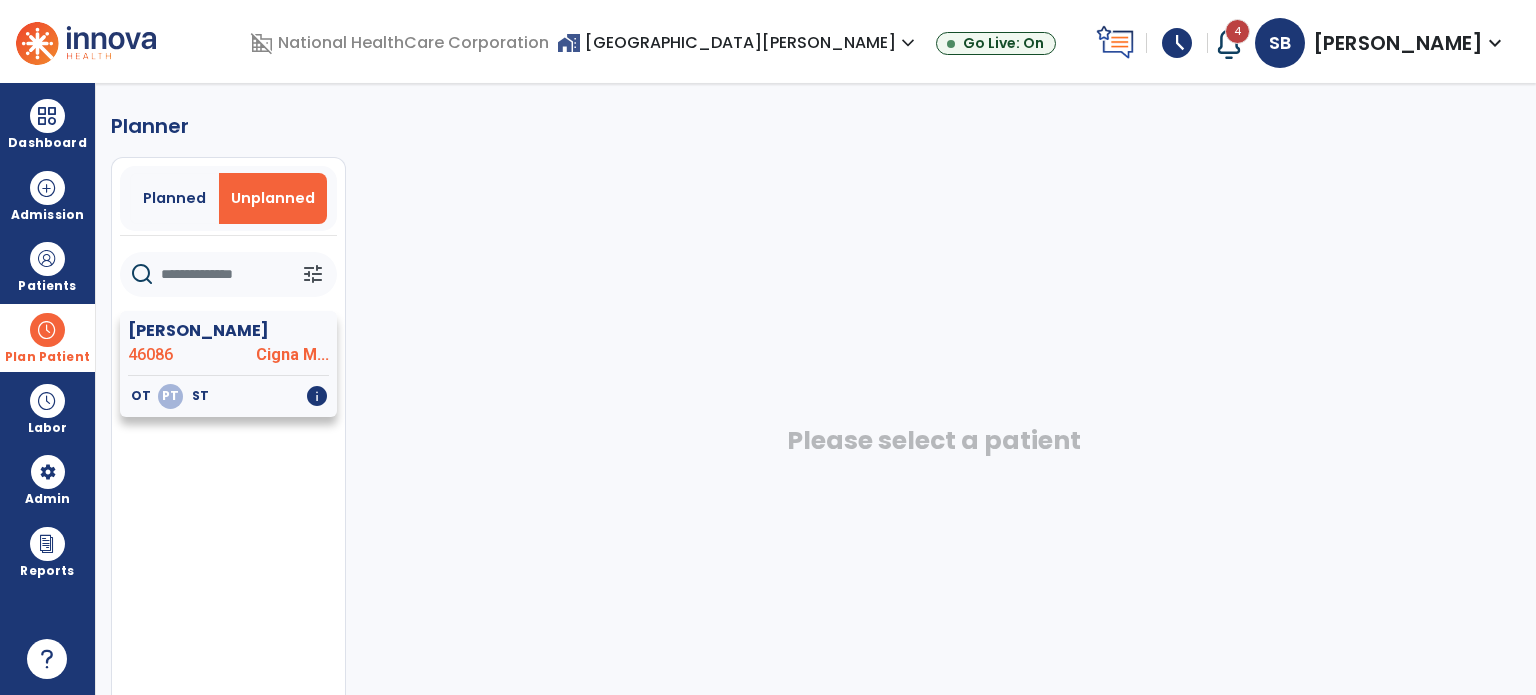 click on "46086" 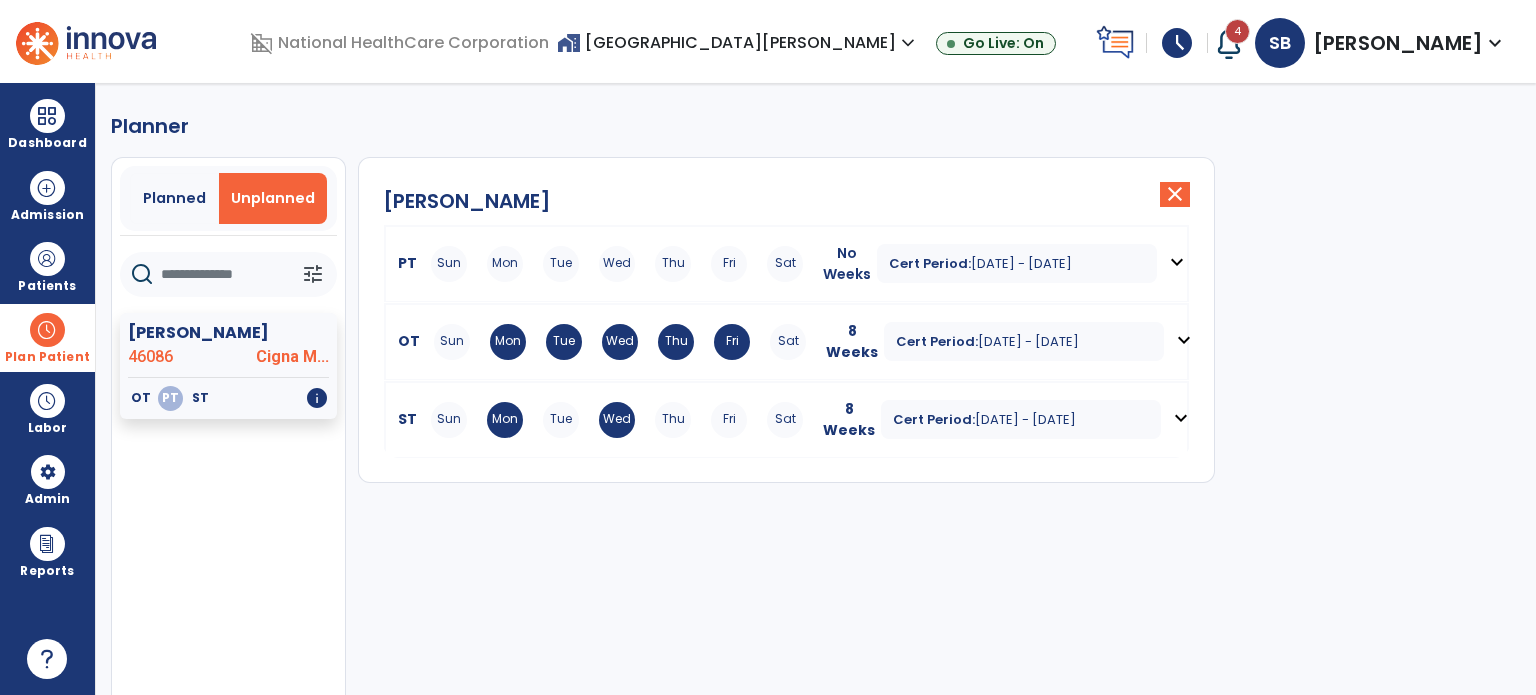 click on "Cert Period:  [DATE] - [DATE]" at bounding box center [1017, 263] 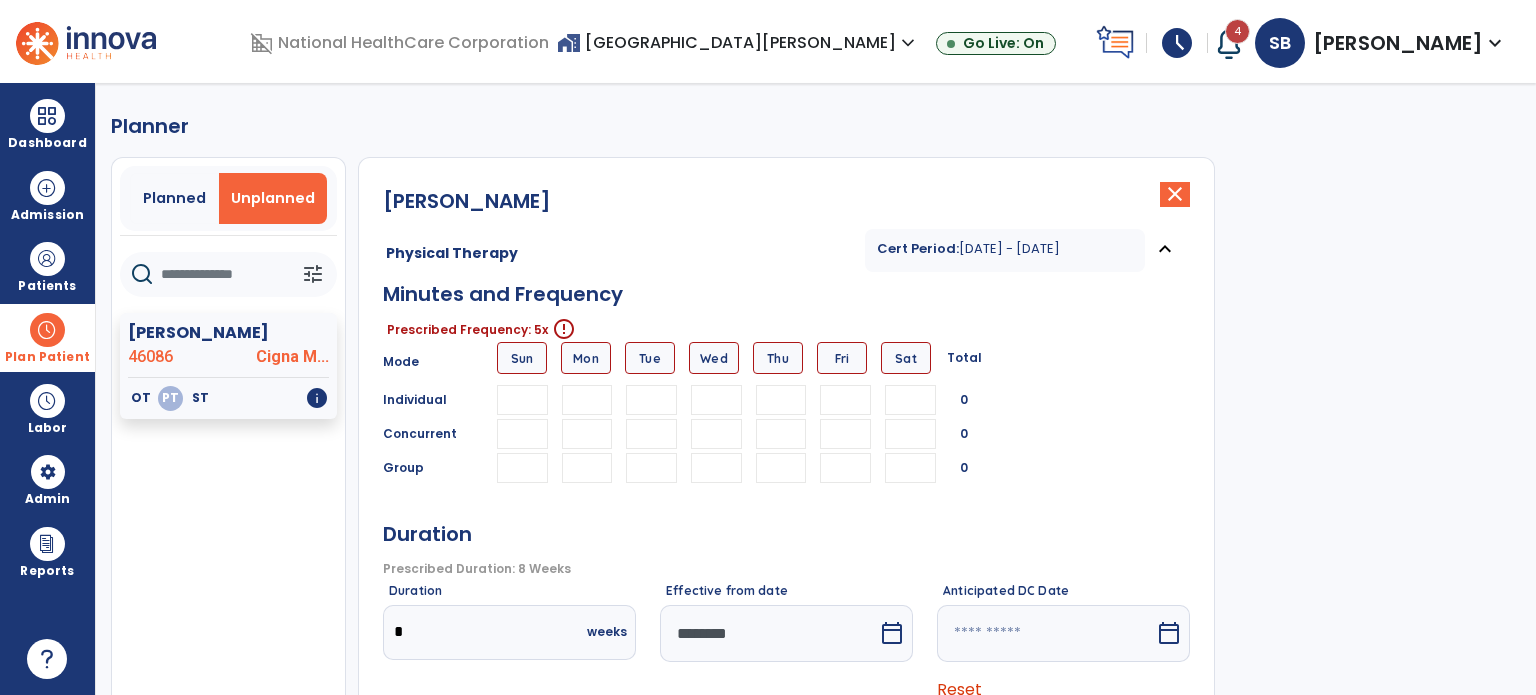click at bounding box center [587, 400] 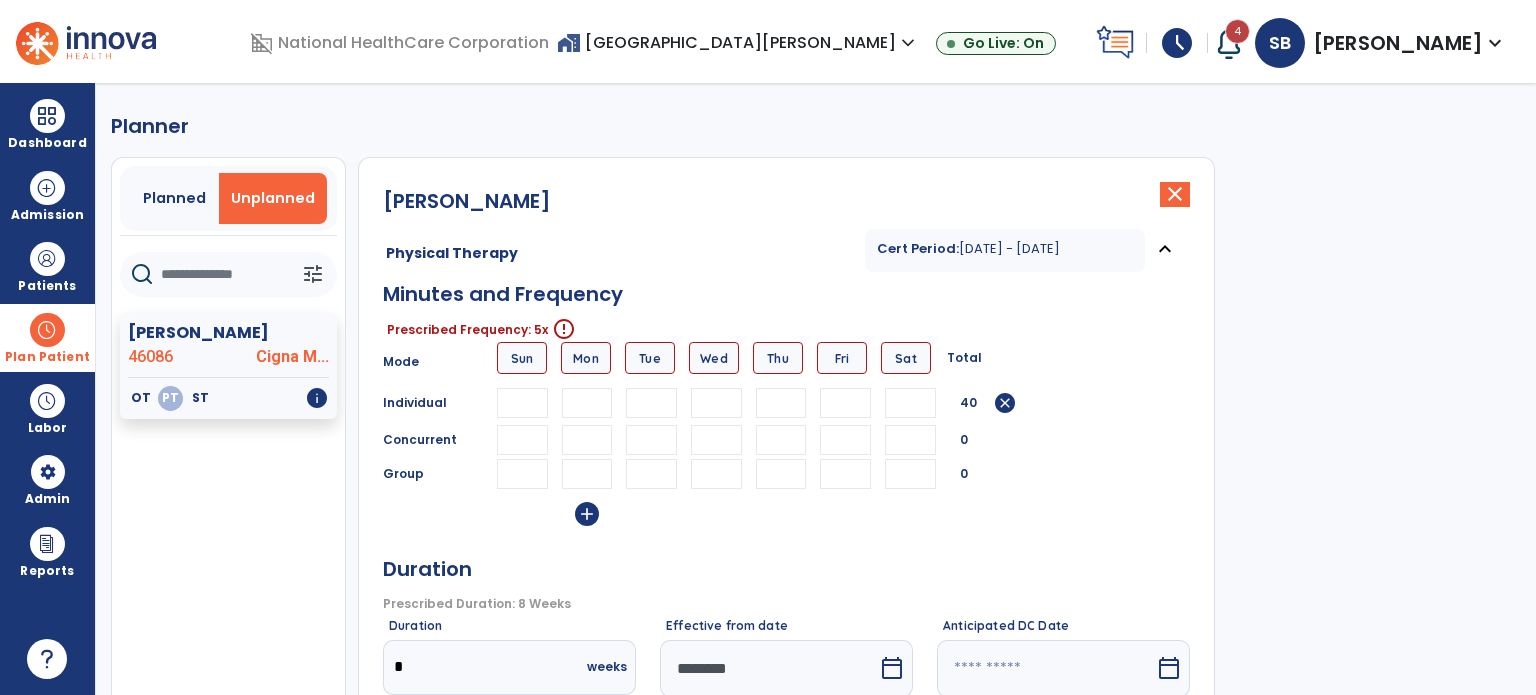 type on "**" 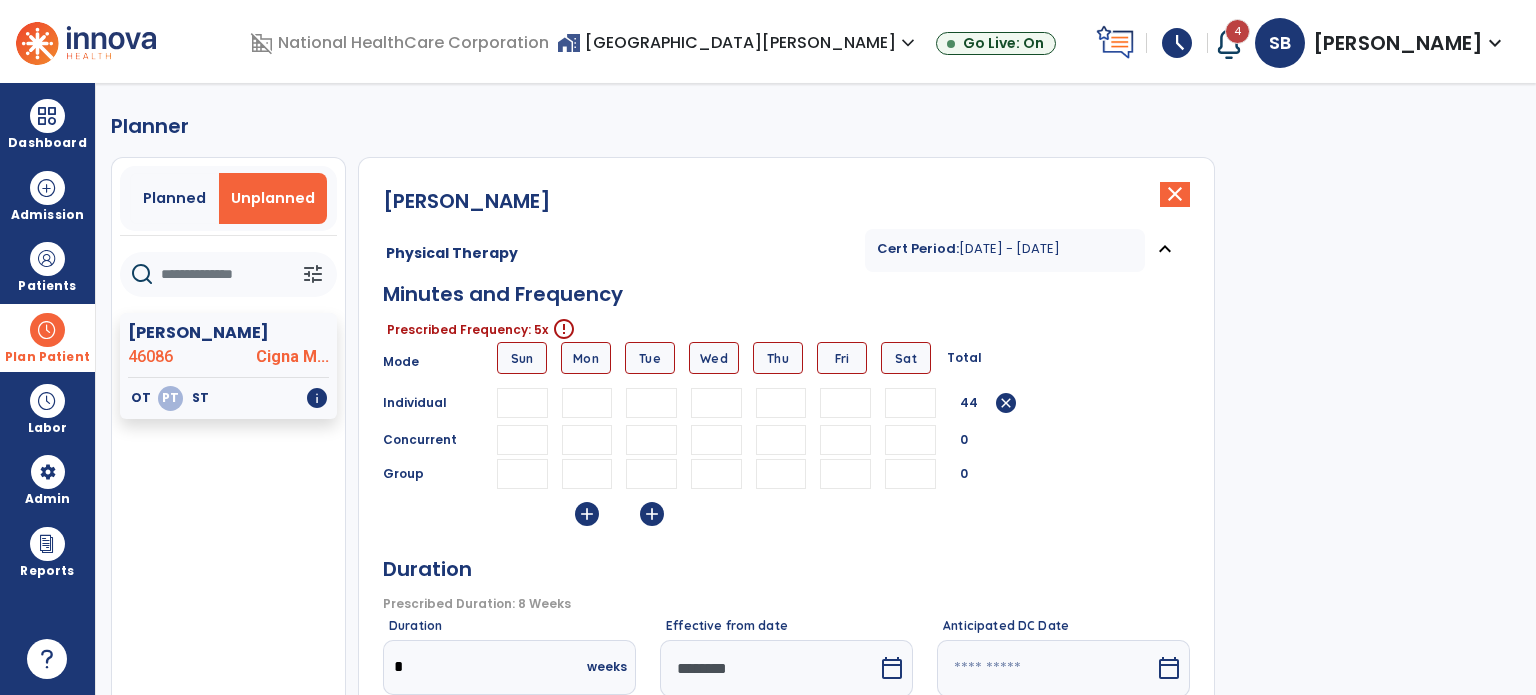 type on "**" 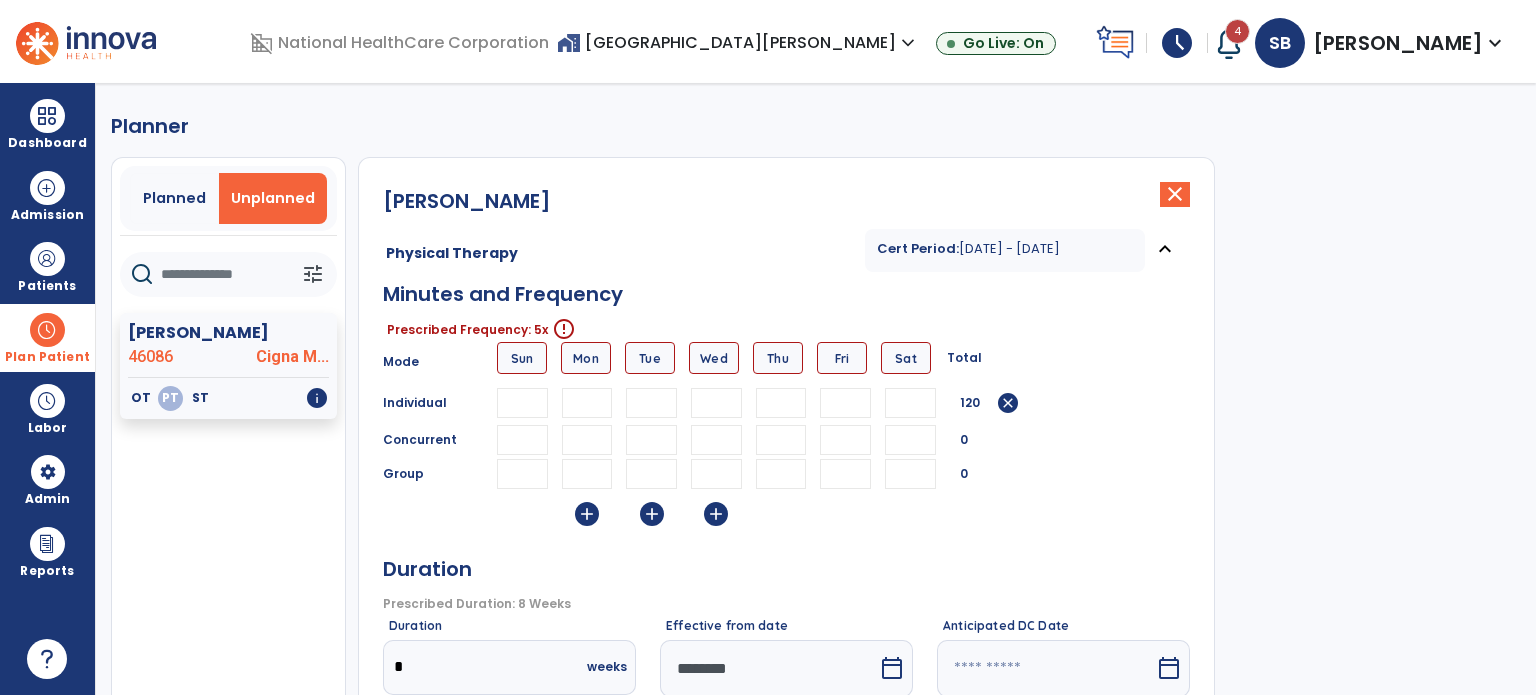type on "**" 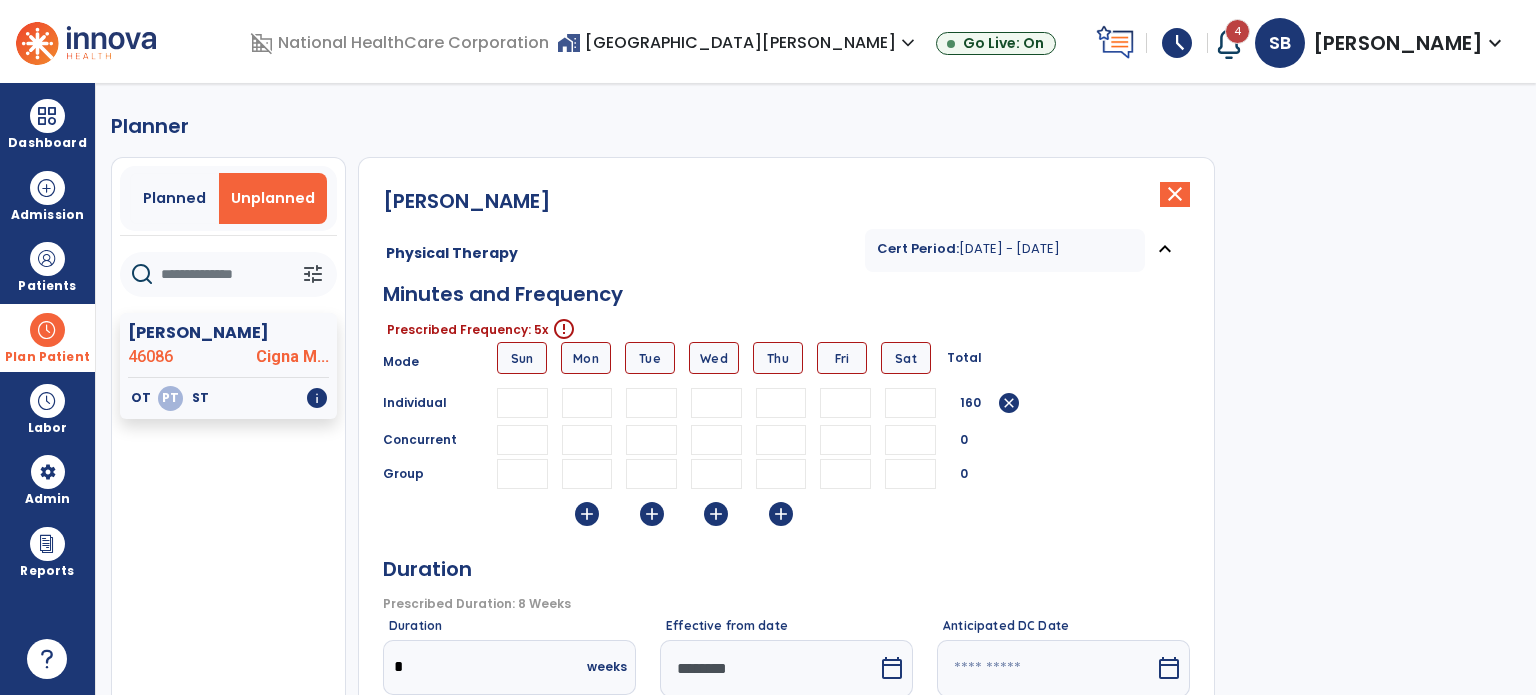 type on "**" 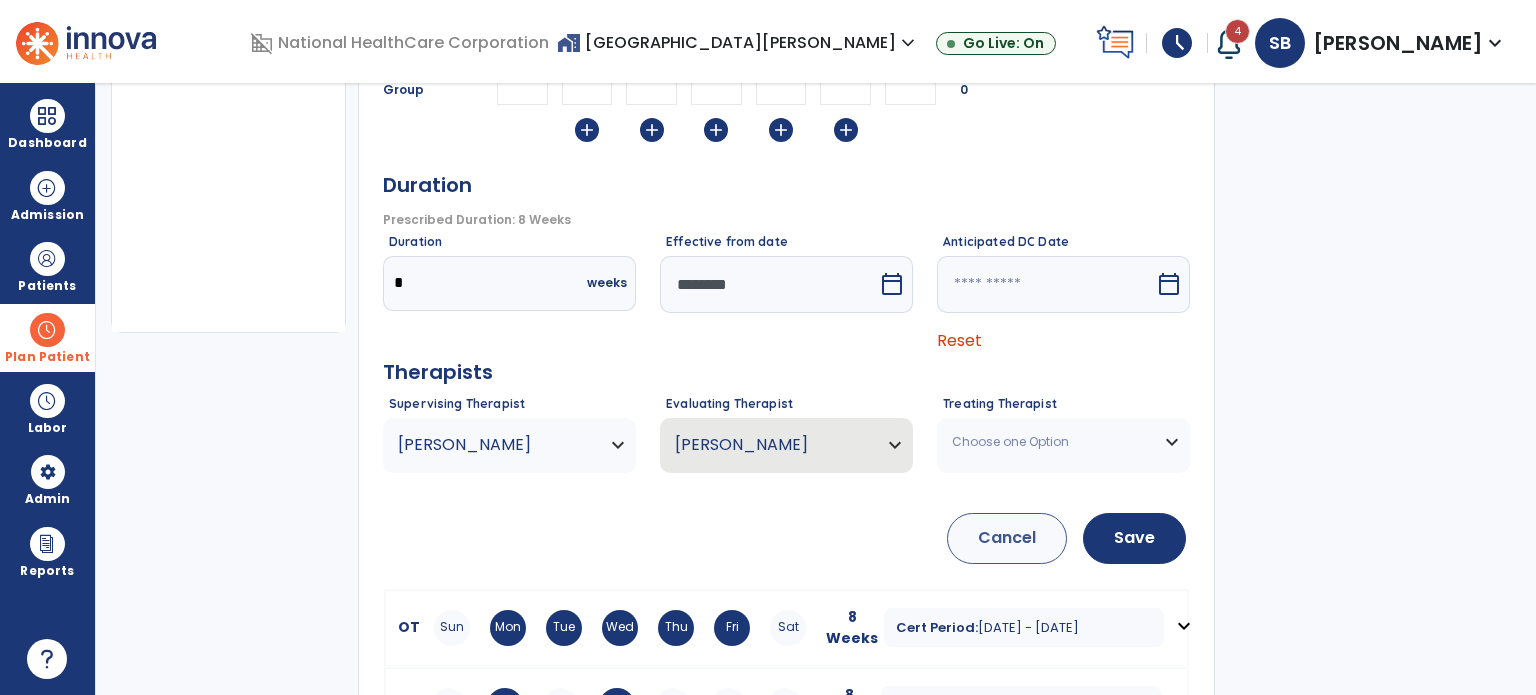 scroll, scrollTop: 453, scrollLeft: 0, axis: vertical 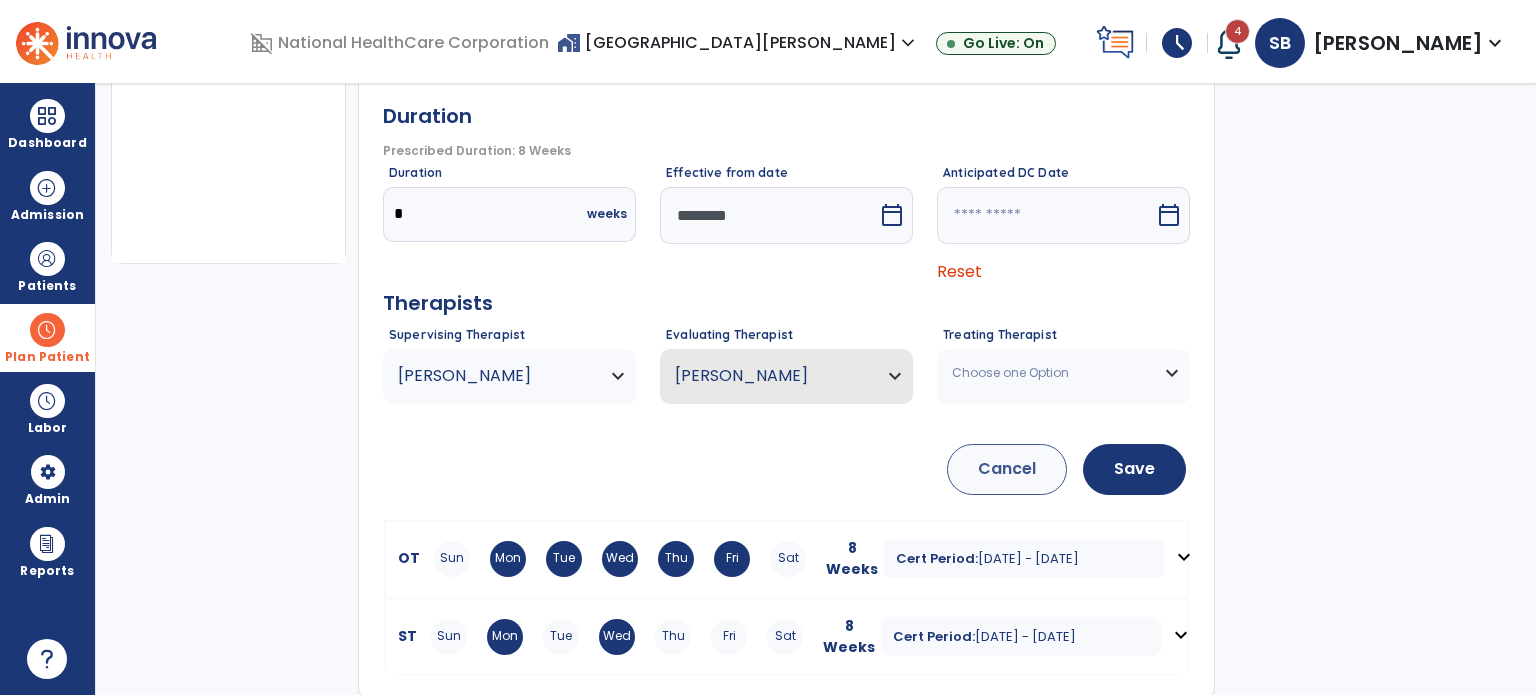 type on "**" 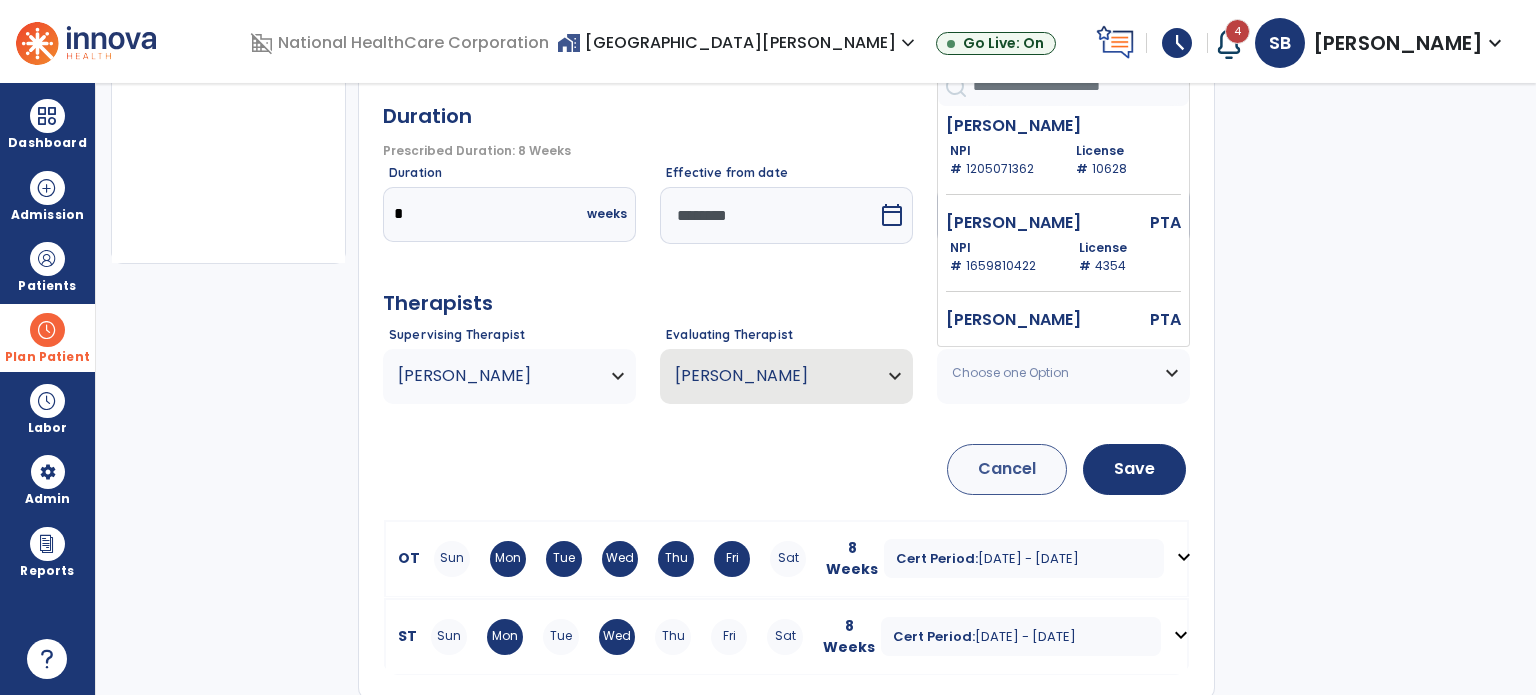 scroll, scrollTop: 228, scrollLeft: 0, axis: vertical 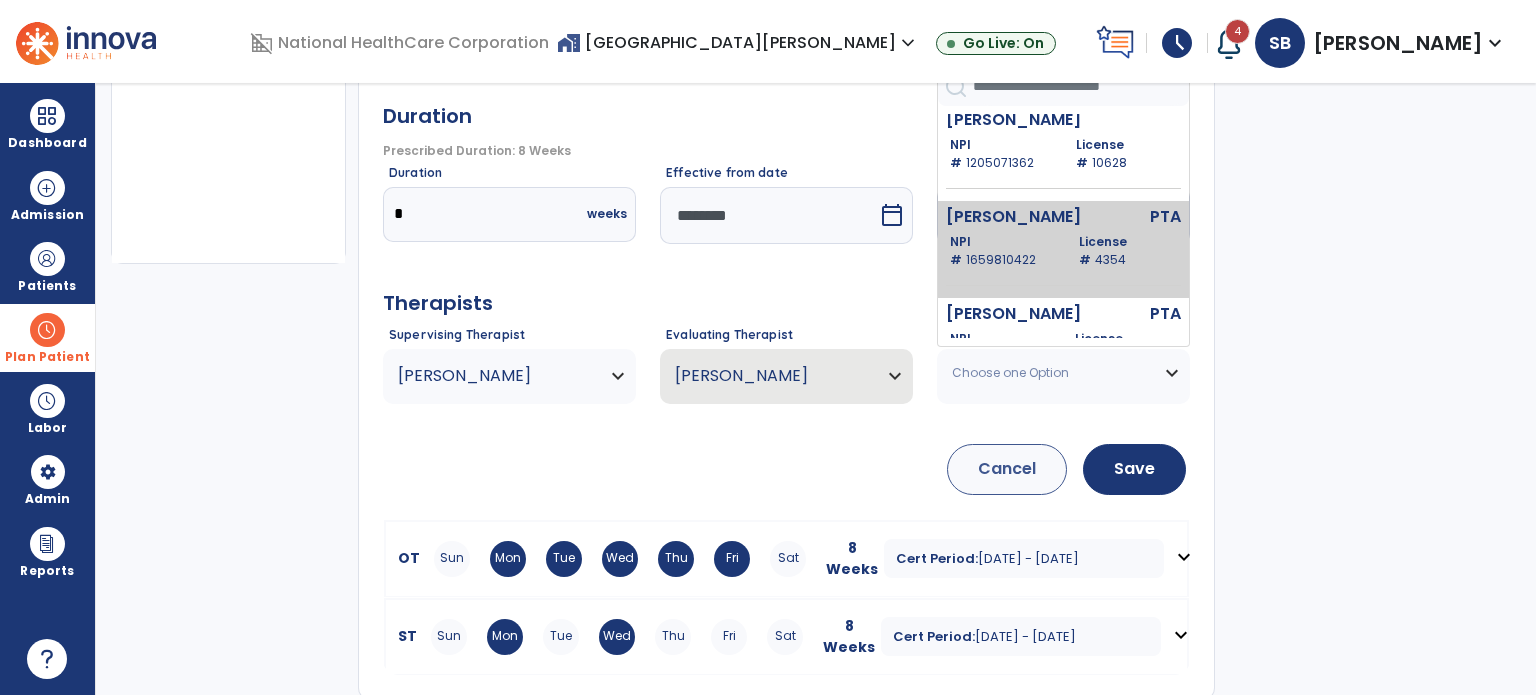 click on "[PERSON_NAME]  PTA   NPI #  [US_HEALTHCARE_NPI]  License #  4354" at bounding box center (1063, 249) 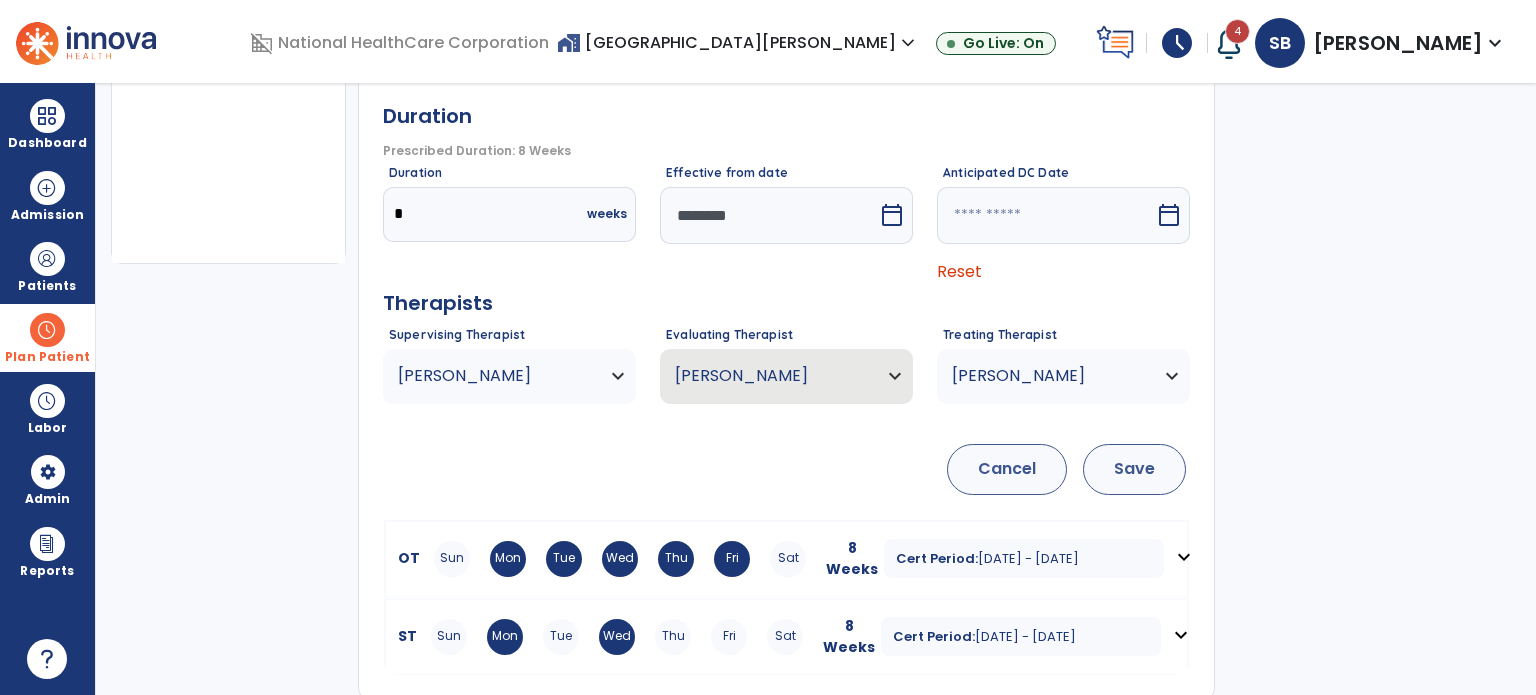click on "Save" at bounding box center (1134, 469) 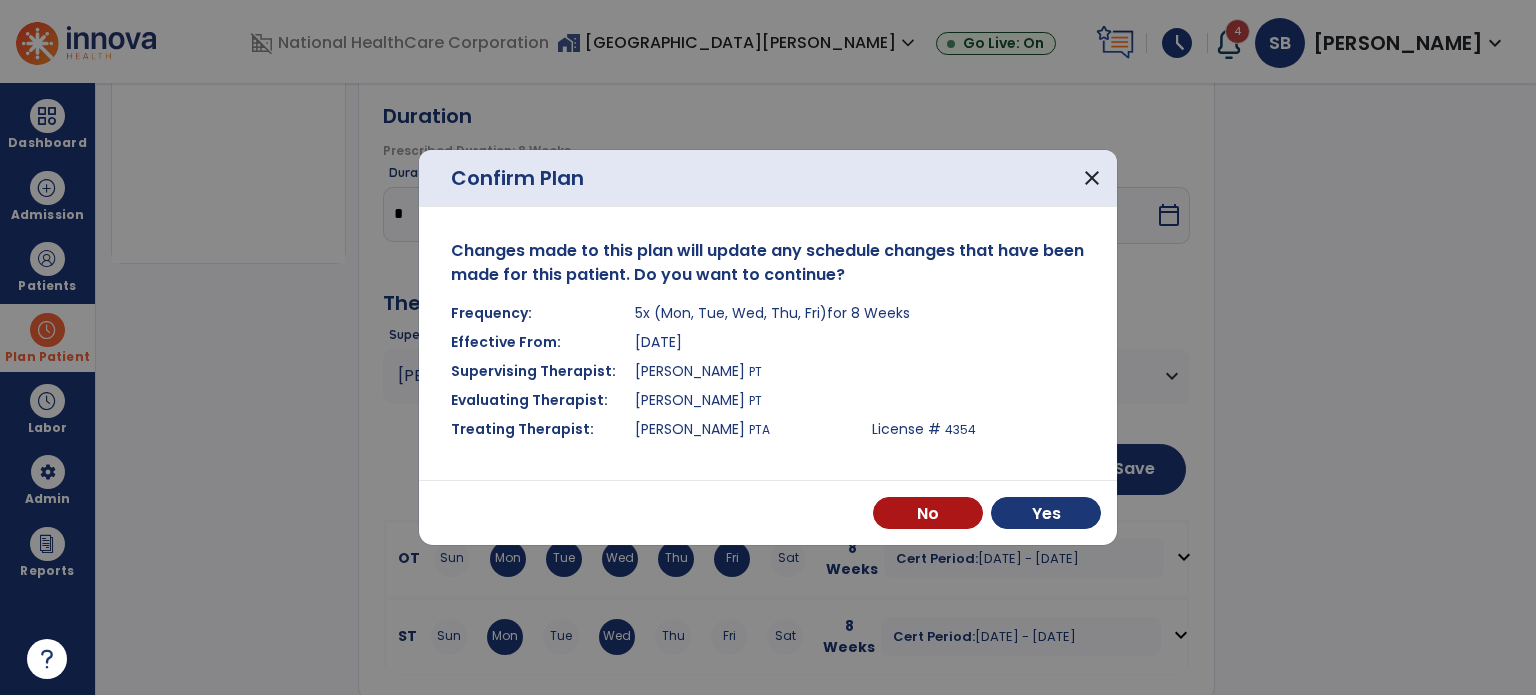 click on "No   Yes" at bounding box center [768, 512] 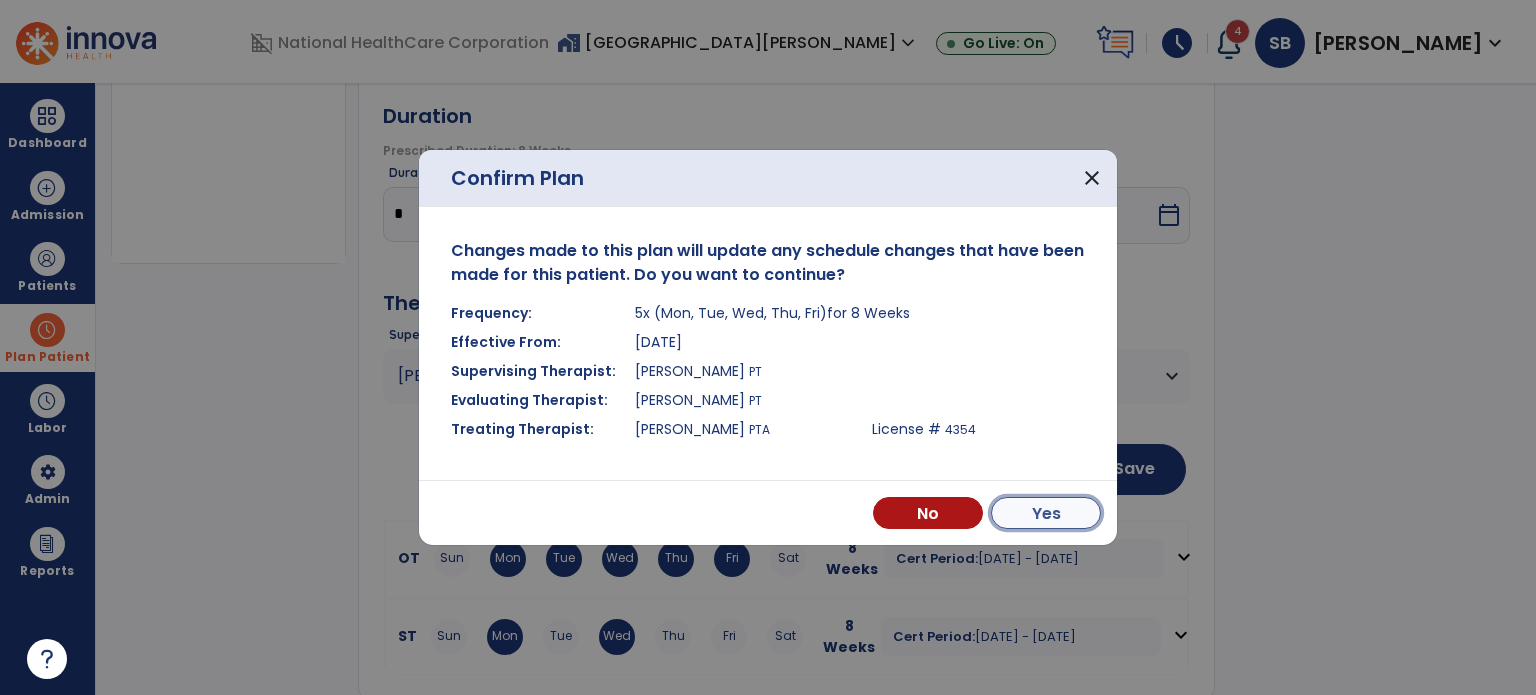 click on "Yes" at bounding box center (1046, 513) 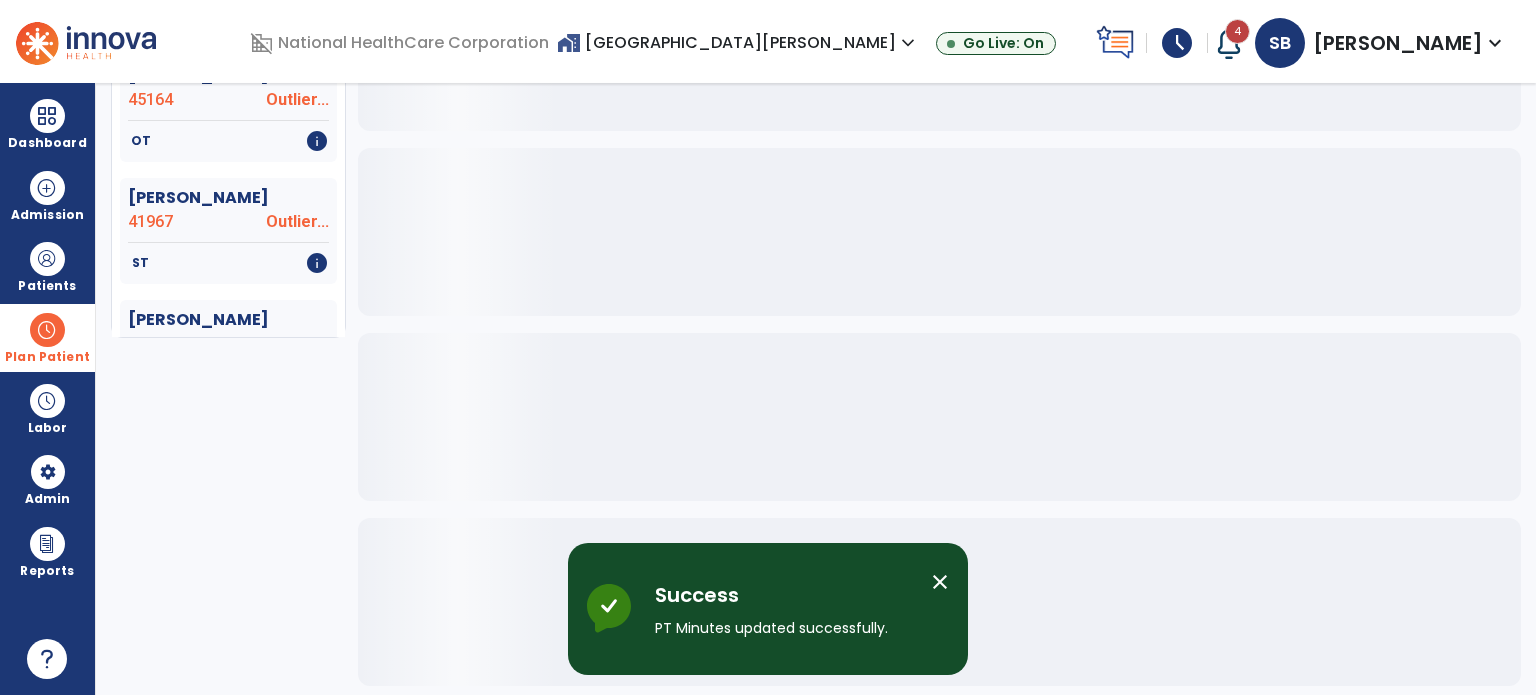 click at bounding box center (47, 330) 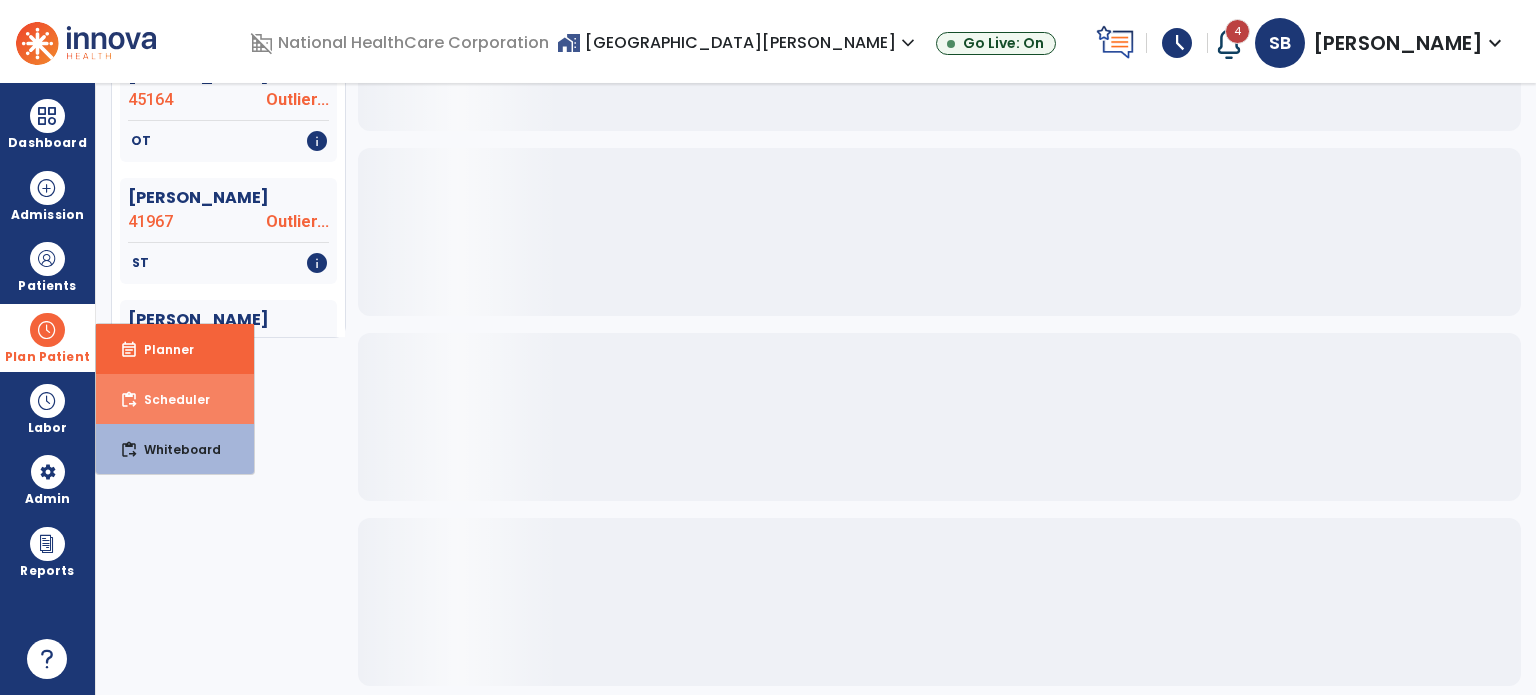 click on "content_paste_go  Scheduler" at bounding box center [175, 399] 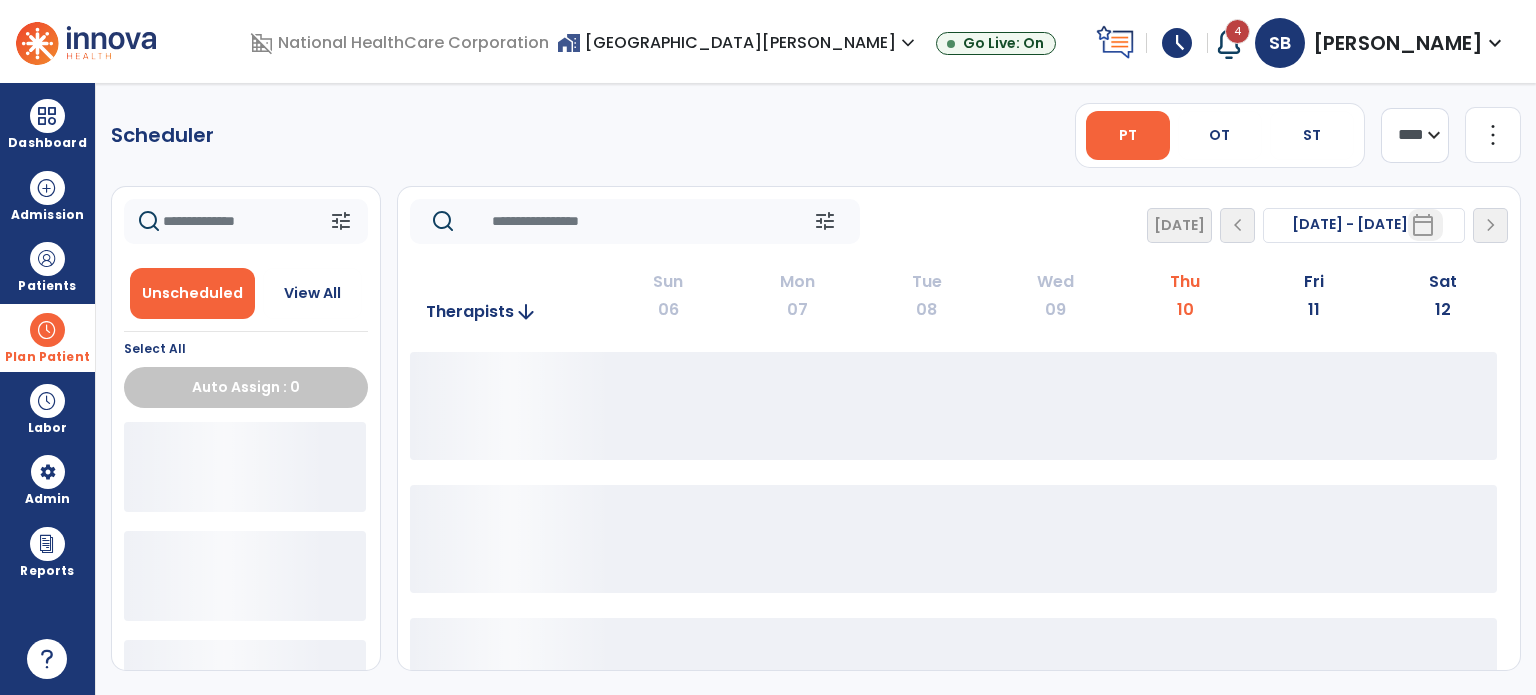 scroll, scrollTop: 0, scrollLeft: 0, axis: both 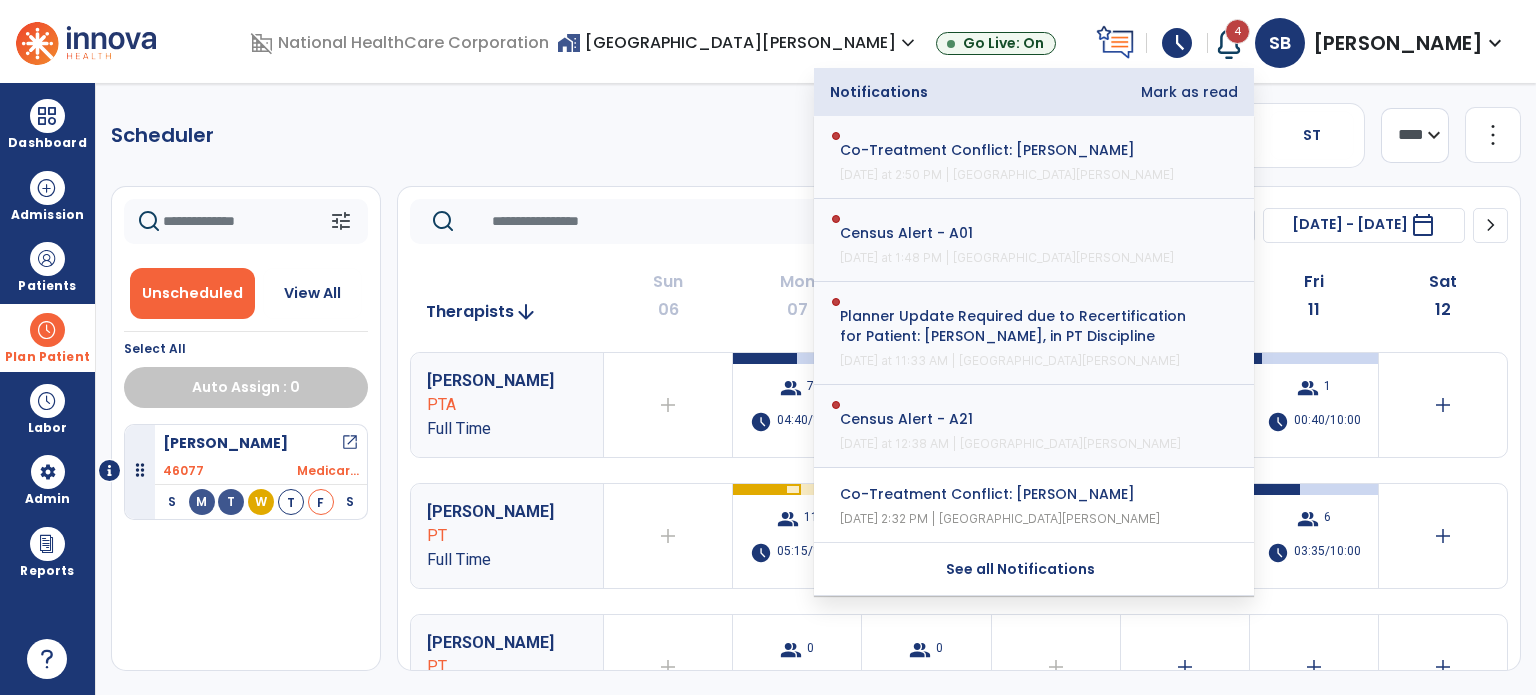 click on "Mark as read" at bounding box center (1189, 92) 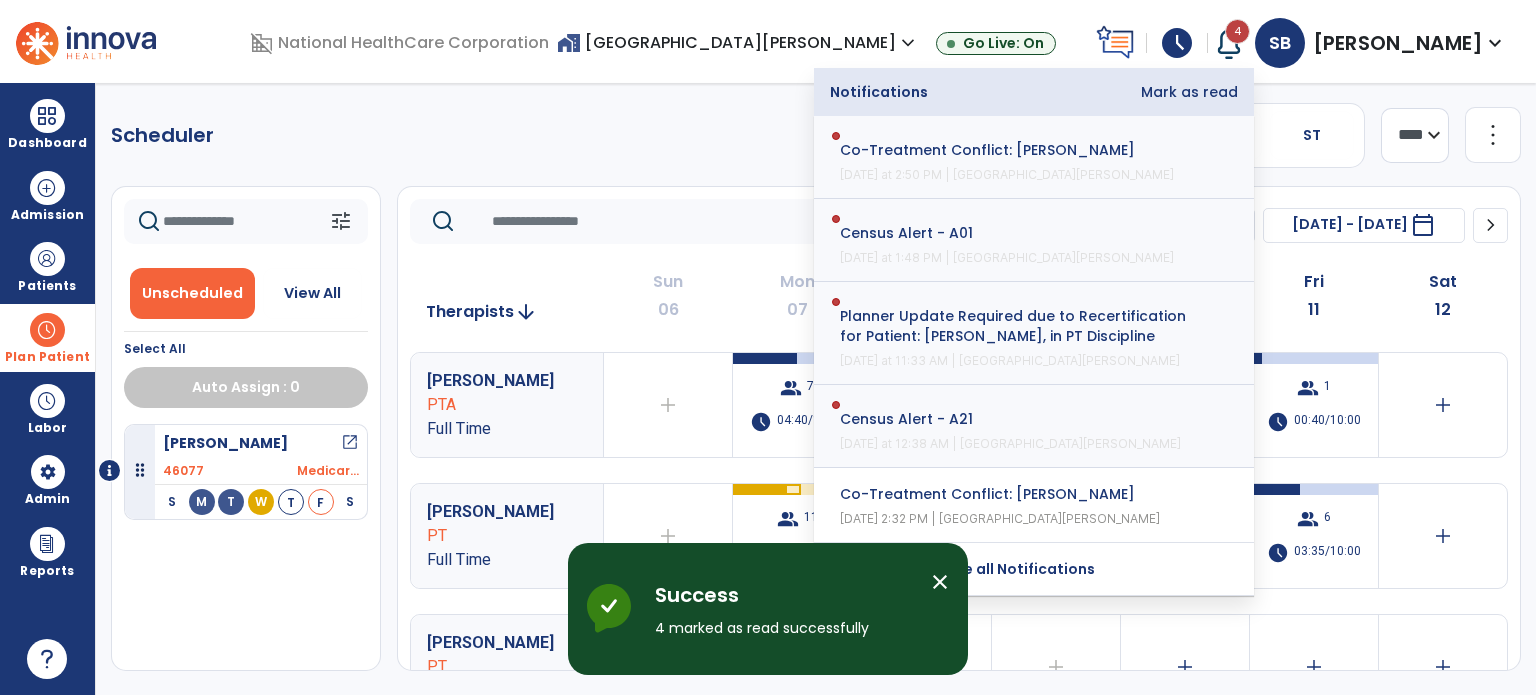 click on "Scheduler   PT   OT   ST  **** *** more_vert  Manage Labor   View All Therapists   Print" 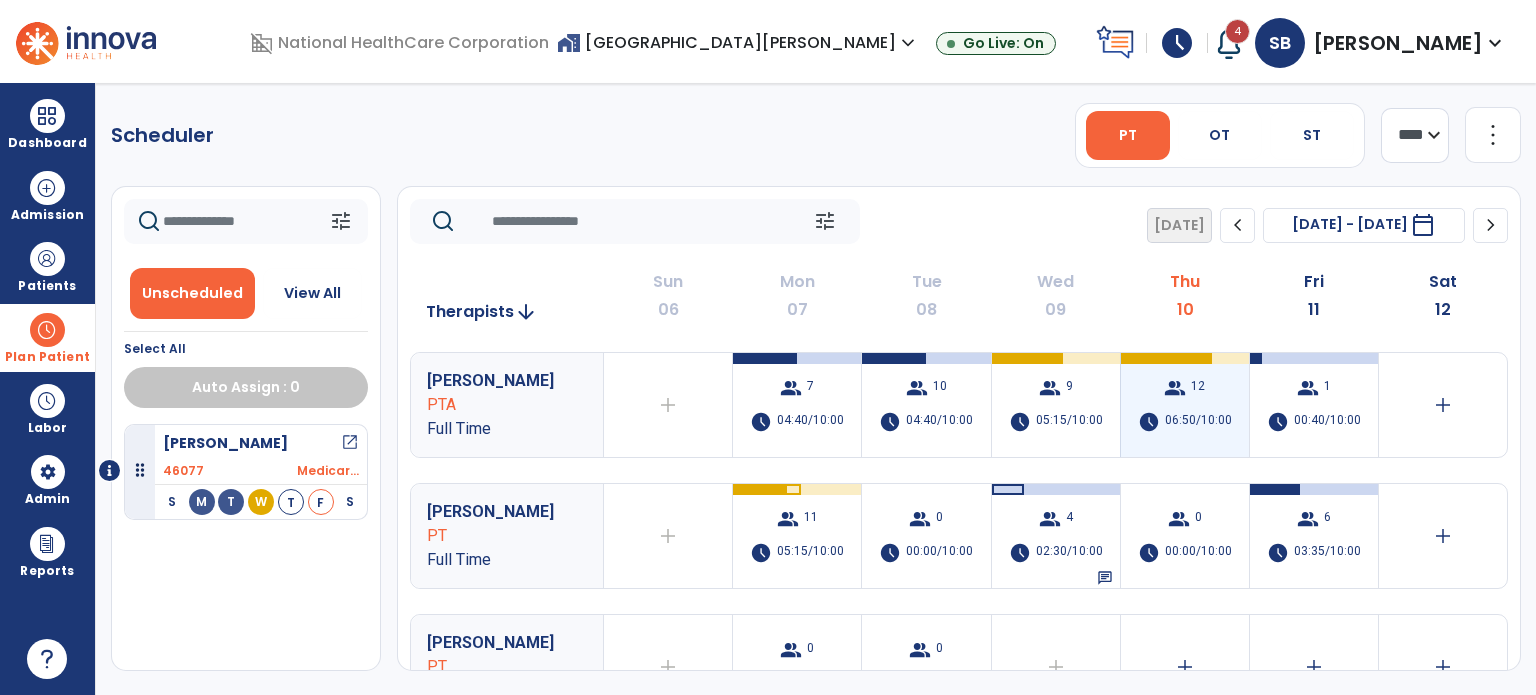 click on "group" at bounding box center (1175, 388) 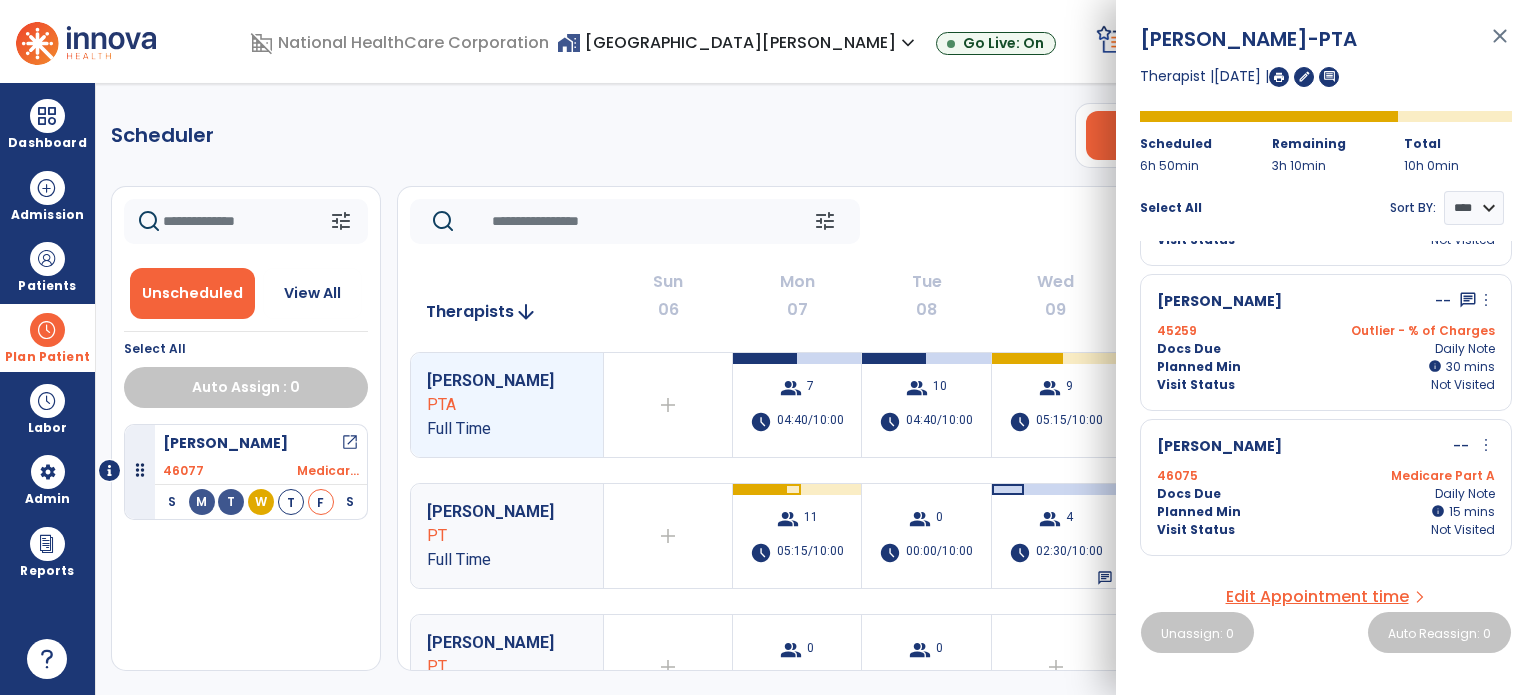scroll, scrollTop: 1273, scrollLeft: 0, axis: vertical 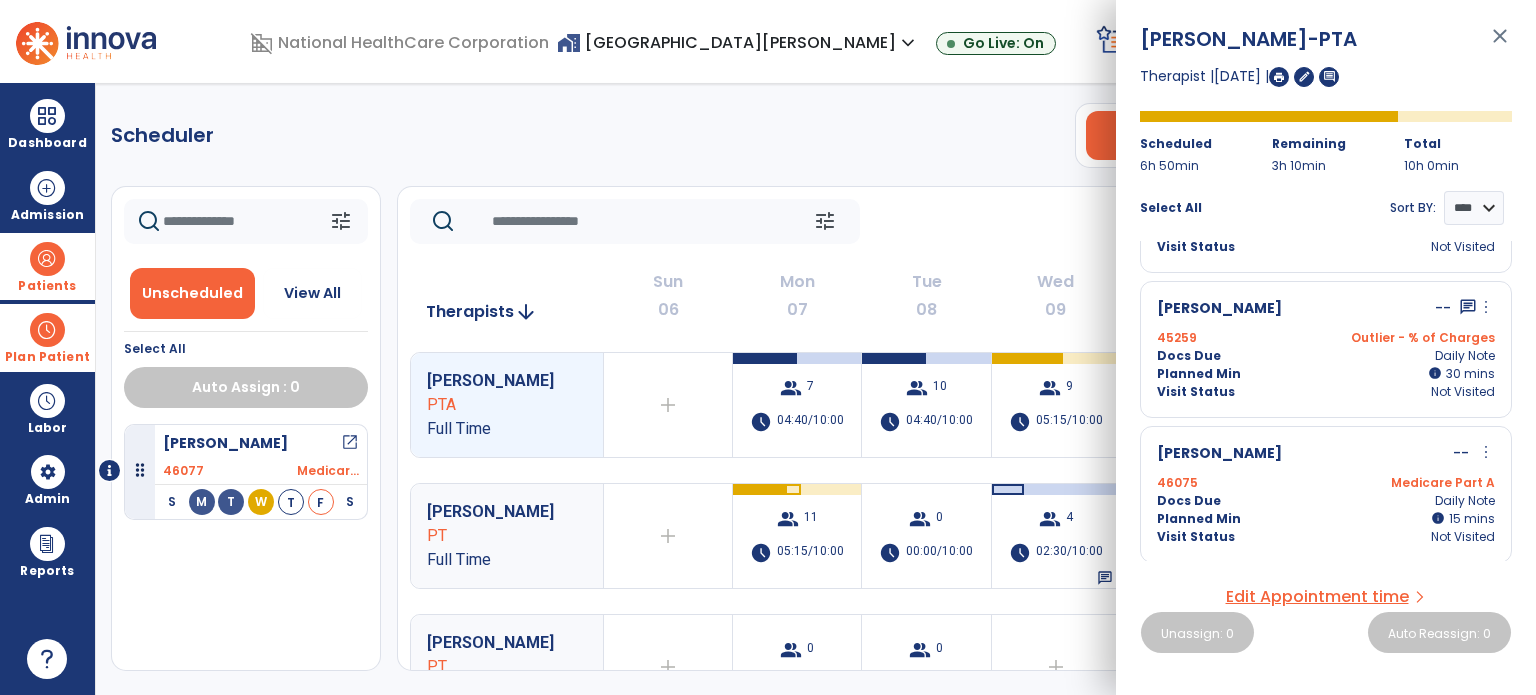 click on "Patients" at bounding box center (47, 266) 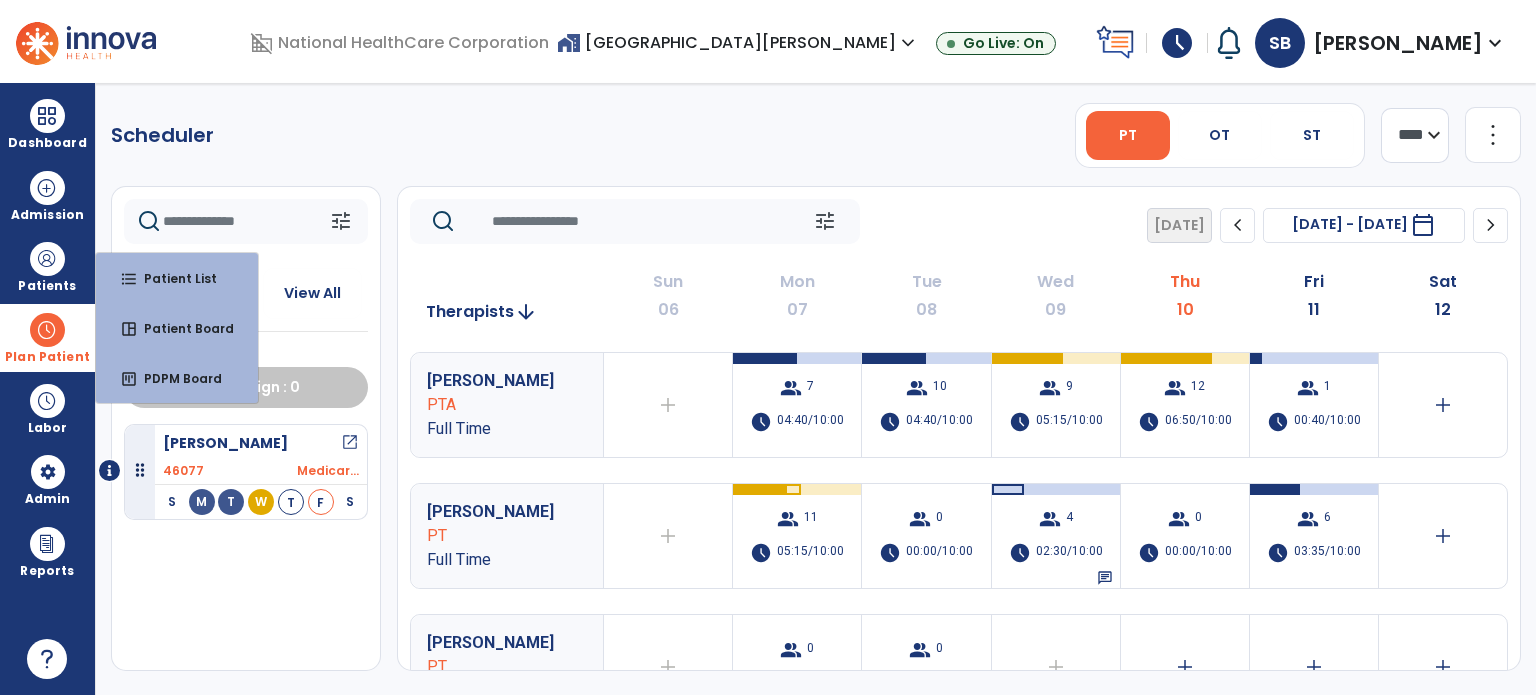 click at bounding box center (47, 330) 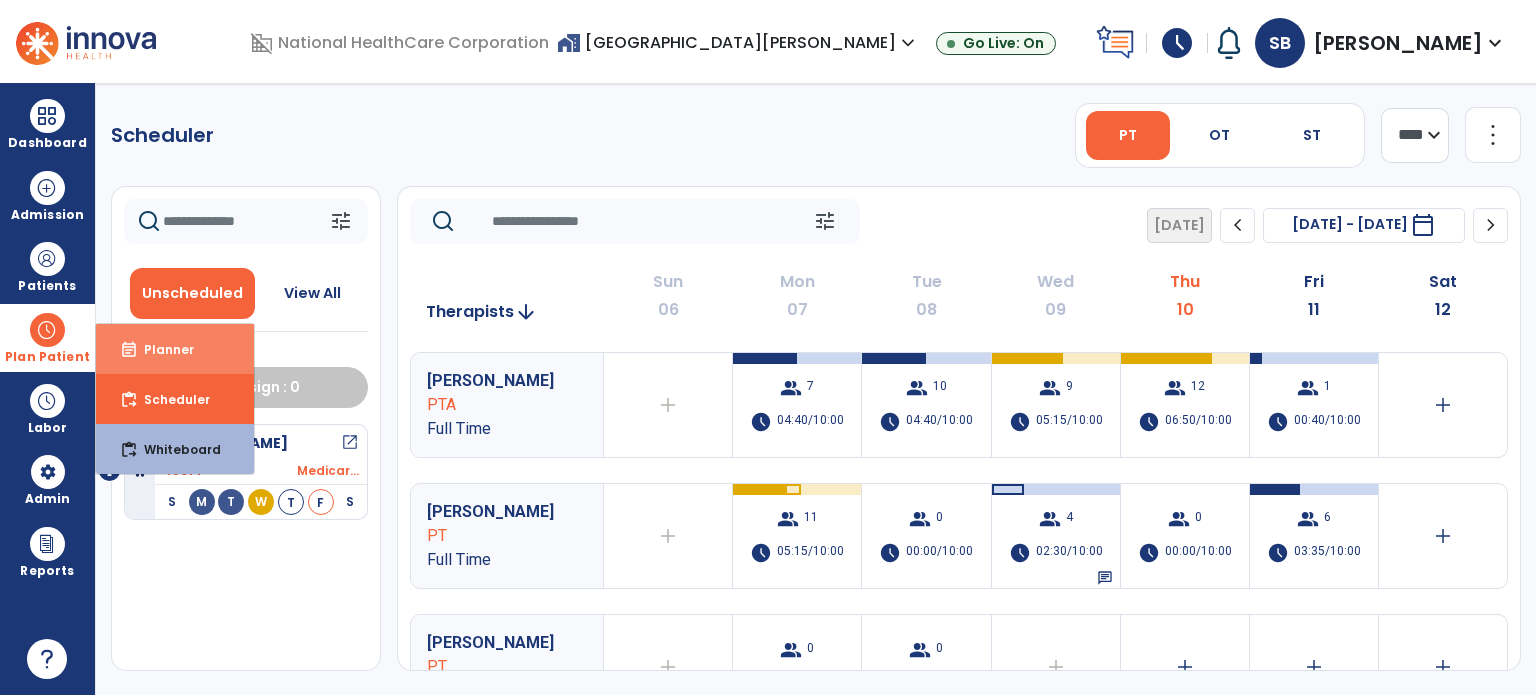 click on "event_note  Planner" at bounding box center [175, 349] 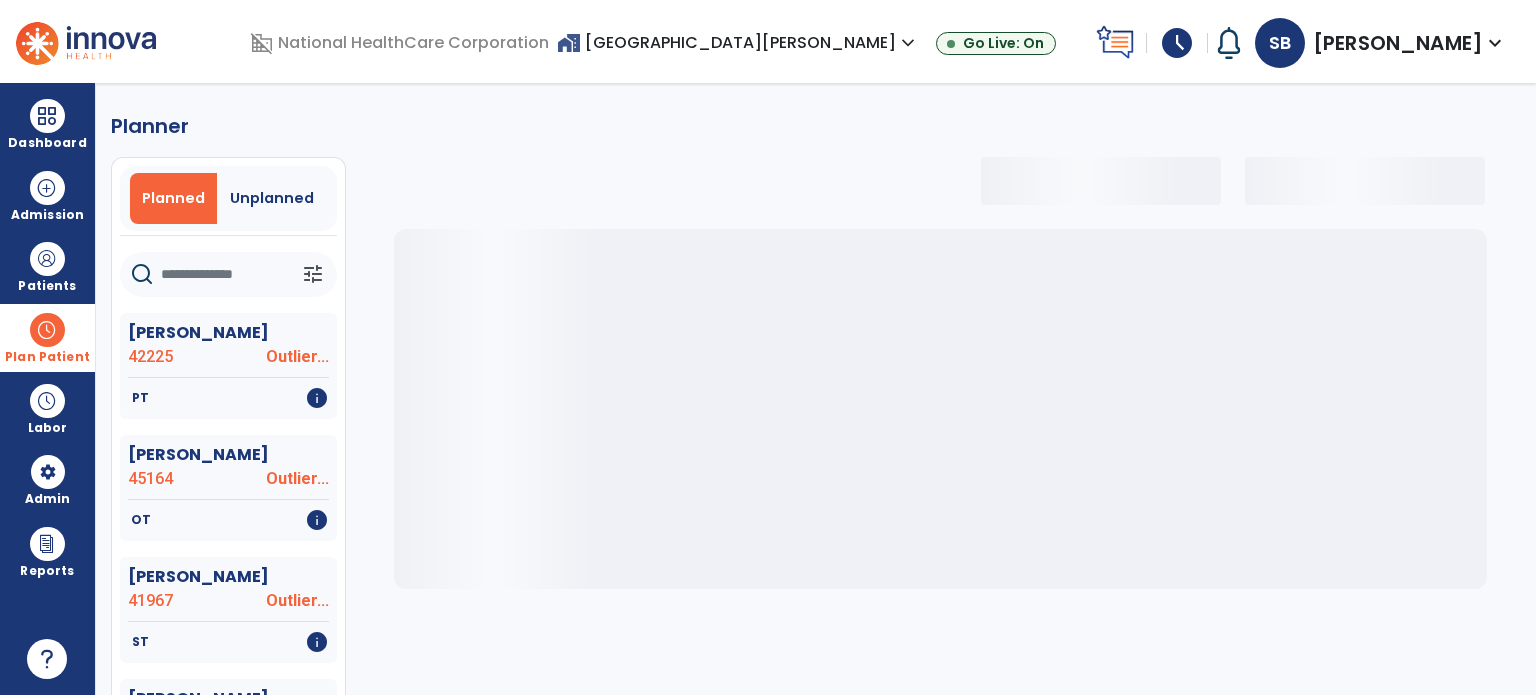select on "***" 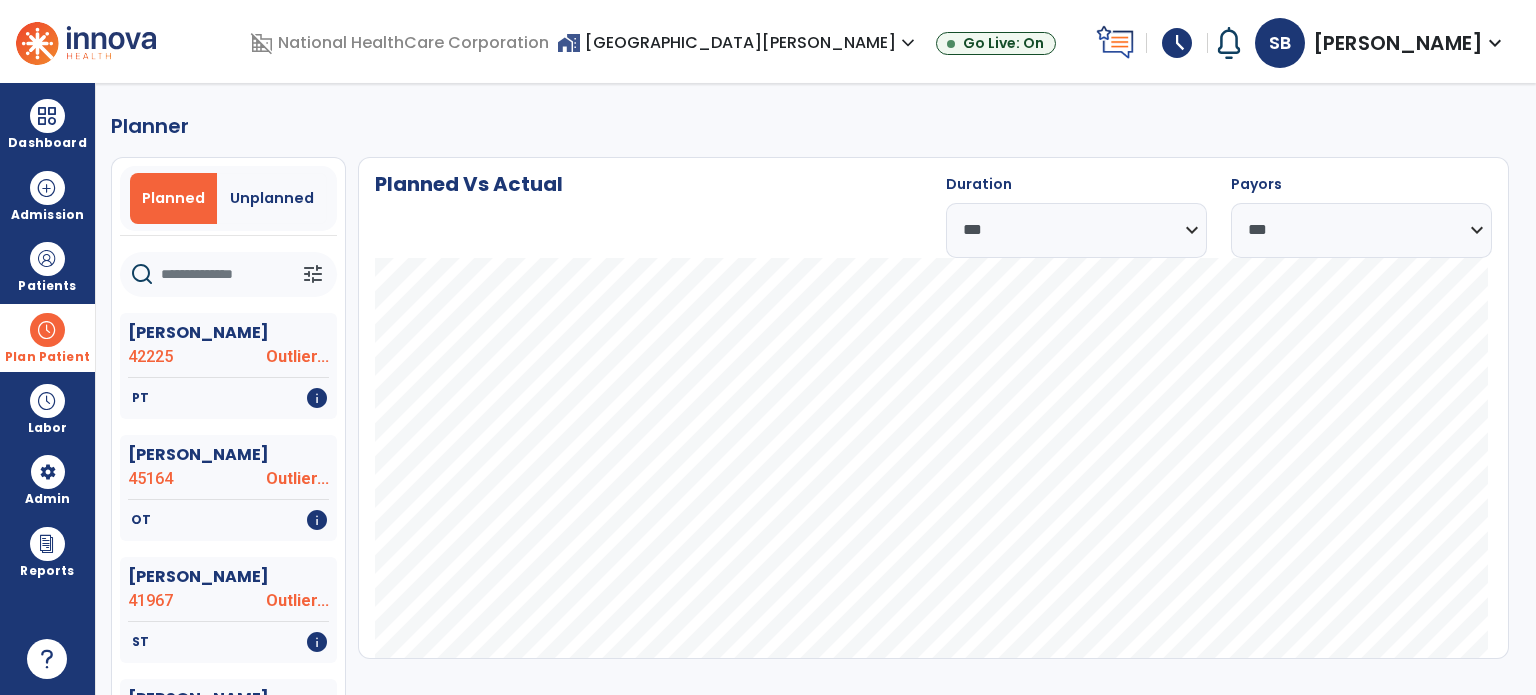 click 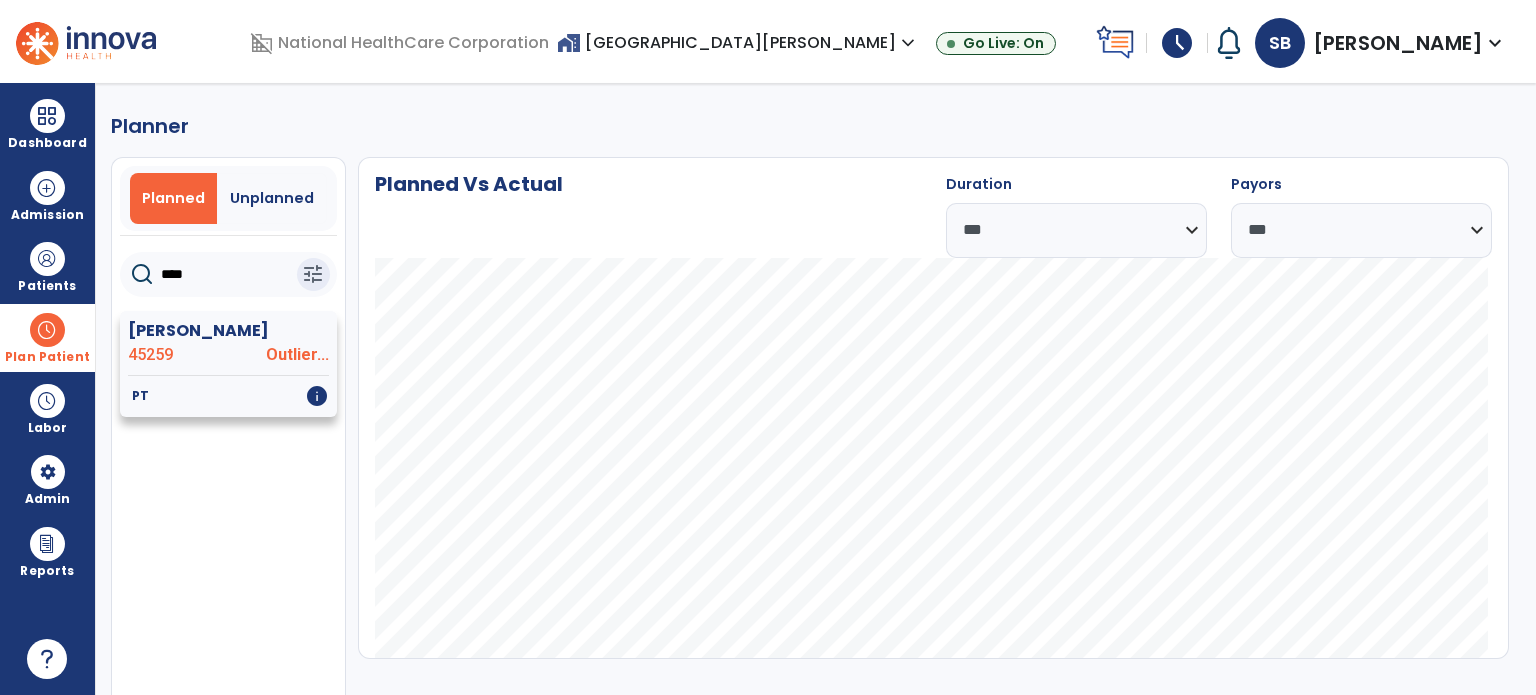 type on "****" 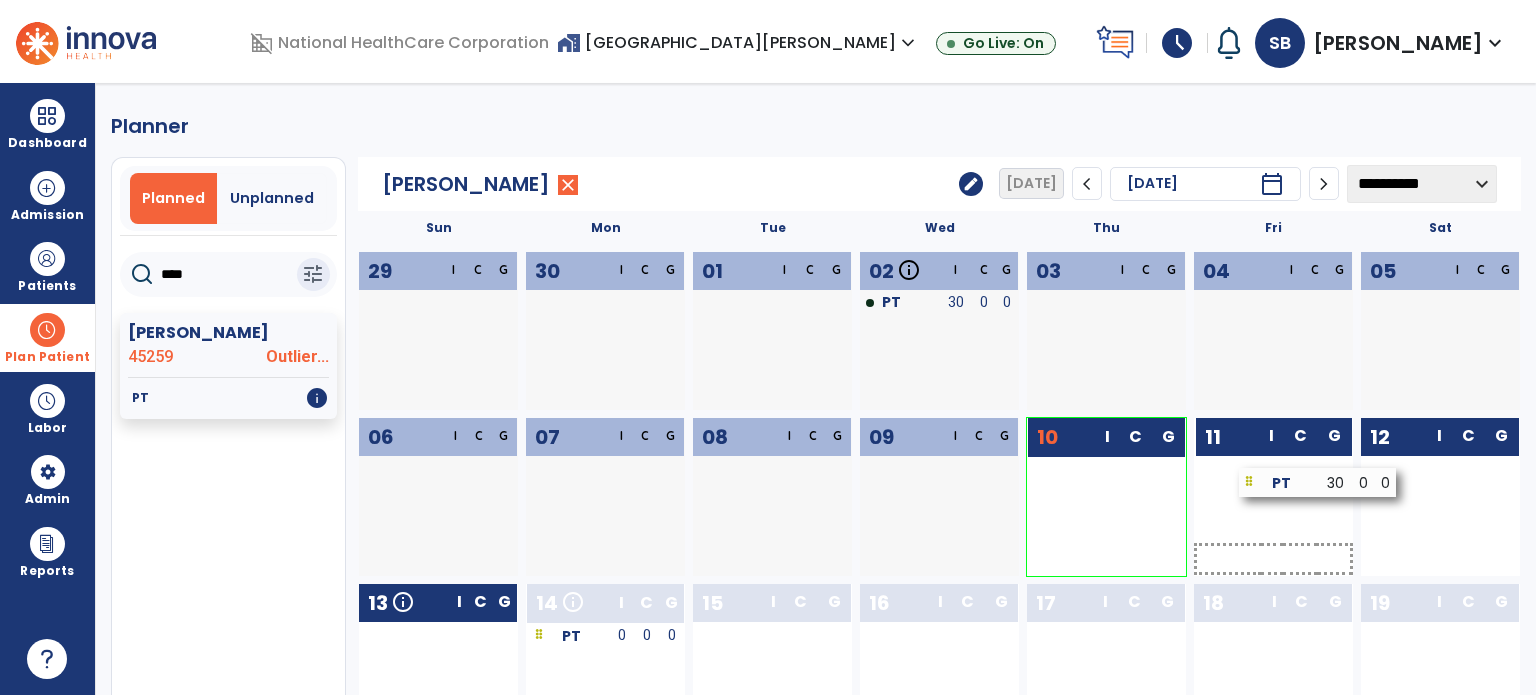 drag, startPoint x: 1062, startPoint y: 479, endPoint x: 1276, endPoint y: 491, distance: 214.33618 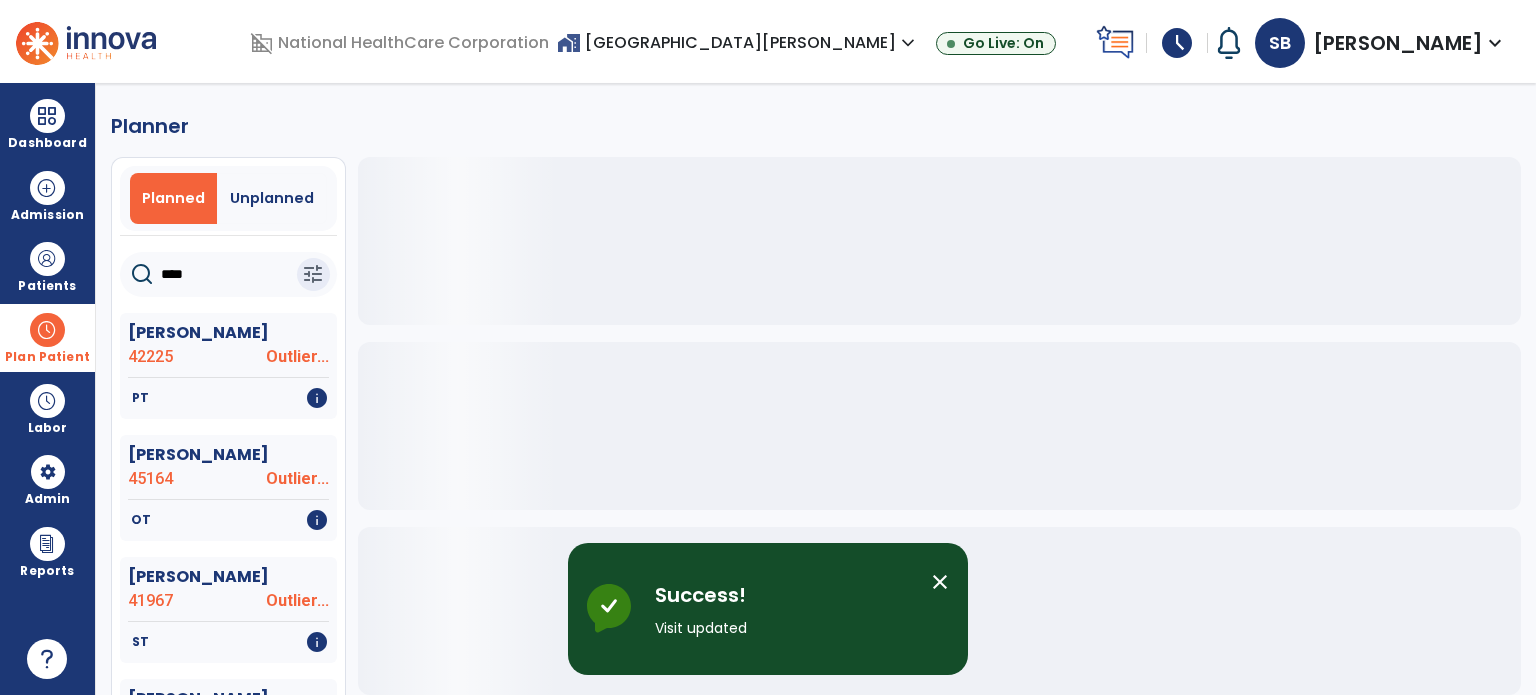 click on "Plan Patient" at bounding box center (47, 337) 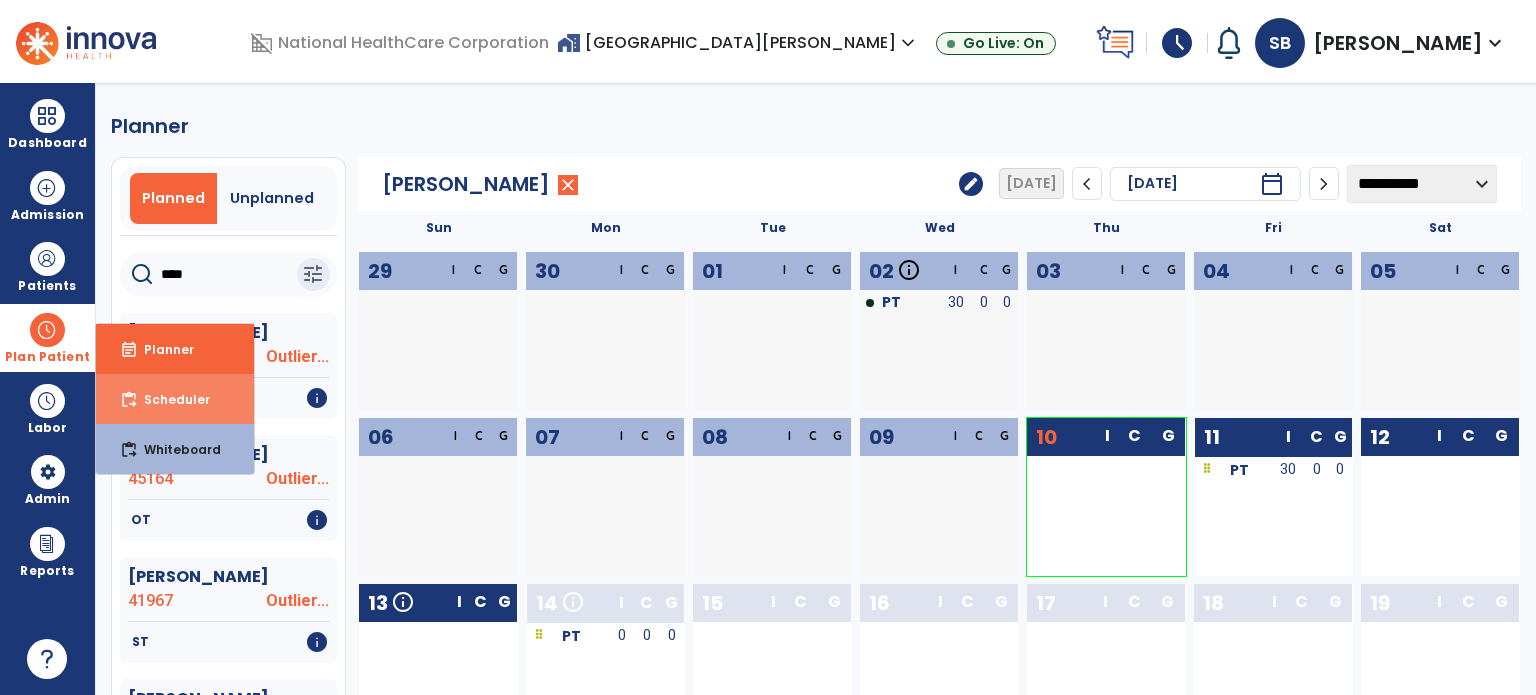 click on "Scheduler" at bounding box center (169, 399) 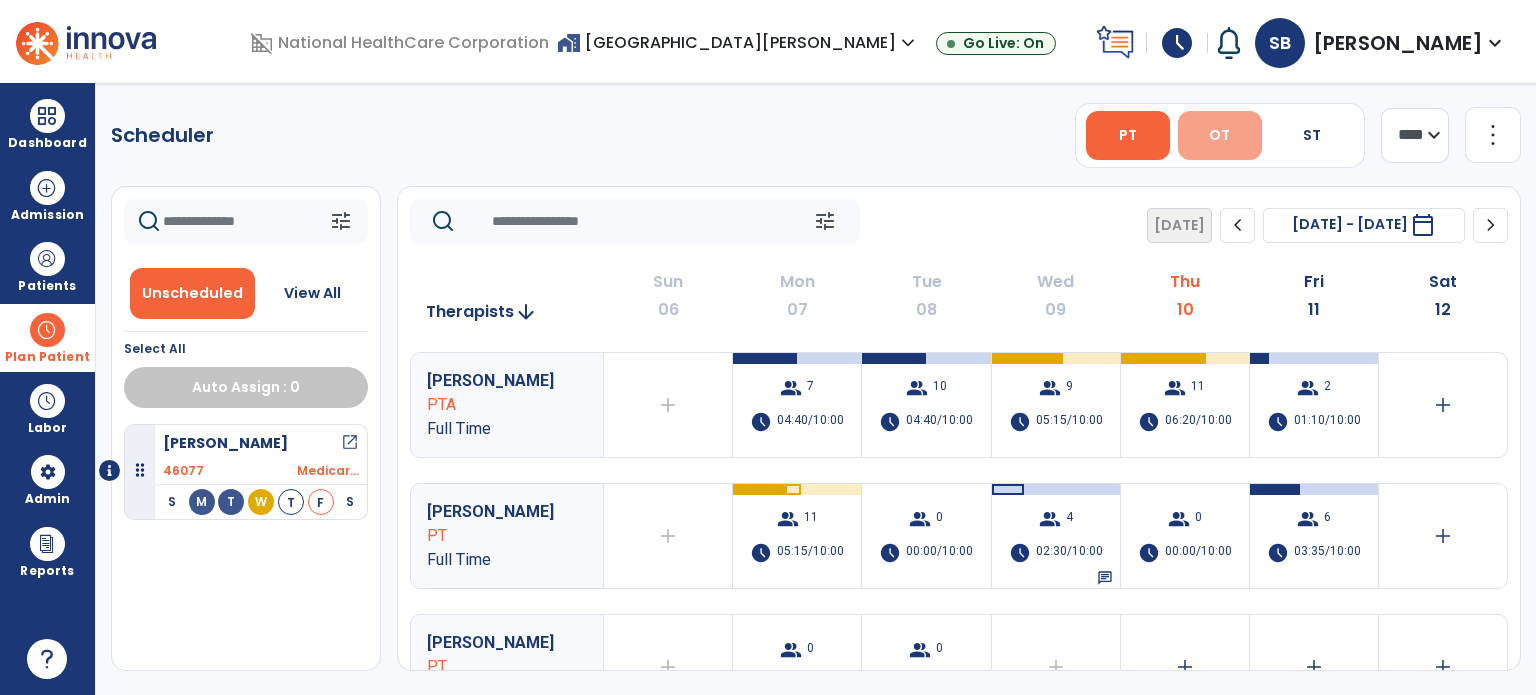 click on "OT" at bounding box center [1220, 135] 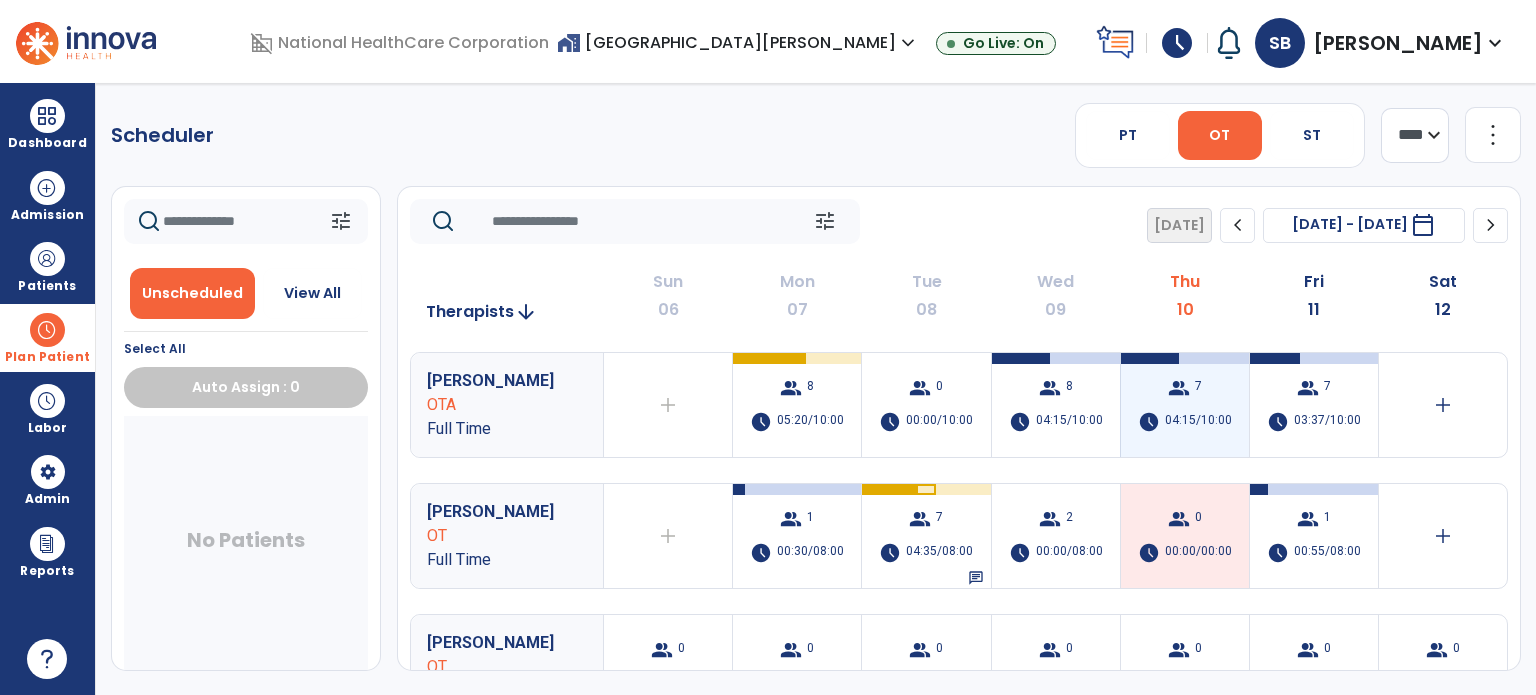 click on "group" at bounding box center (1179, 388) 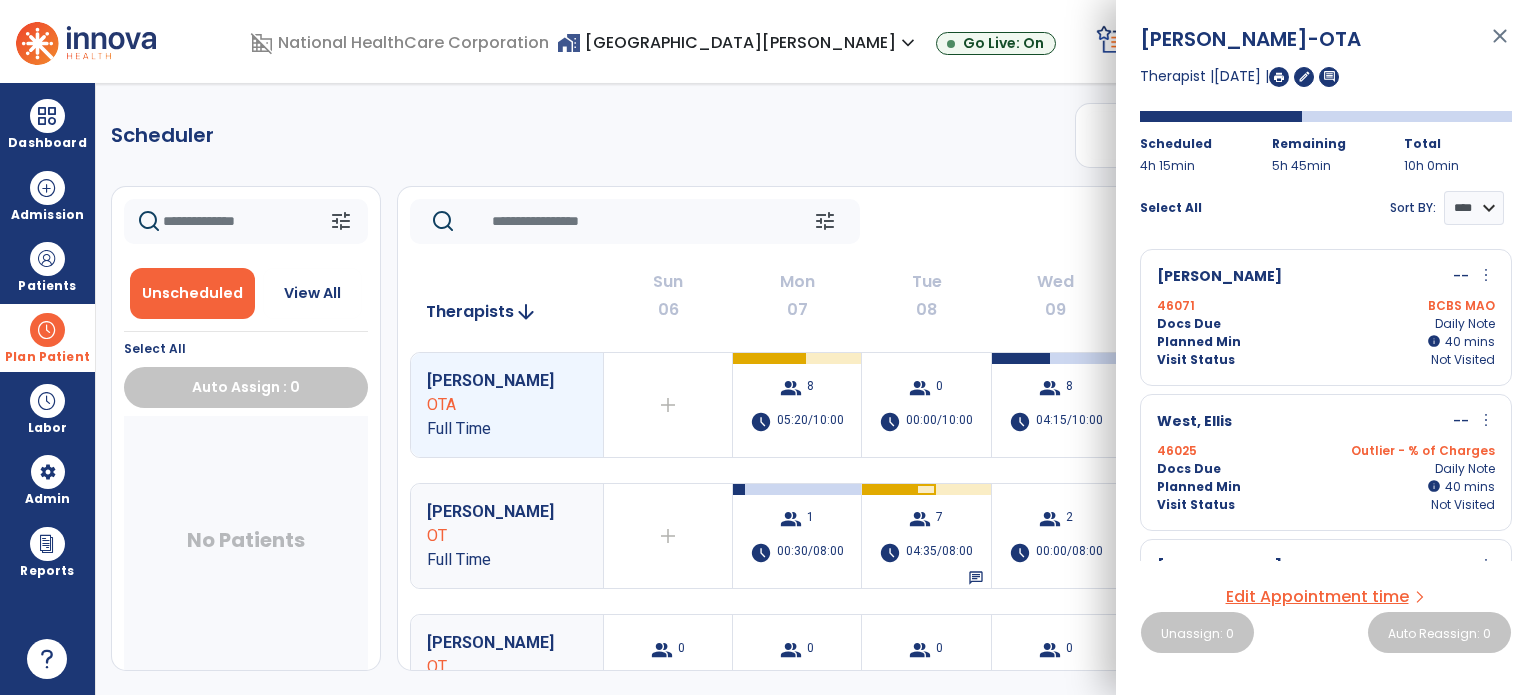 click on "Scheduler   PT   OT   ST  **** *** more_vert  Manage Labor   View All Therapists   Print" 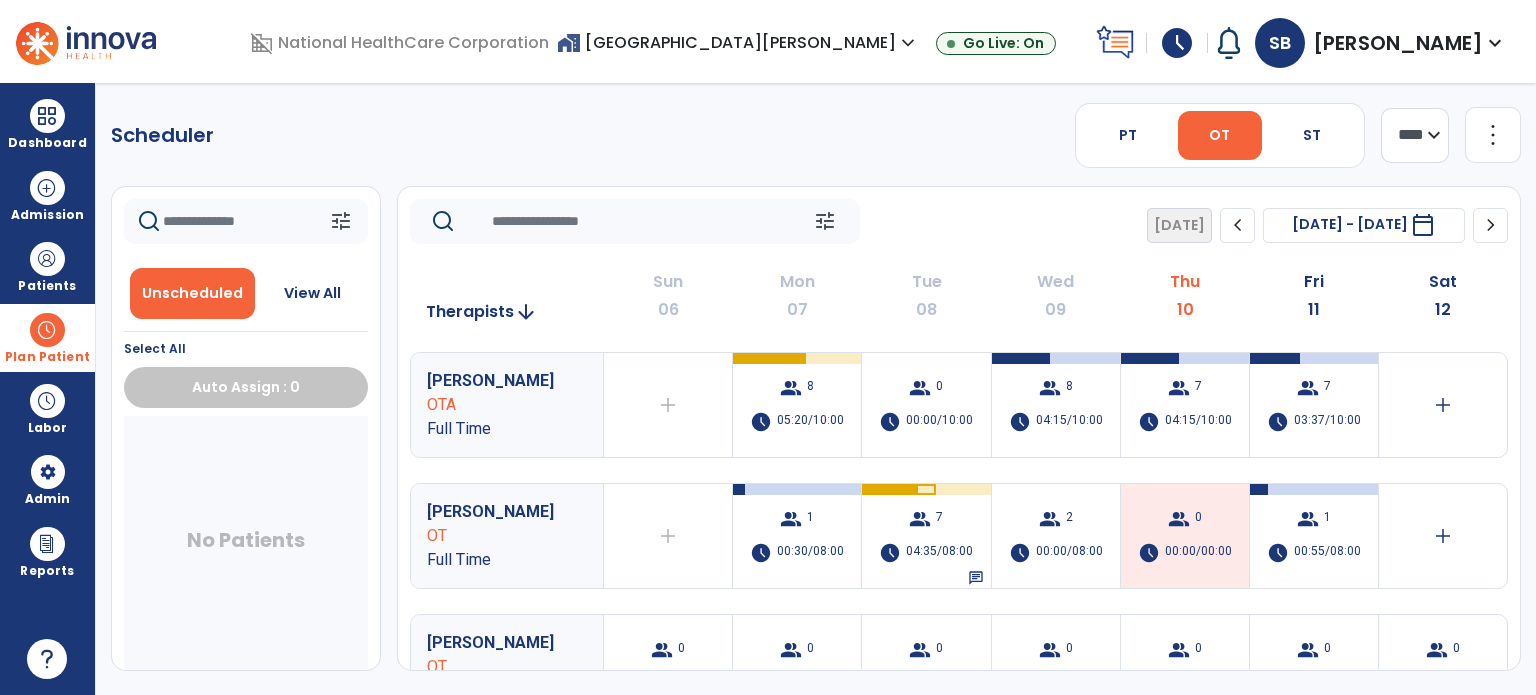 click on "Plan Patient" at bounding box center (47, 337) 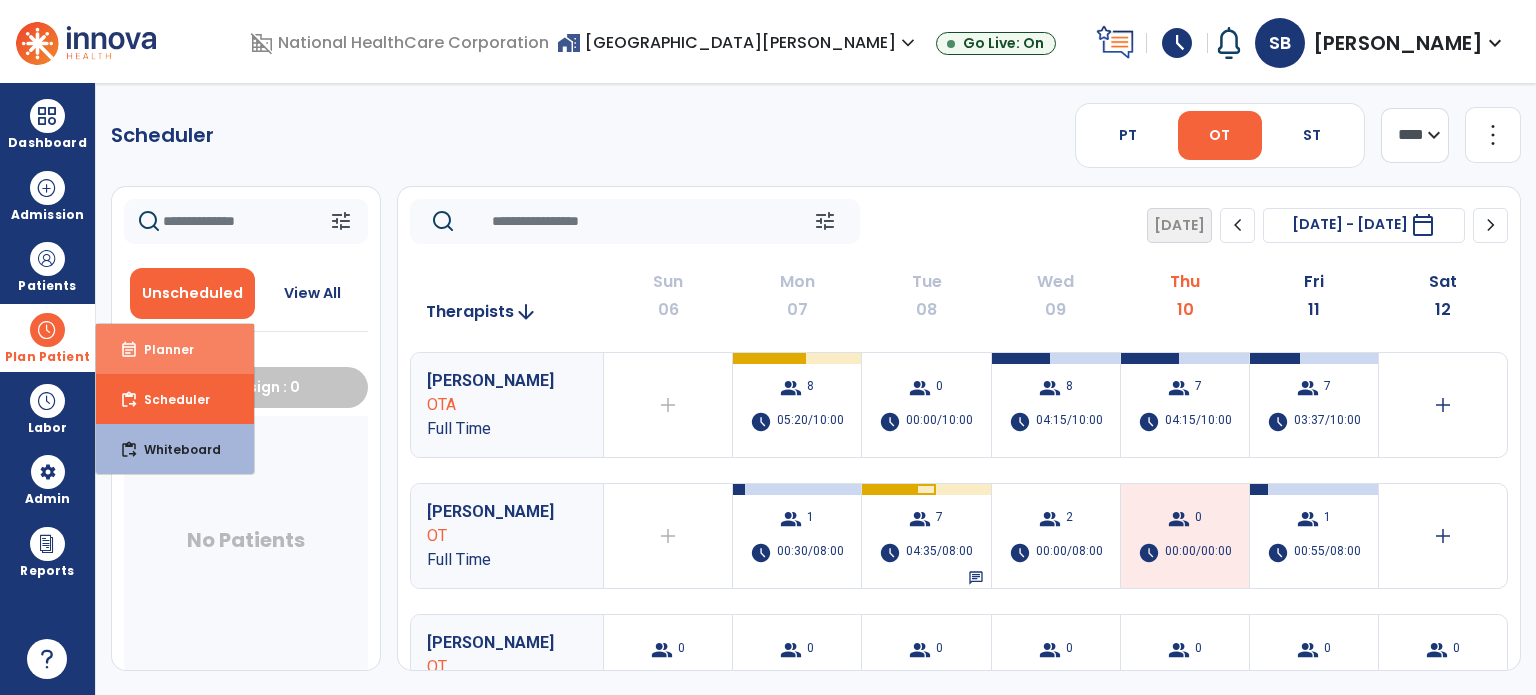 click on "Planner" at bounding box center [161, 349] 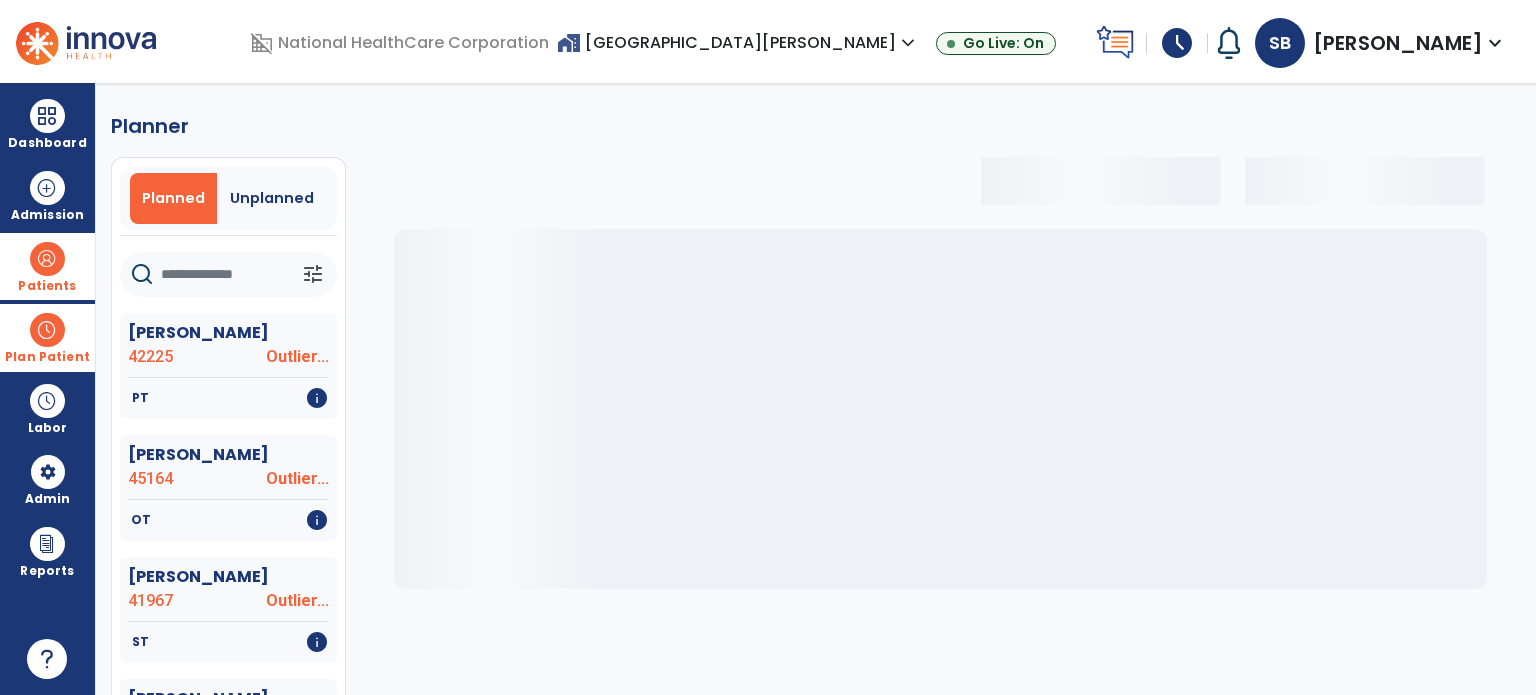 click at bounding box center [47, 259] 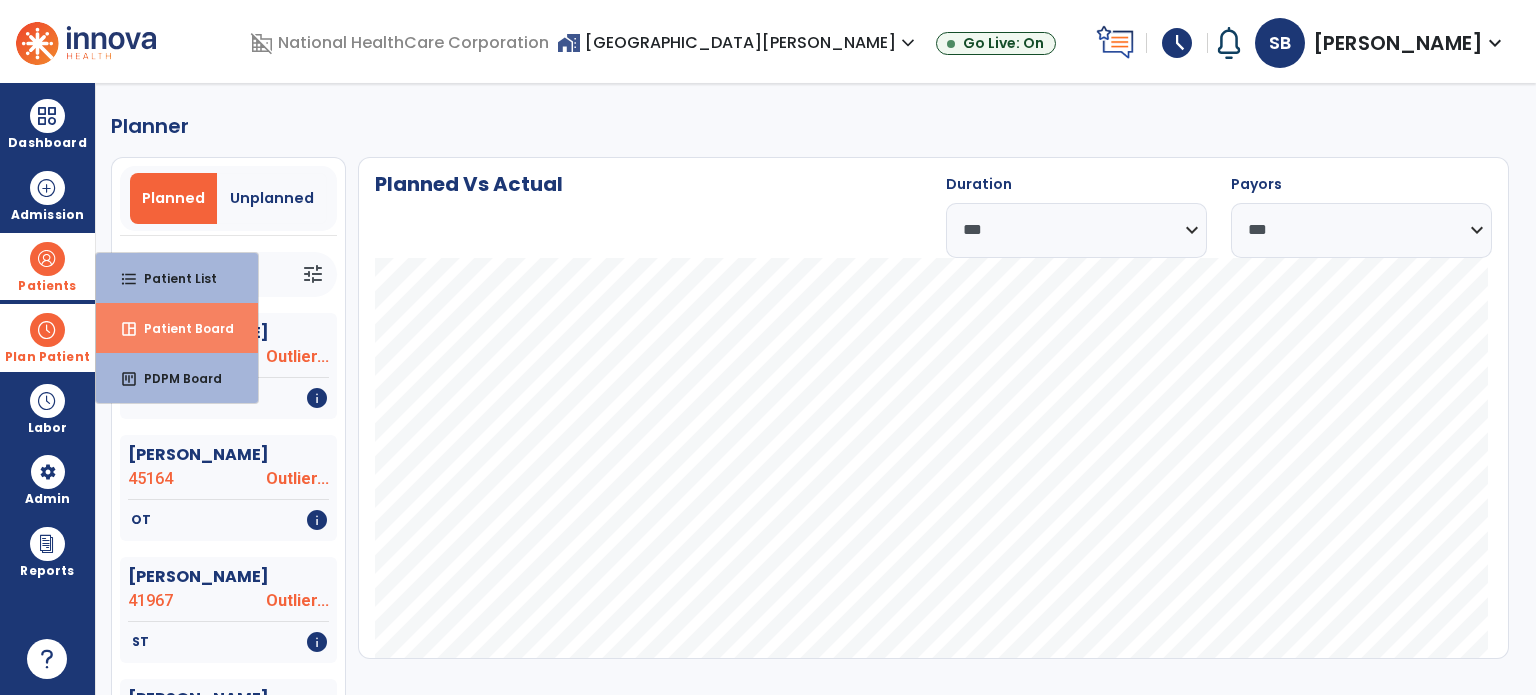 click on "space_dashboard  Patient Board" at bounding box center (177, 328) 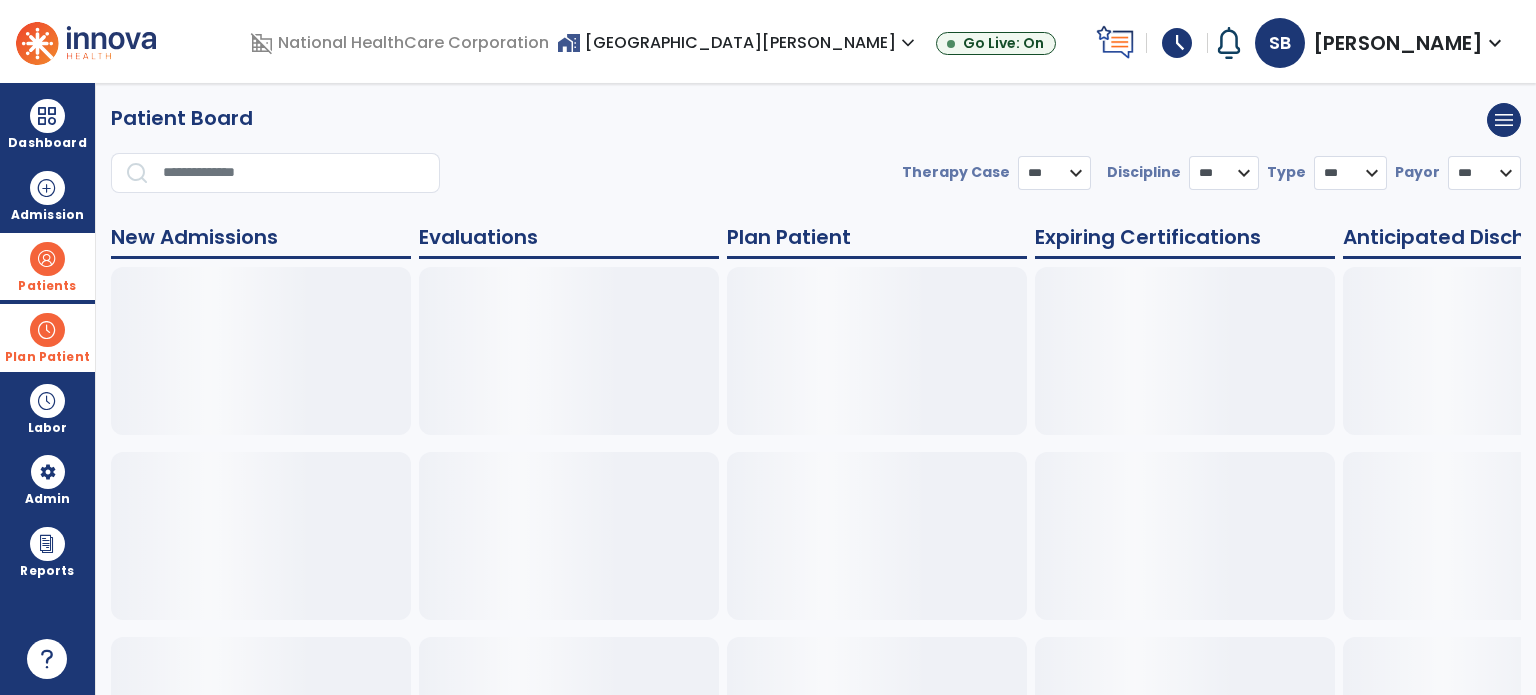 select on "***" 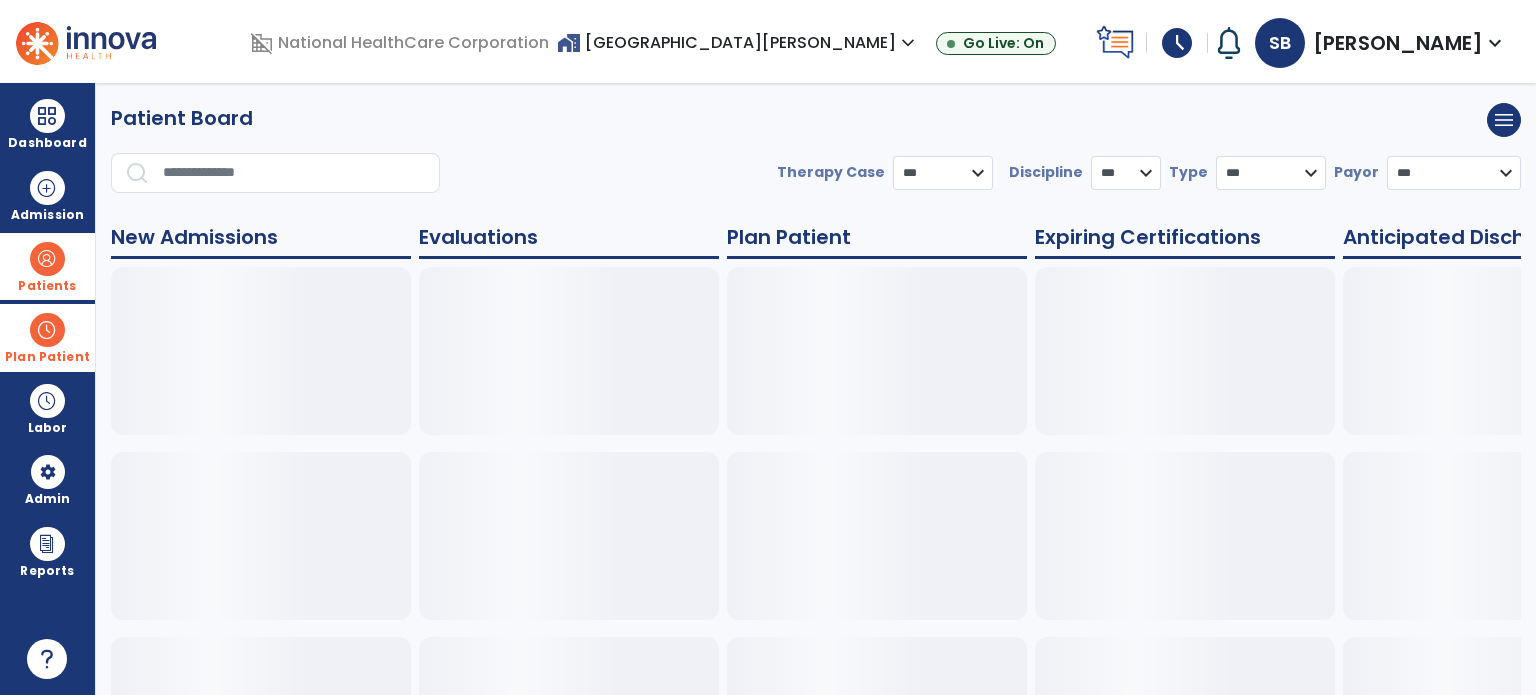 click on "Patients" at bounding box center [47, 286] 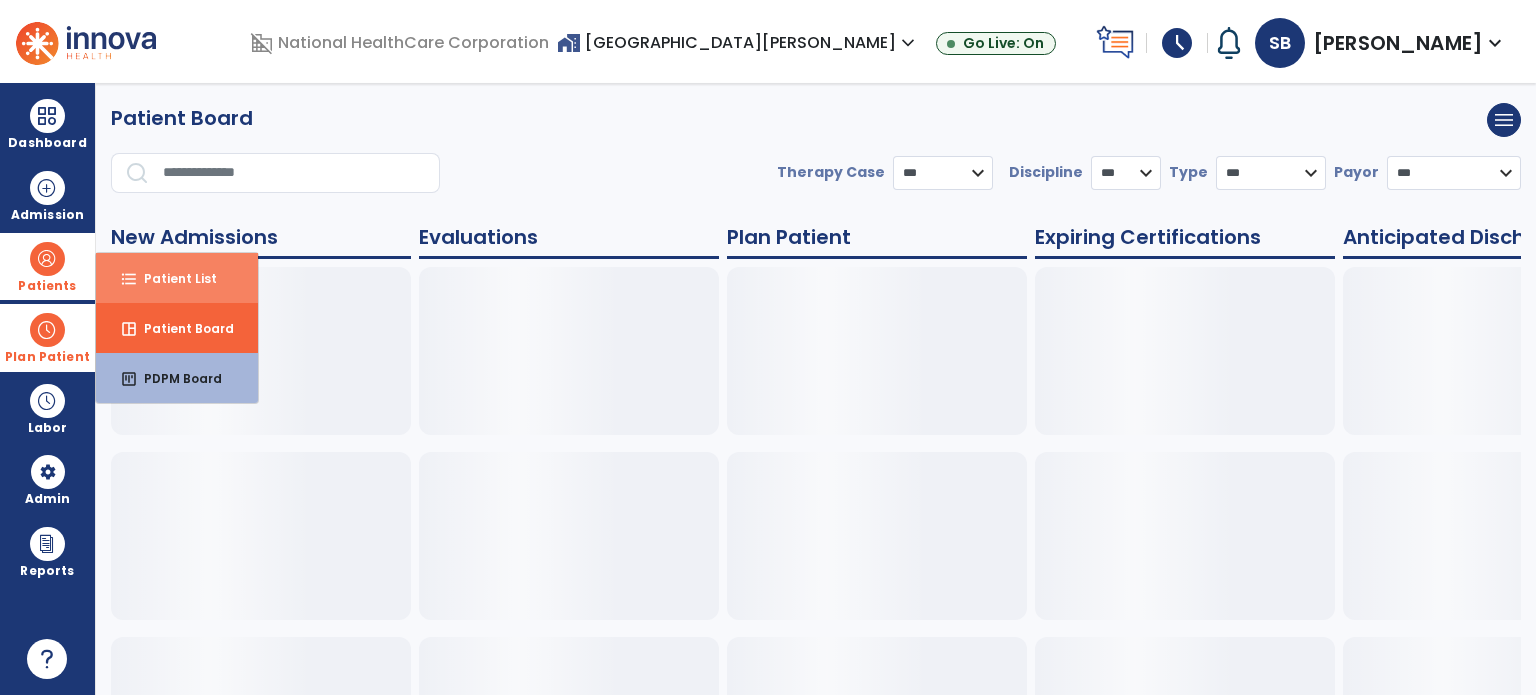 click on "format_list_bulleted  Patient List" at bounding box center (177, 278) 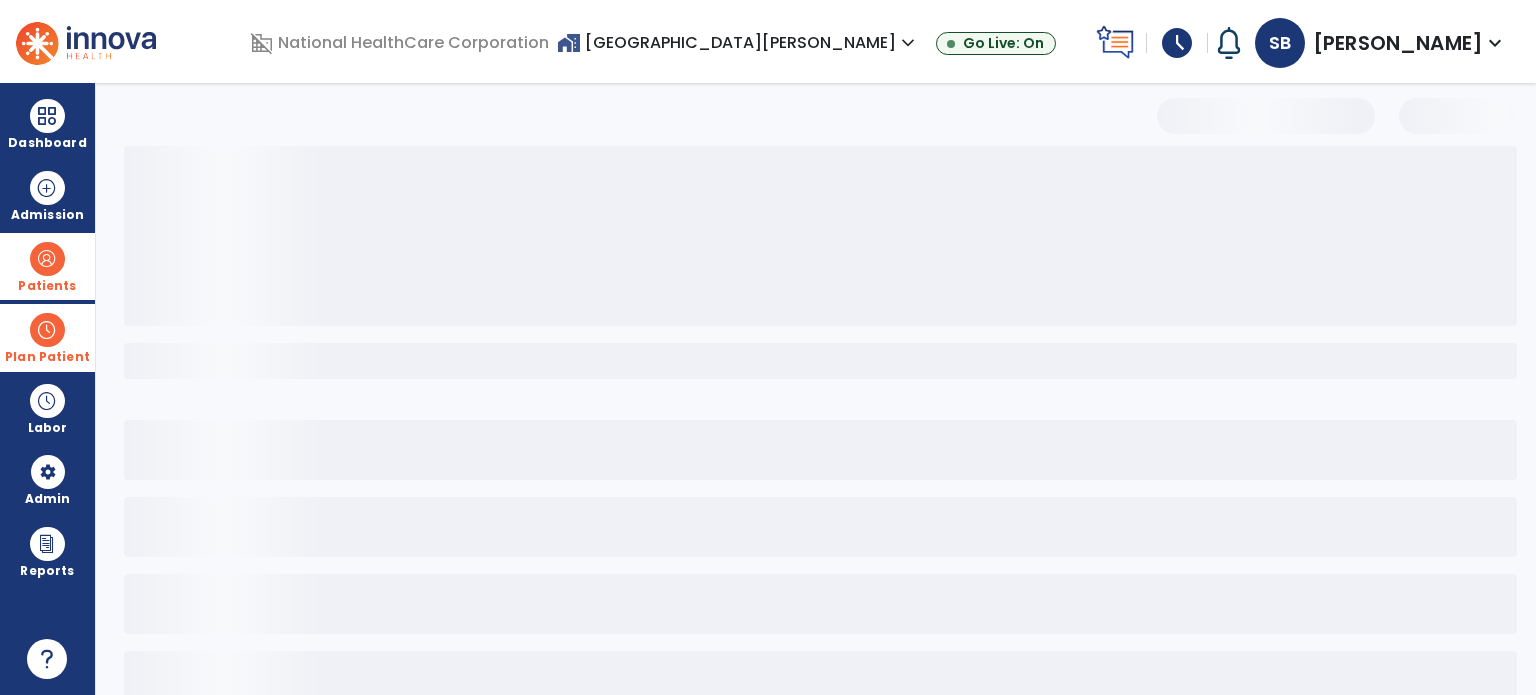 select on "***" 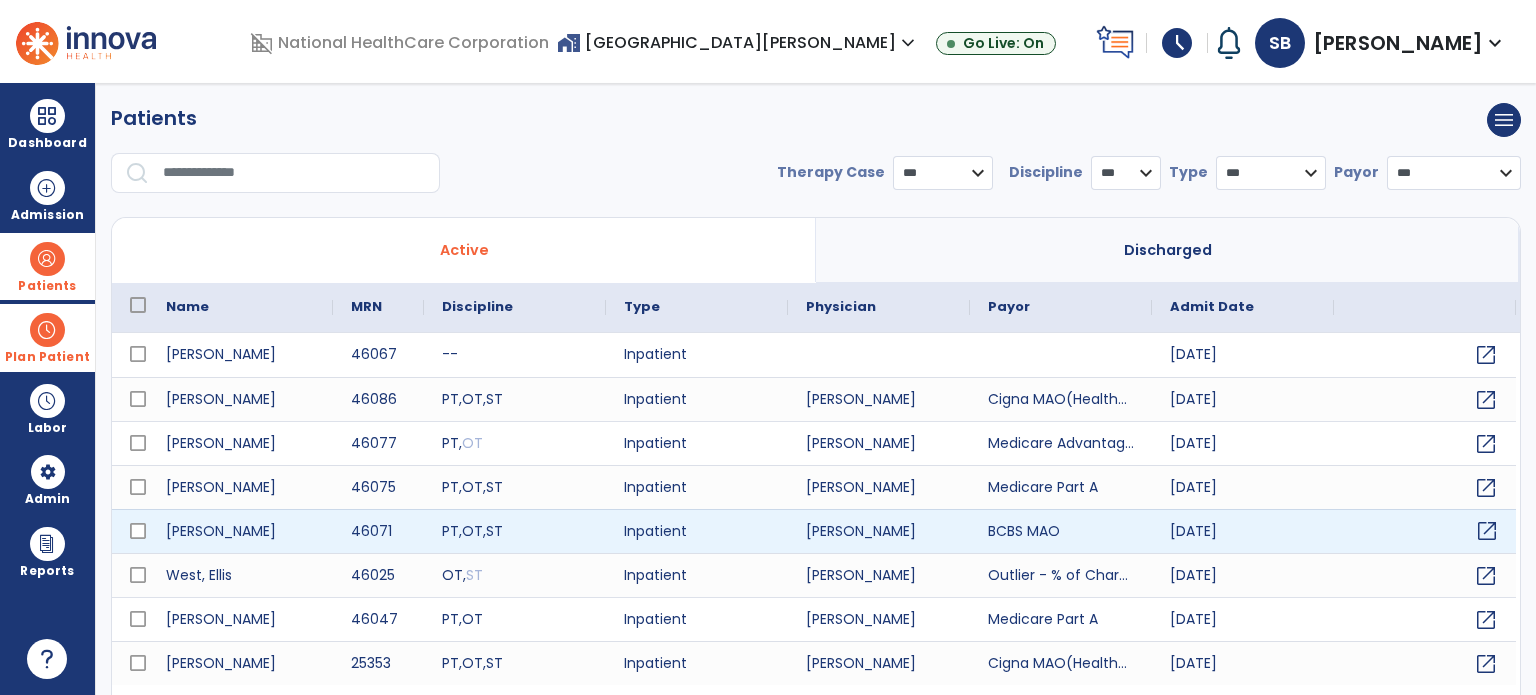 click on "open_in_new" at bounding box center (1487, 531) 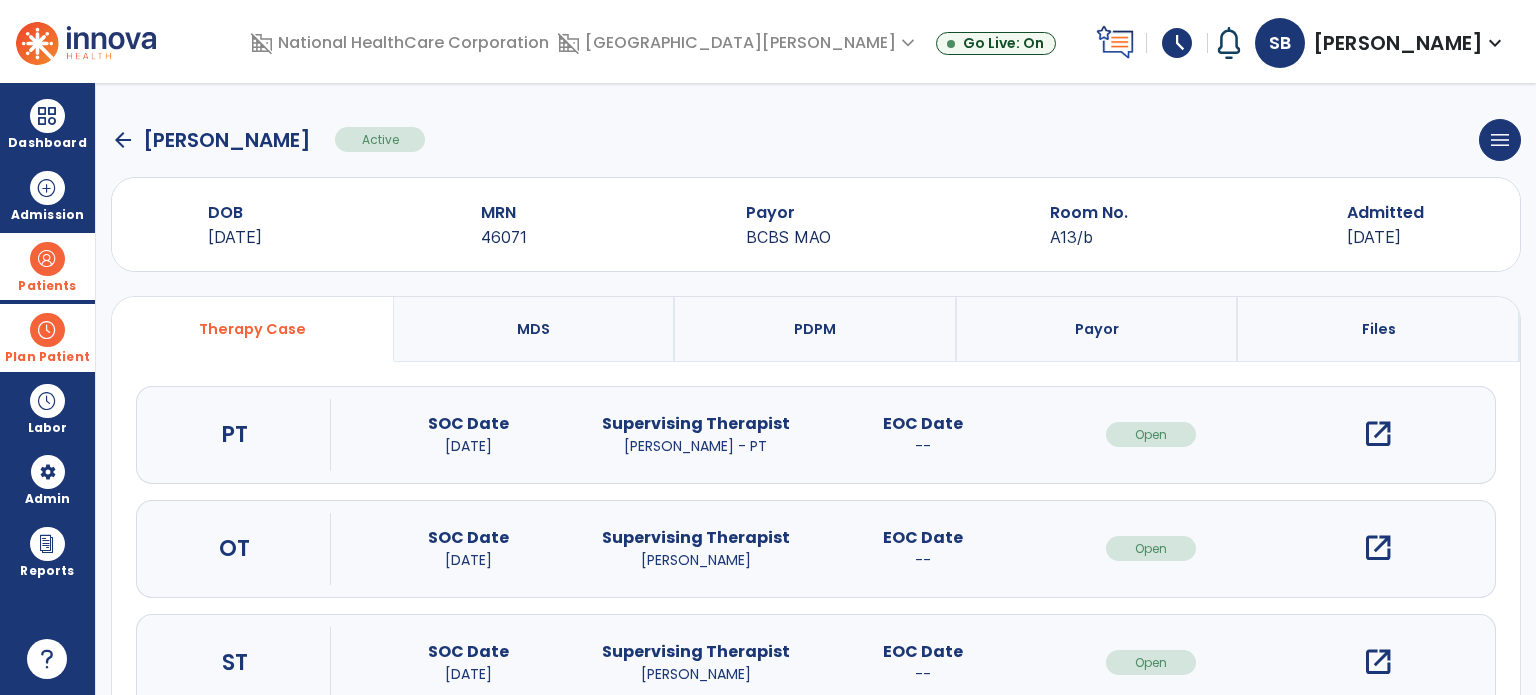 click on "open_in_new" at bounding box center [1378, 434] 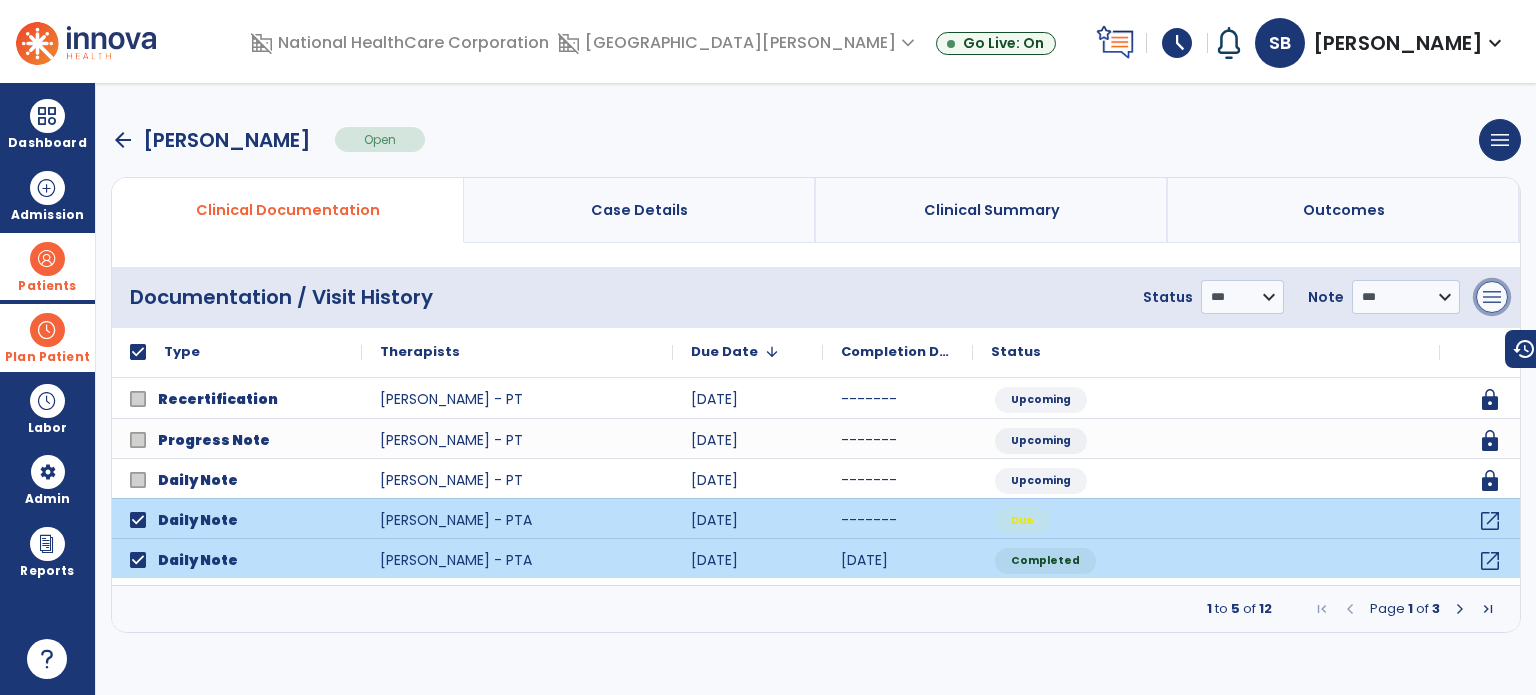 click on "menu" at bounding box center (1492, 297) 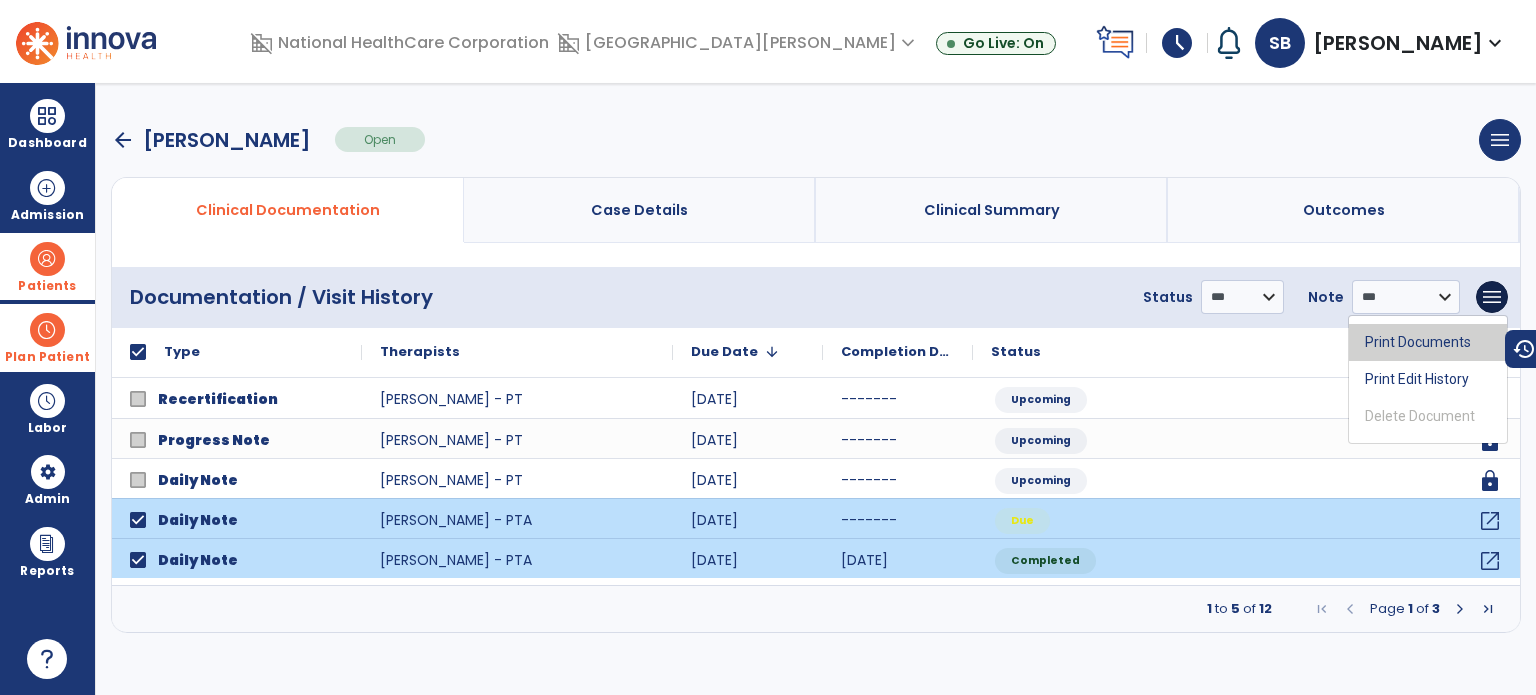 click on "Print Documents" at bounding box center (1428, 342) 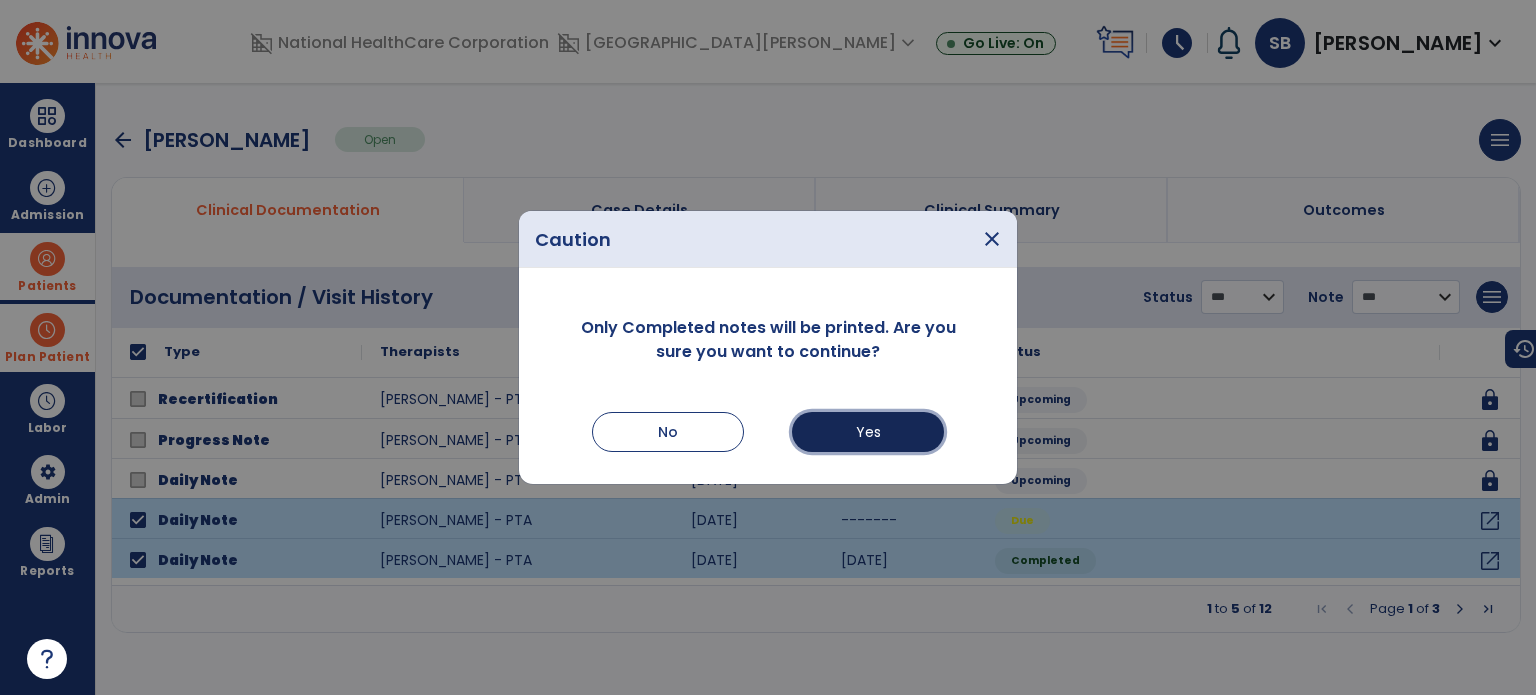 click on "Yes" at bounding box center (868, 432) 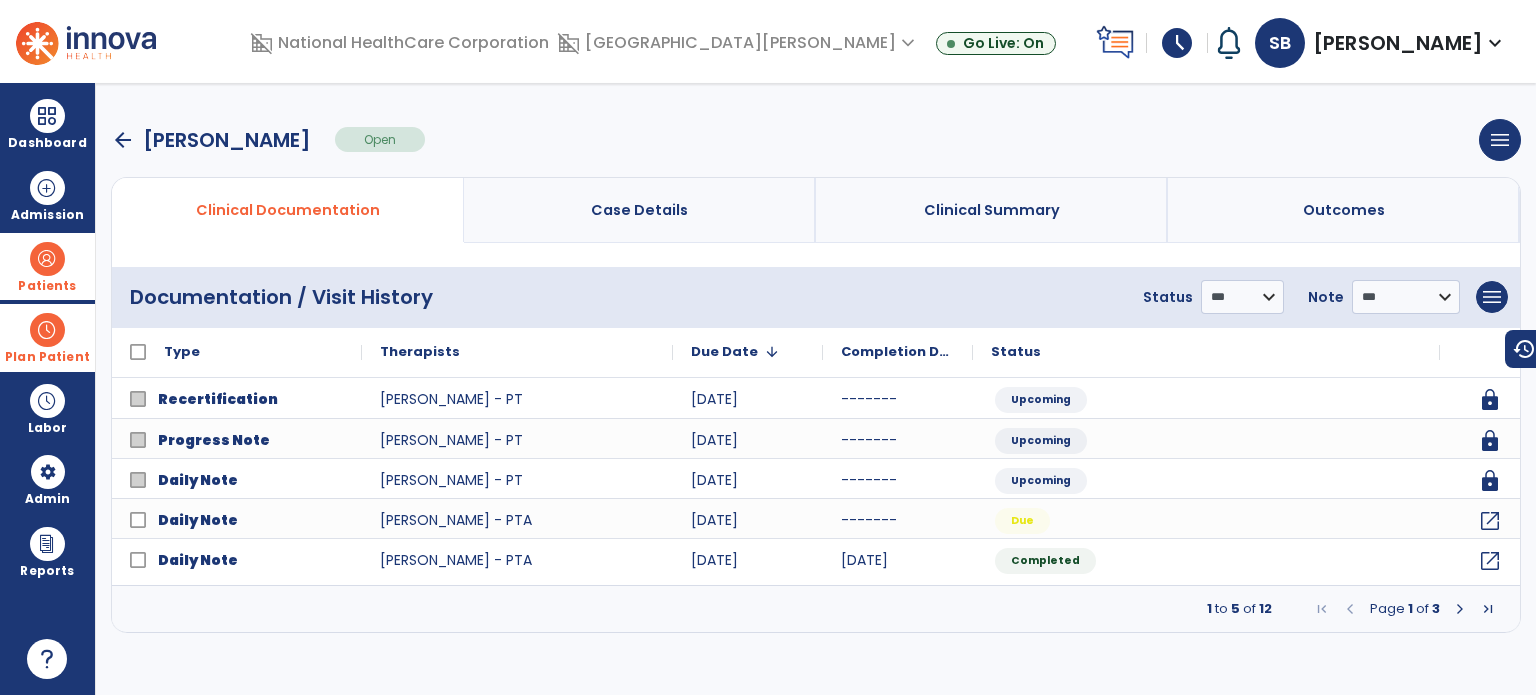 click on "arrow_back" at bounding box center (123, 140) 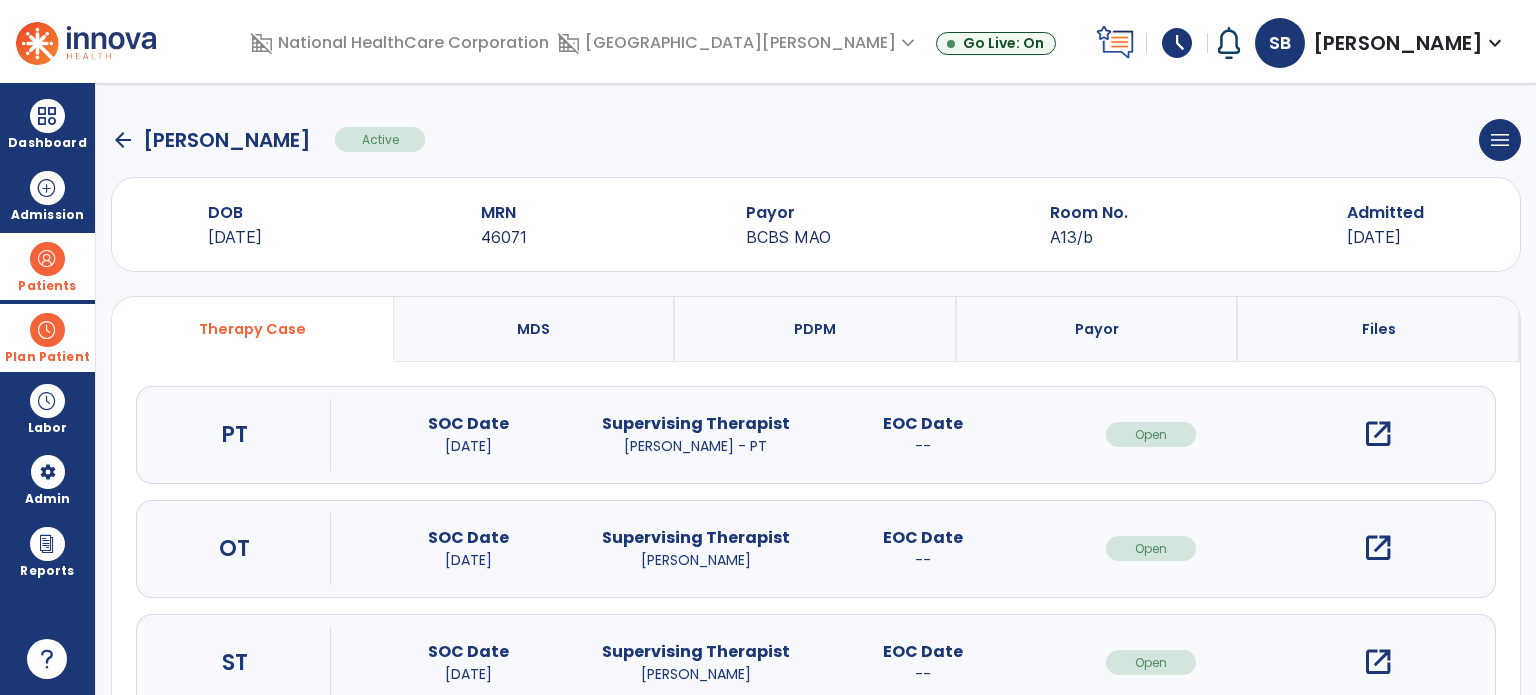 click on "open_in_new" at bounding box center (1378, 548) 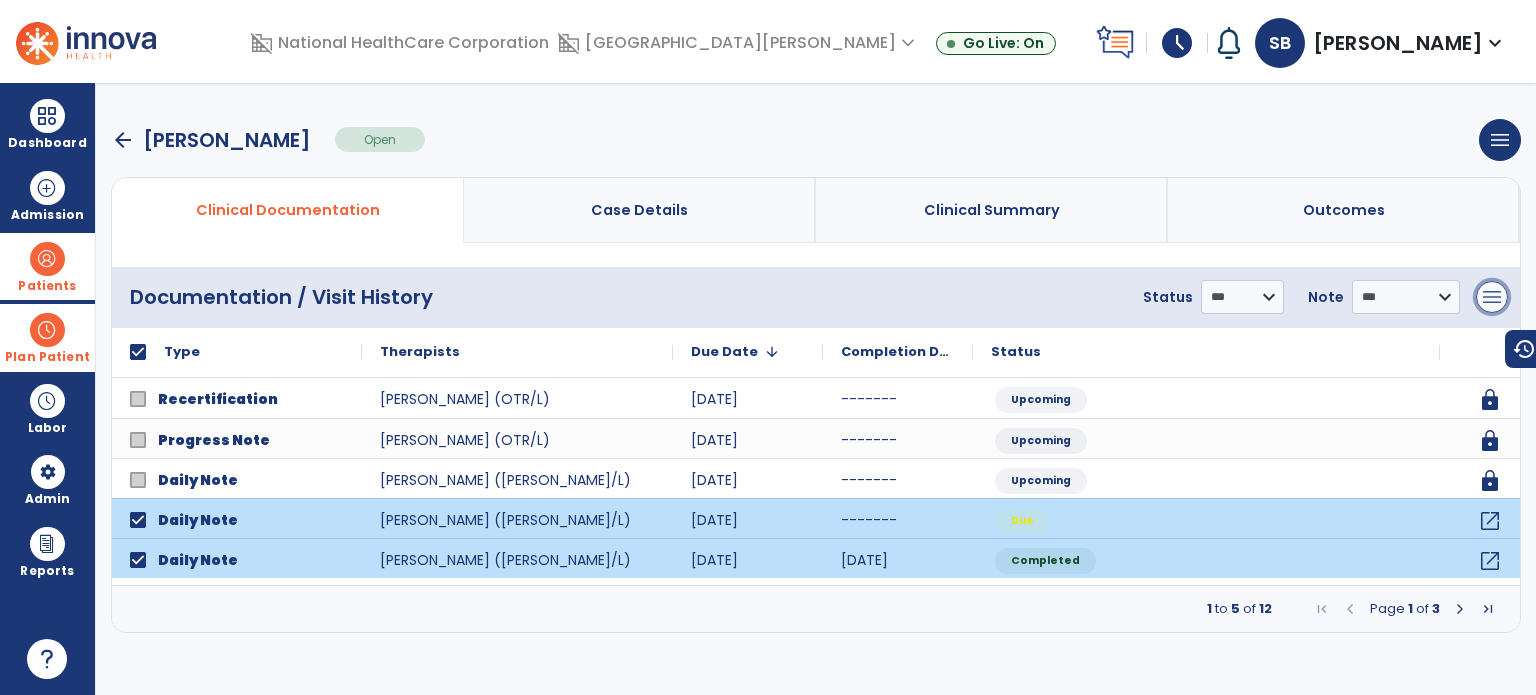 click on "menu" at bounding box center (1492, 297) 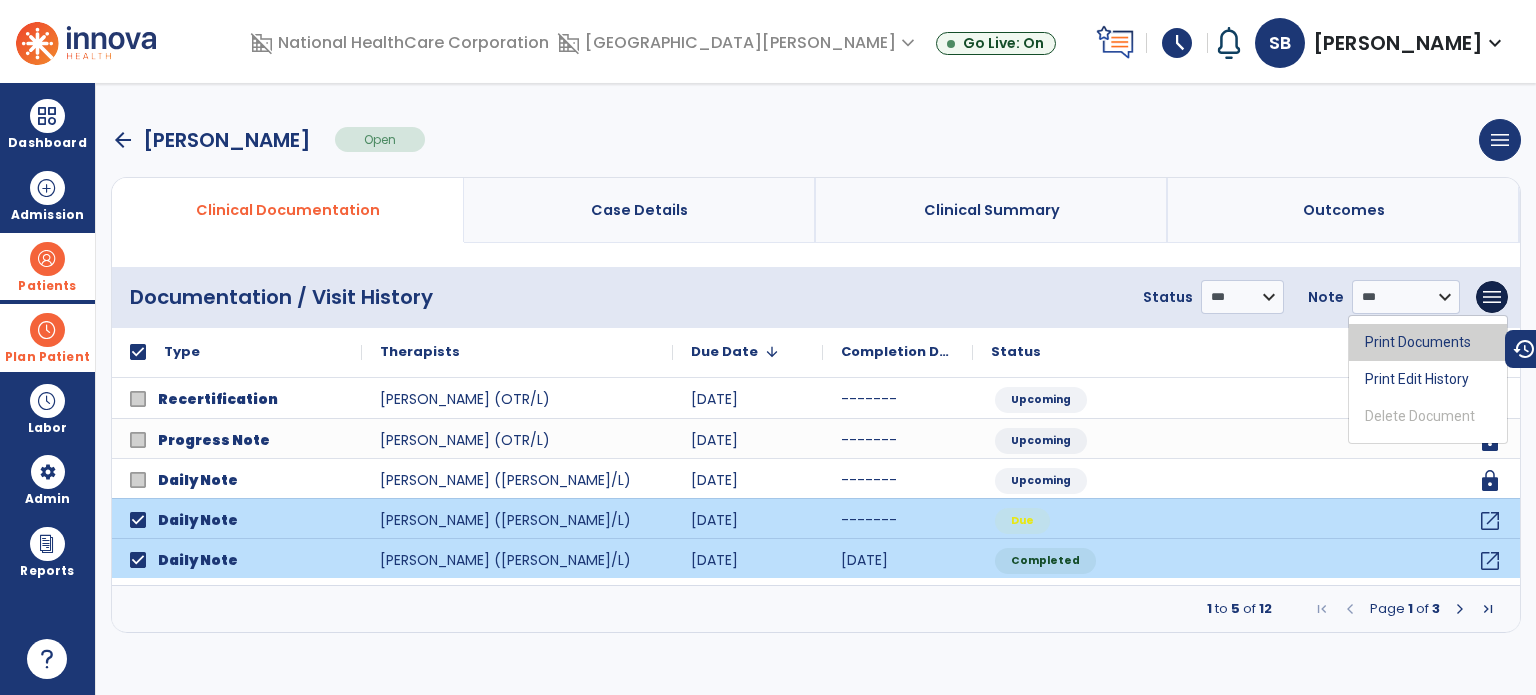 click on "Print Documents" at bounding box center [1428, 342] 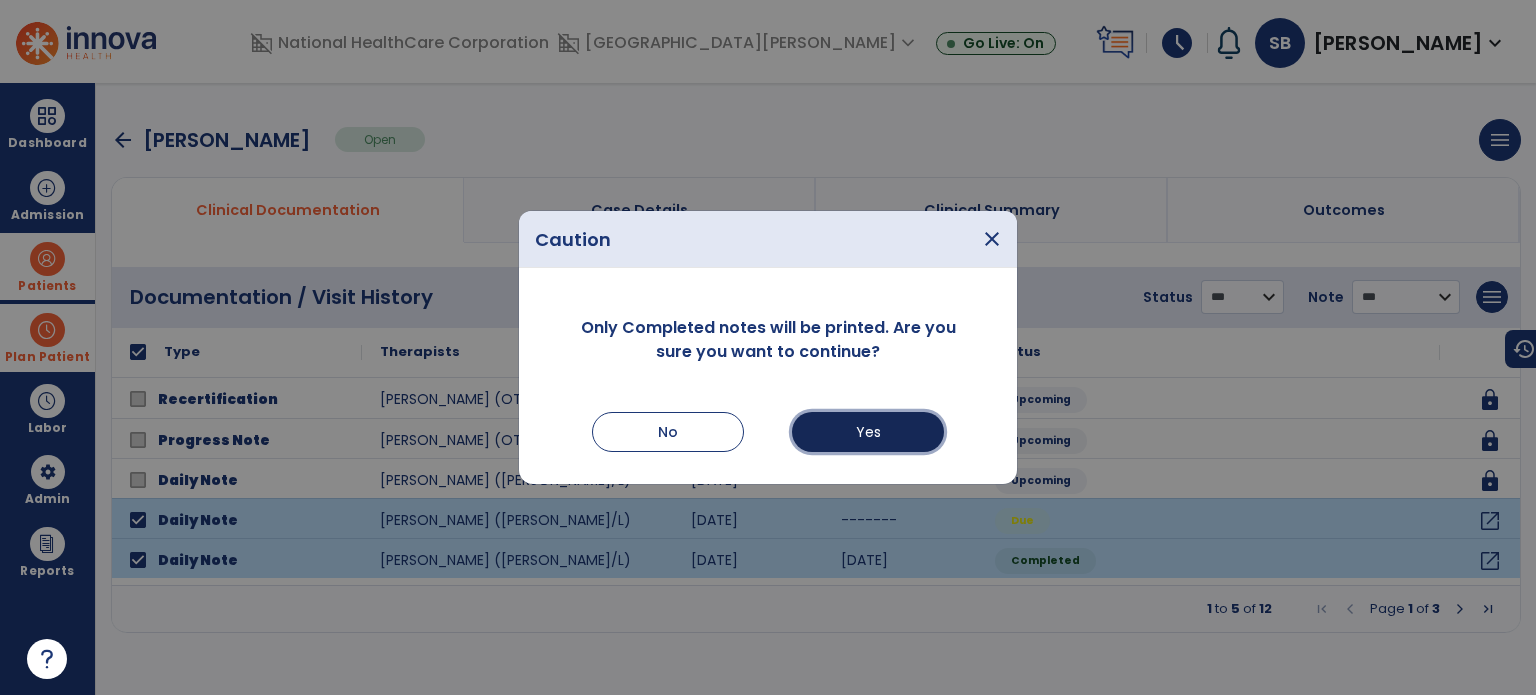 click on "Yes" at bounding box center [868, 432] 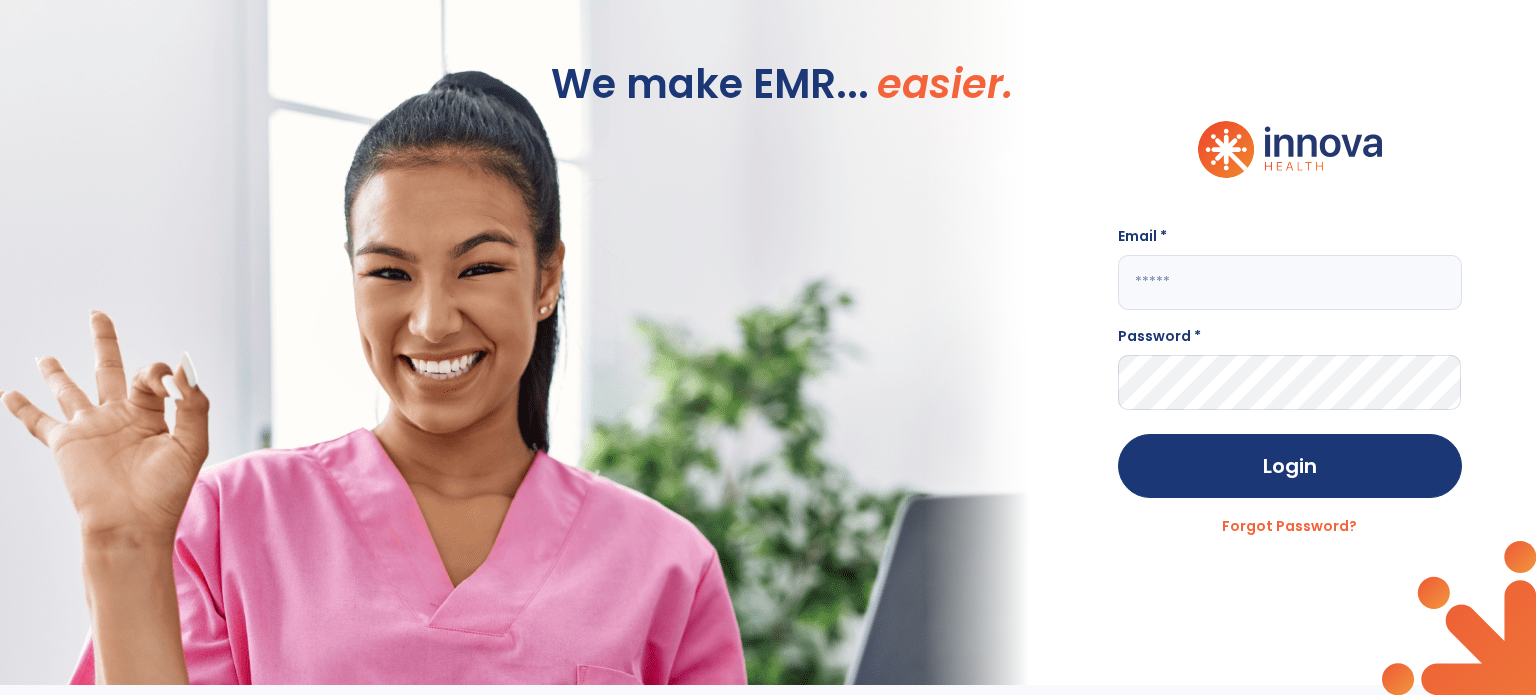 type on "**********" 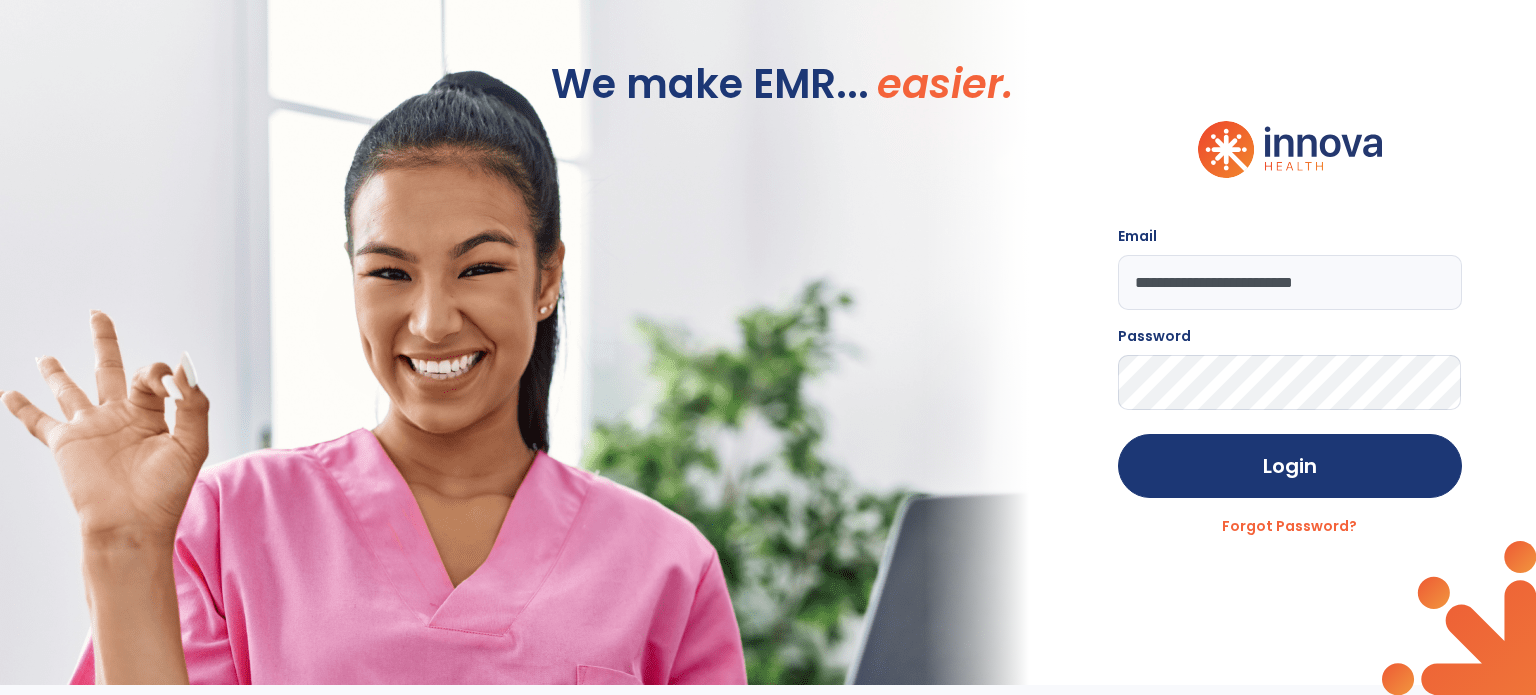 click on "We make EMR... easier." 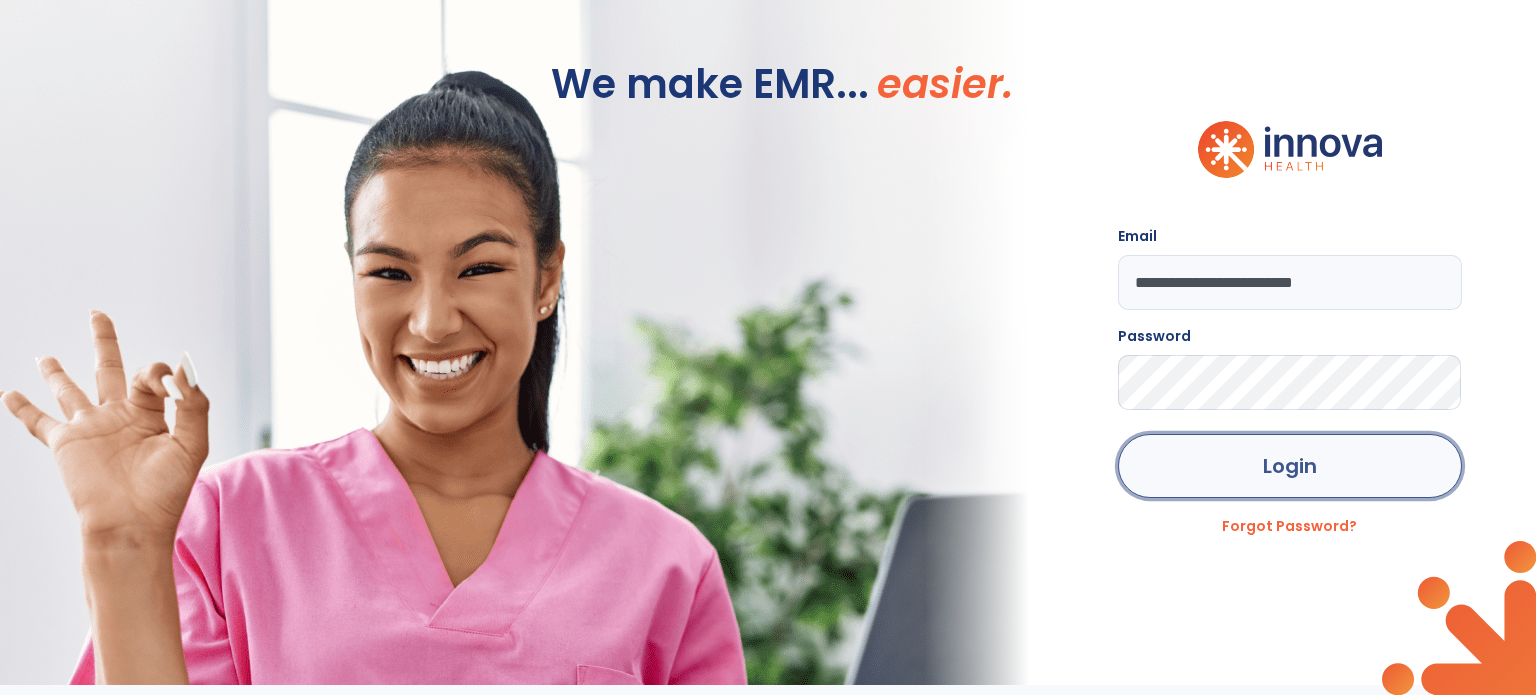 click on "Login" 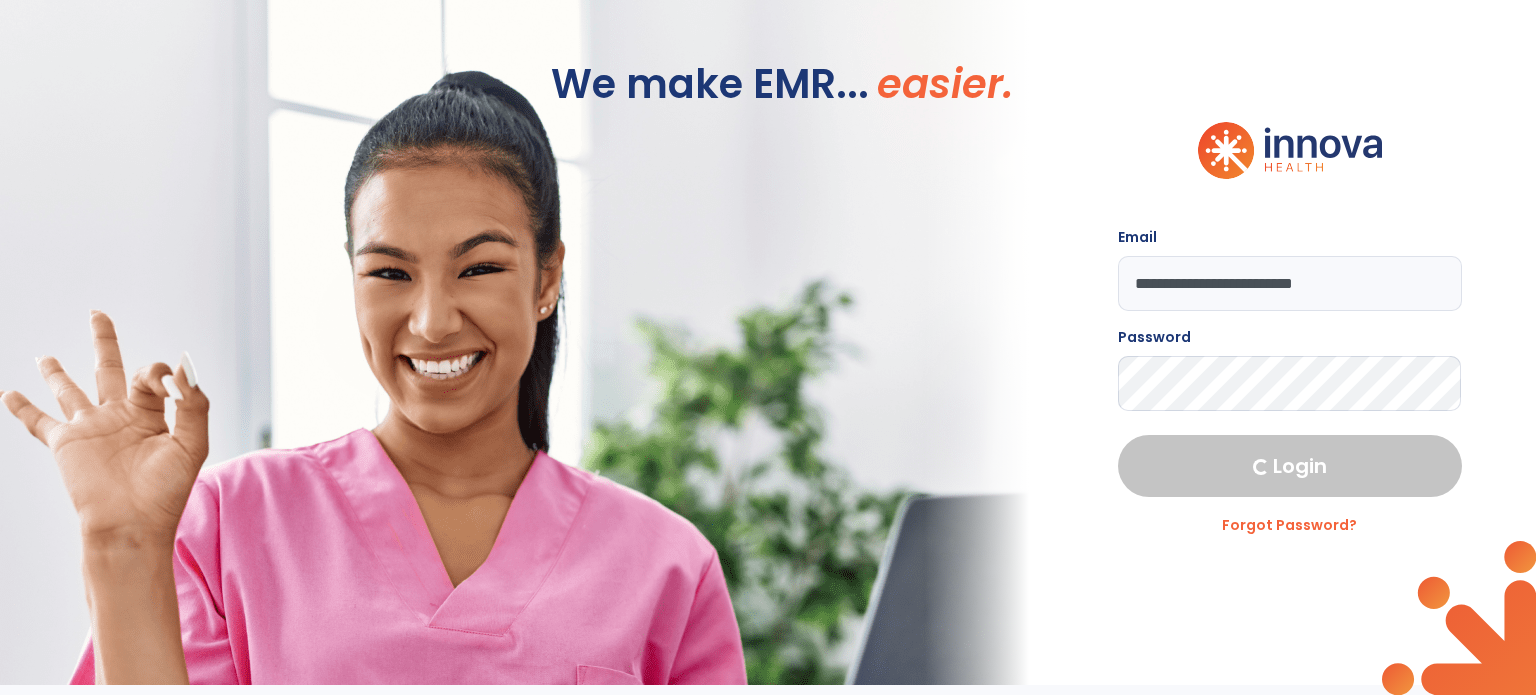 select on "***" 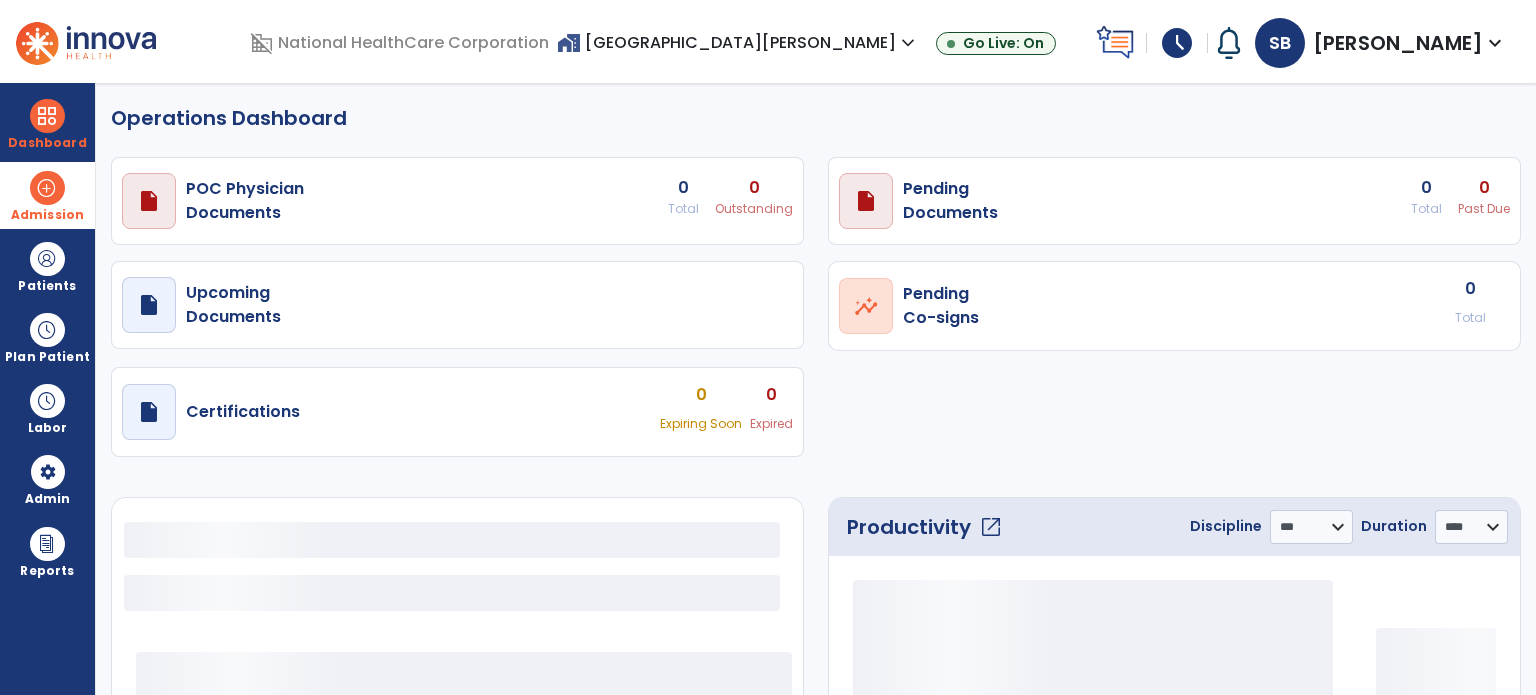 select on "***" 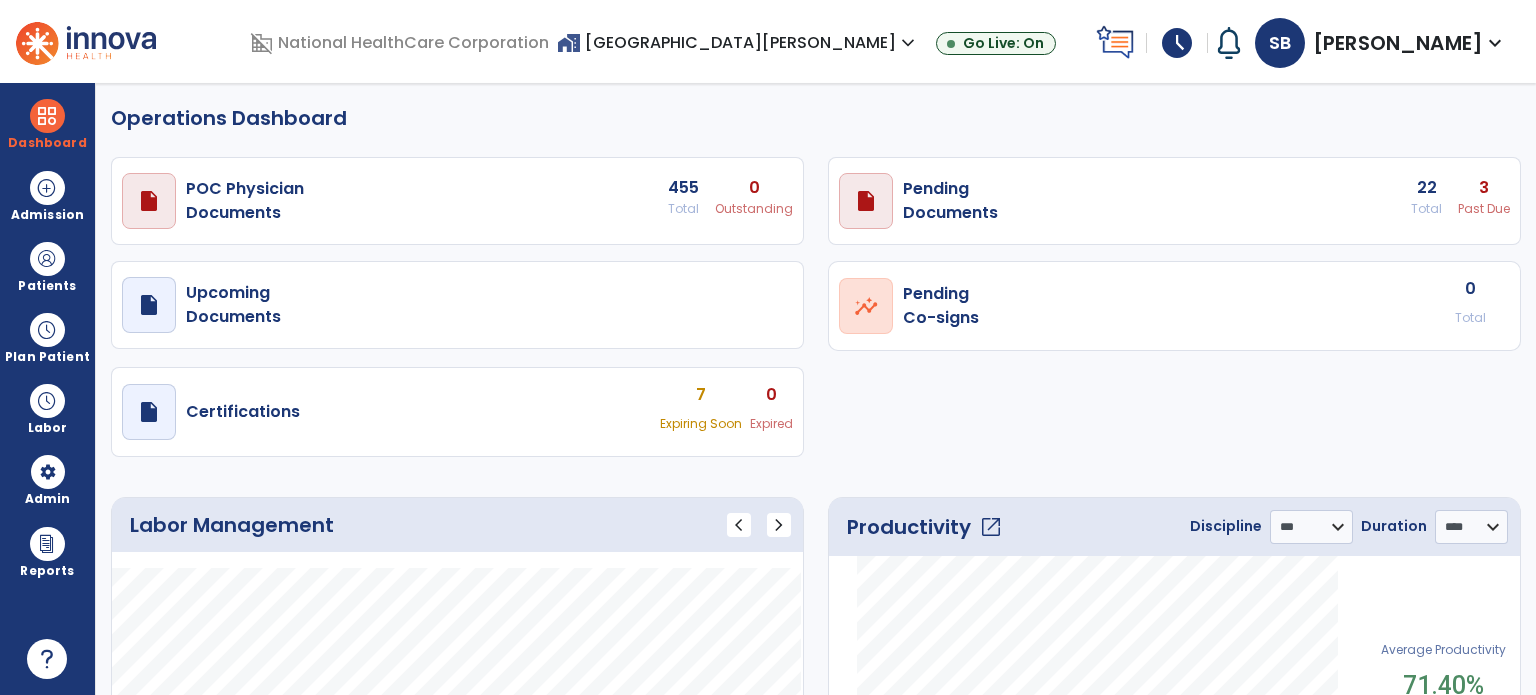 click on "Operations Dashboard" 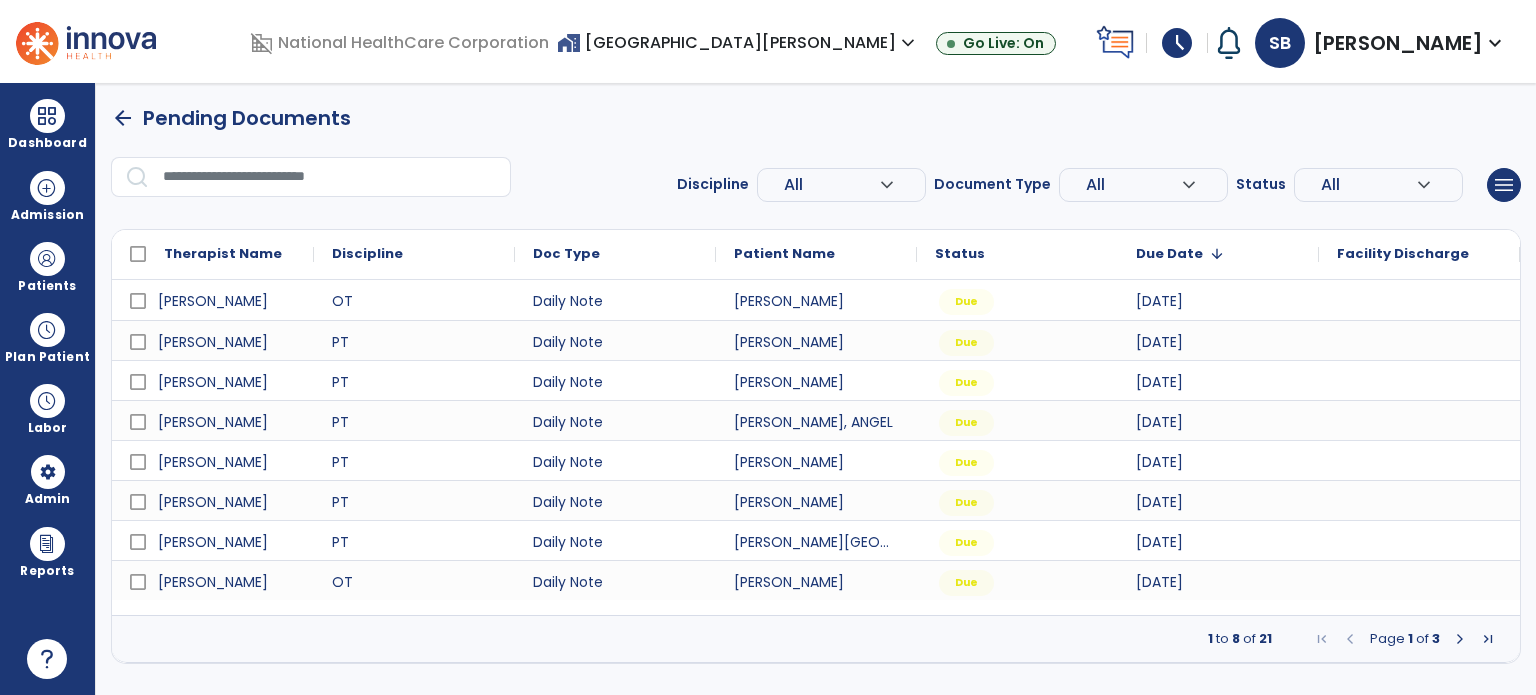 click at bounding box center [1460, 639] 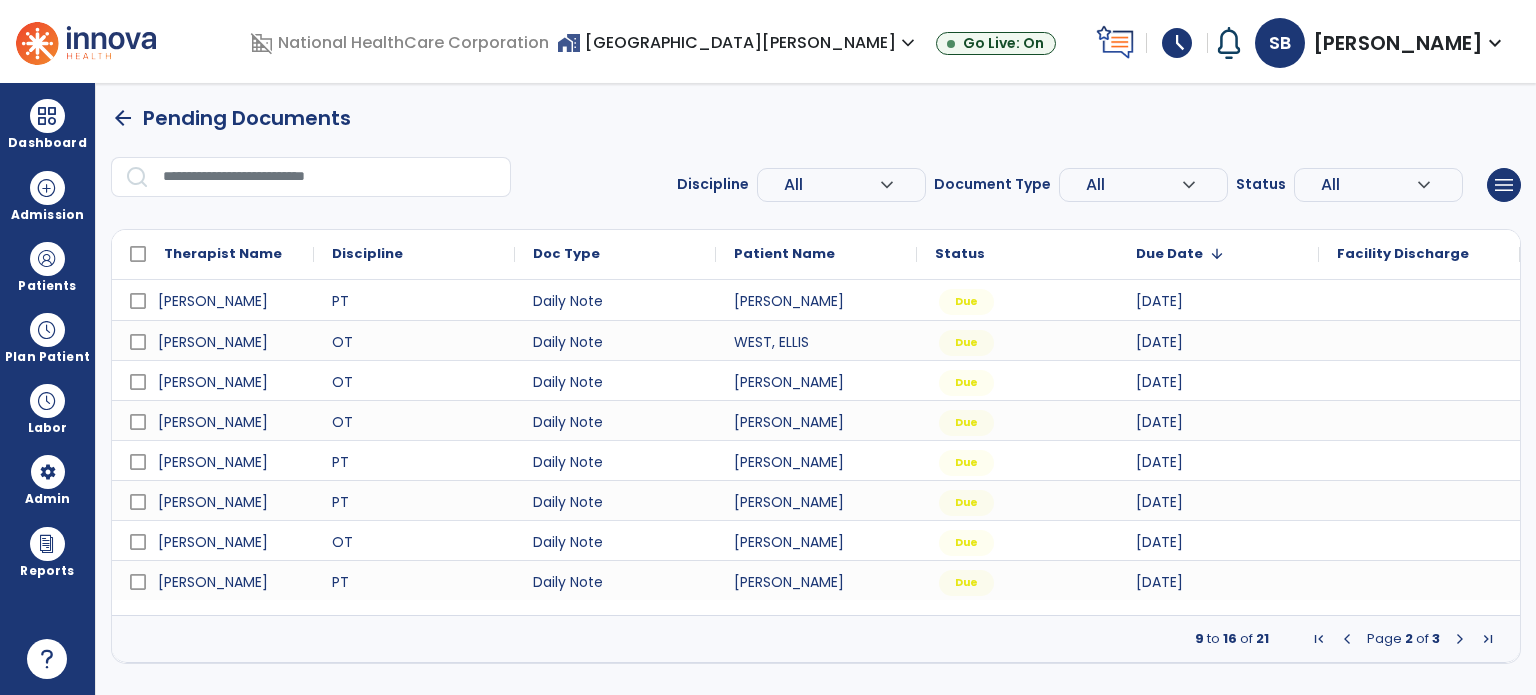 click at bounding box center [1460, 639] 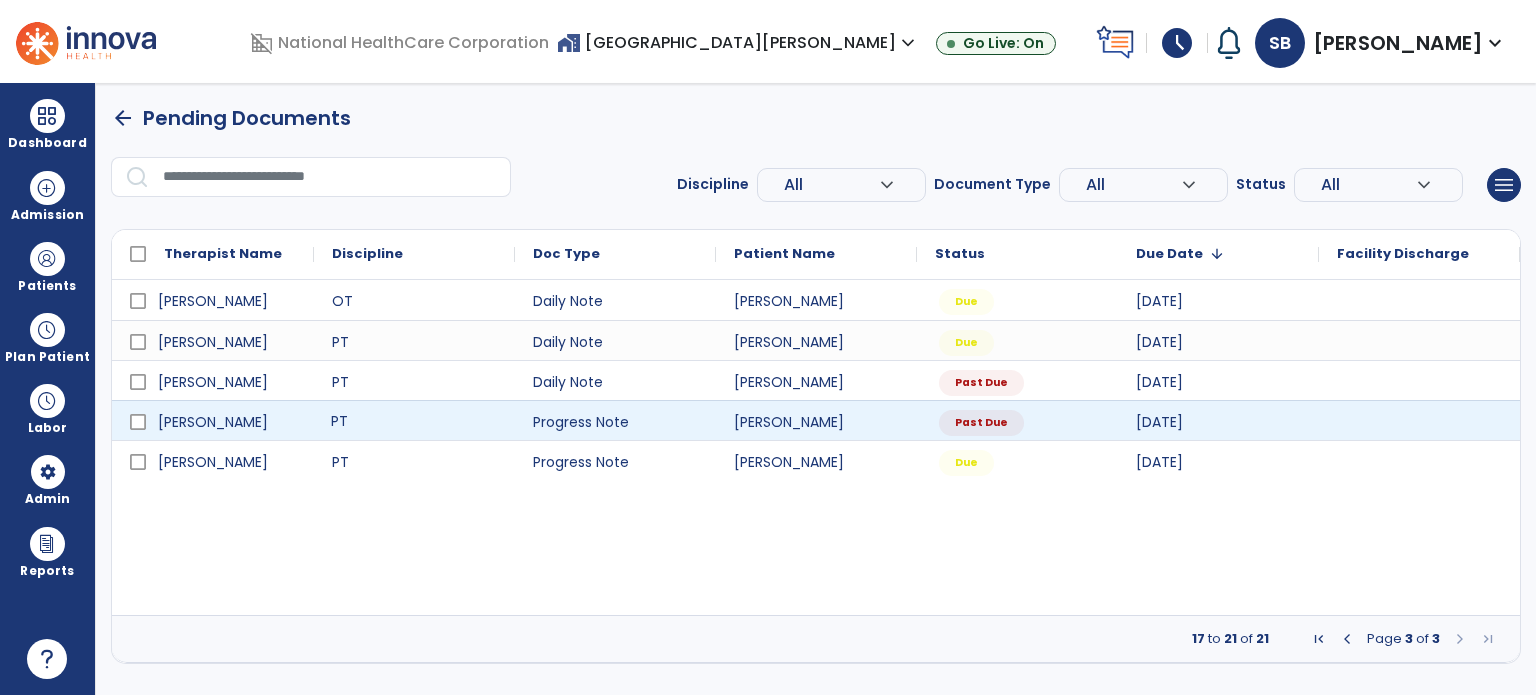 click on "PT" at bounding box center (414, 420) 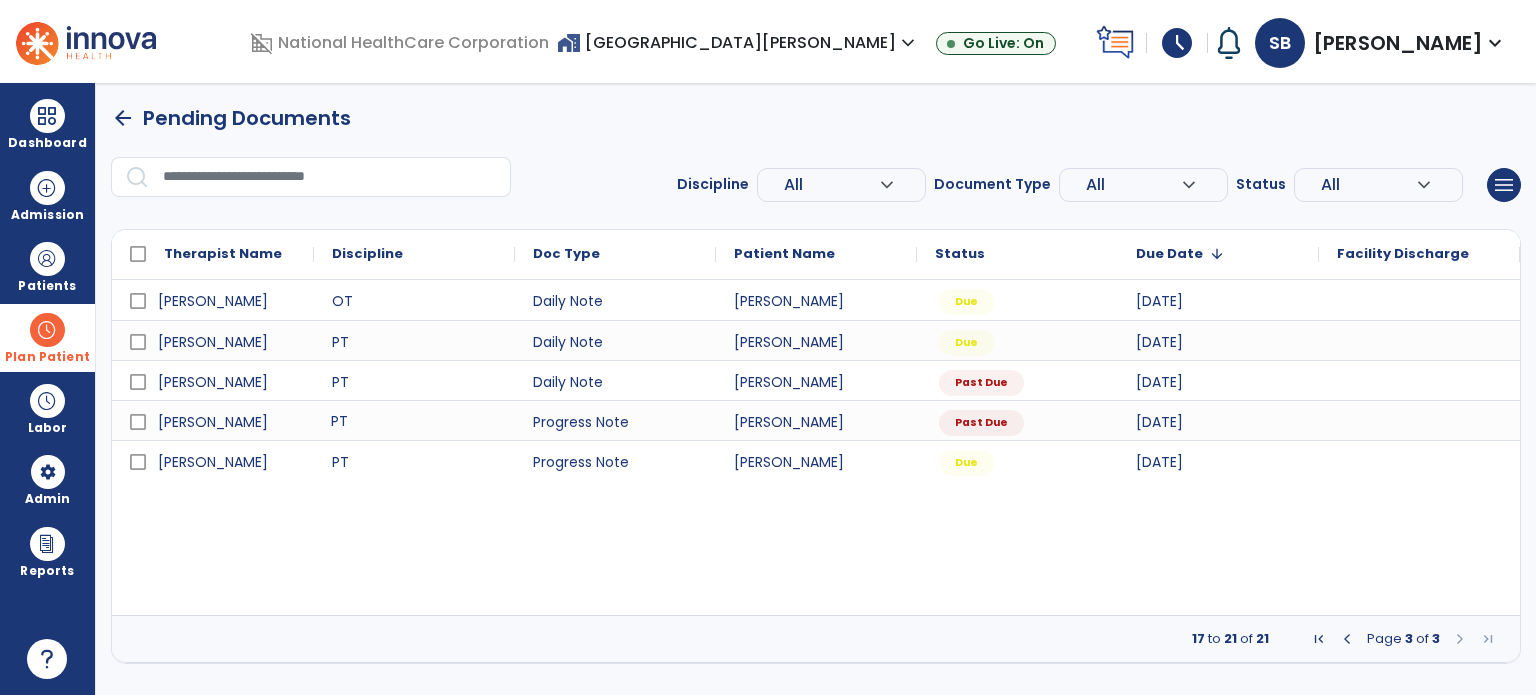 click at bounding box center [47, 330] 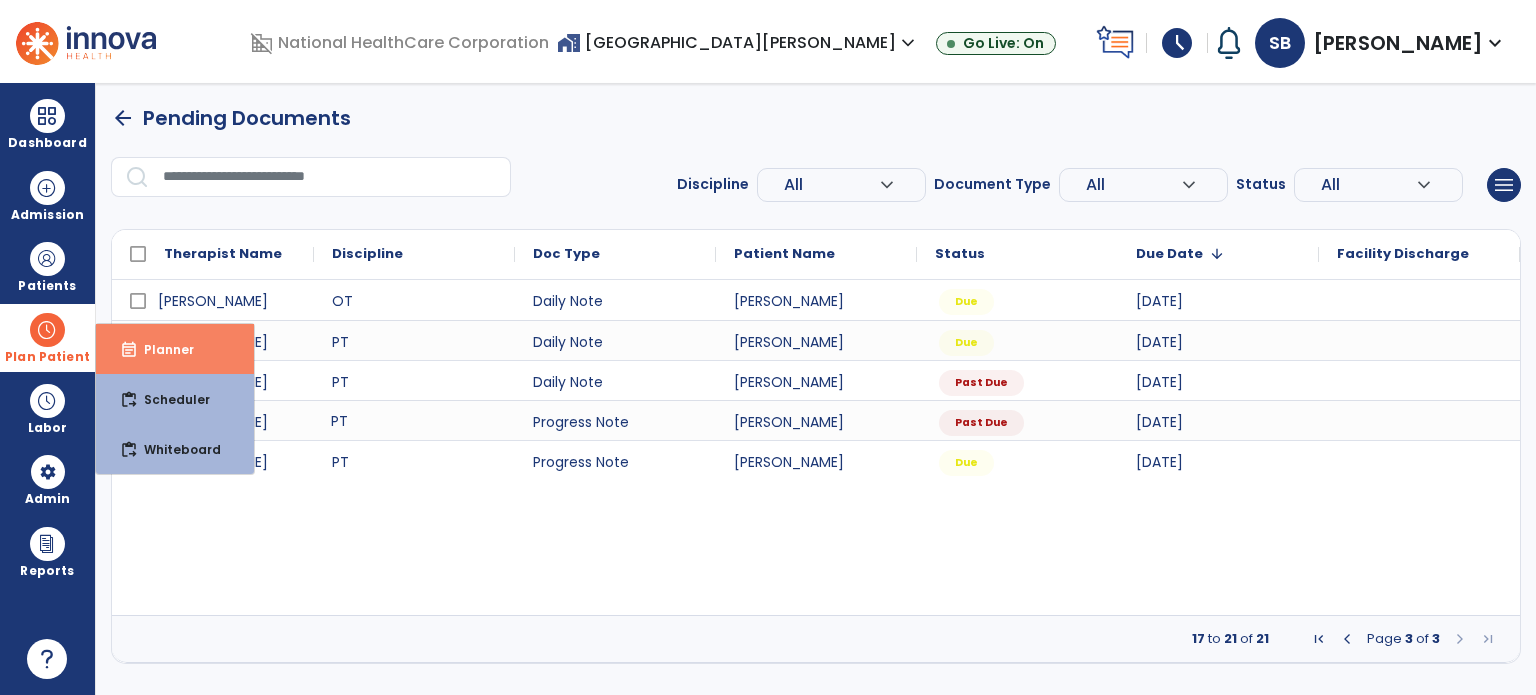 click on "Planner" at bounding box center (161, 349) 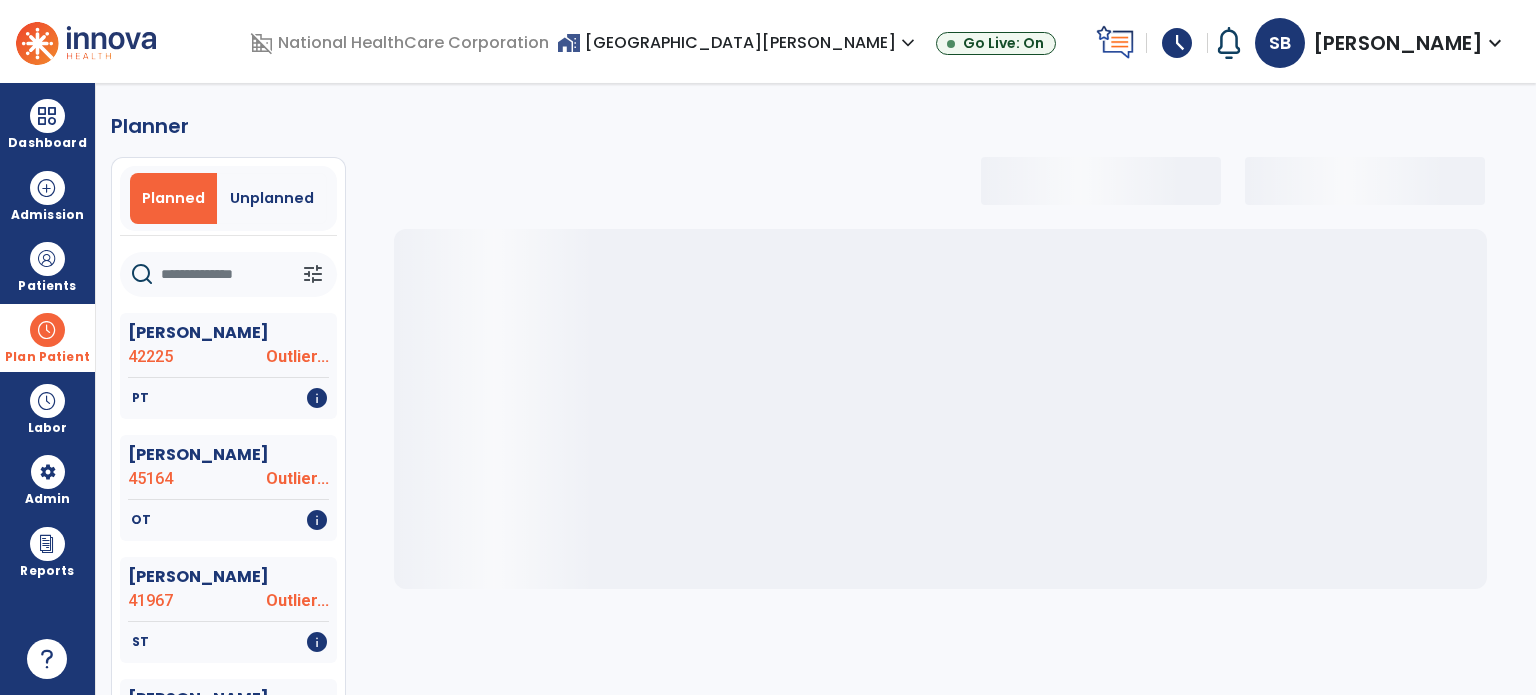 click 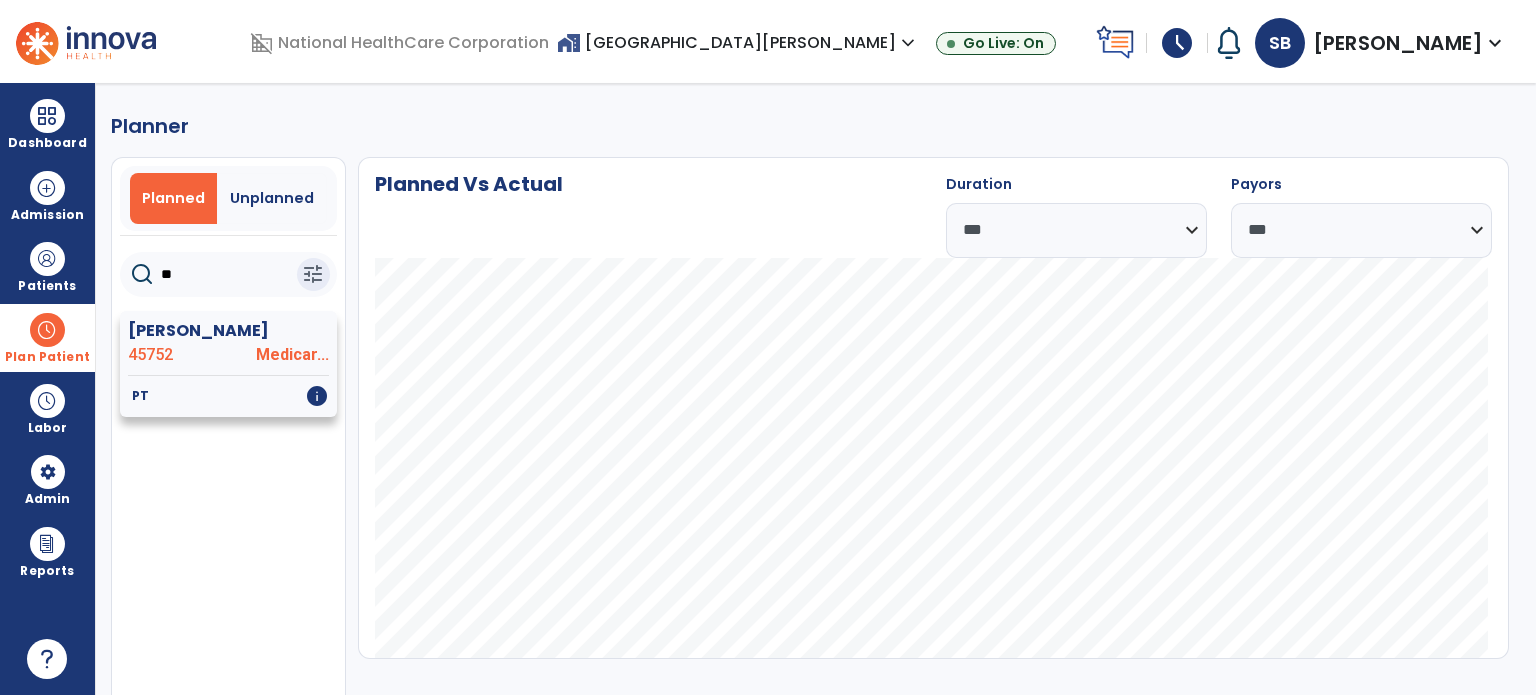 type on "**" 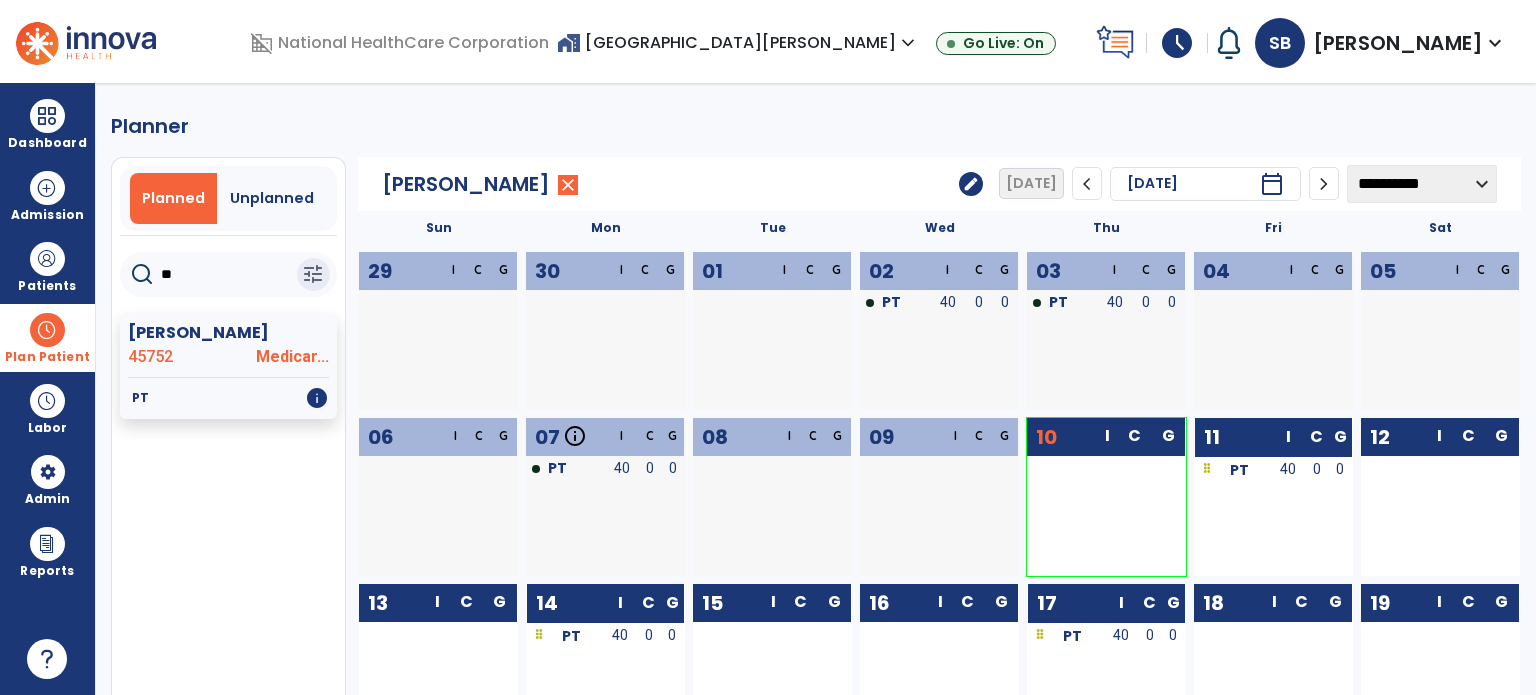 click on "Plan Patient" at bounding box center (47, 337) 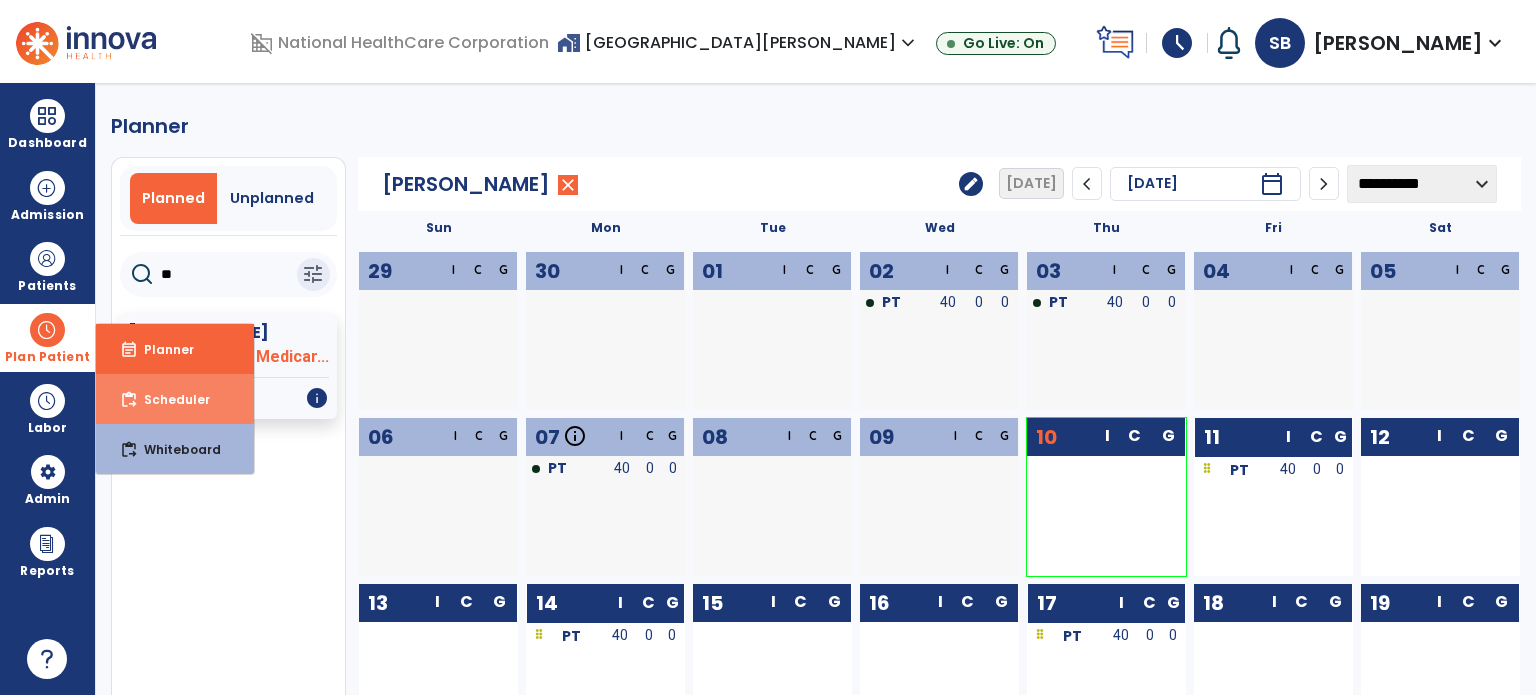 click on "Scheduler" at bounding box center (169, 399) 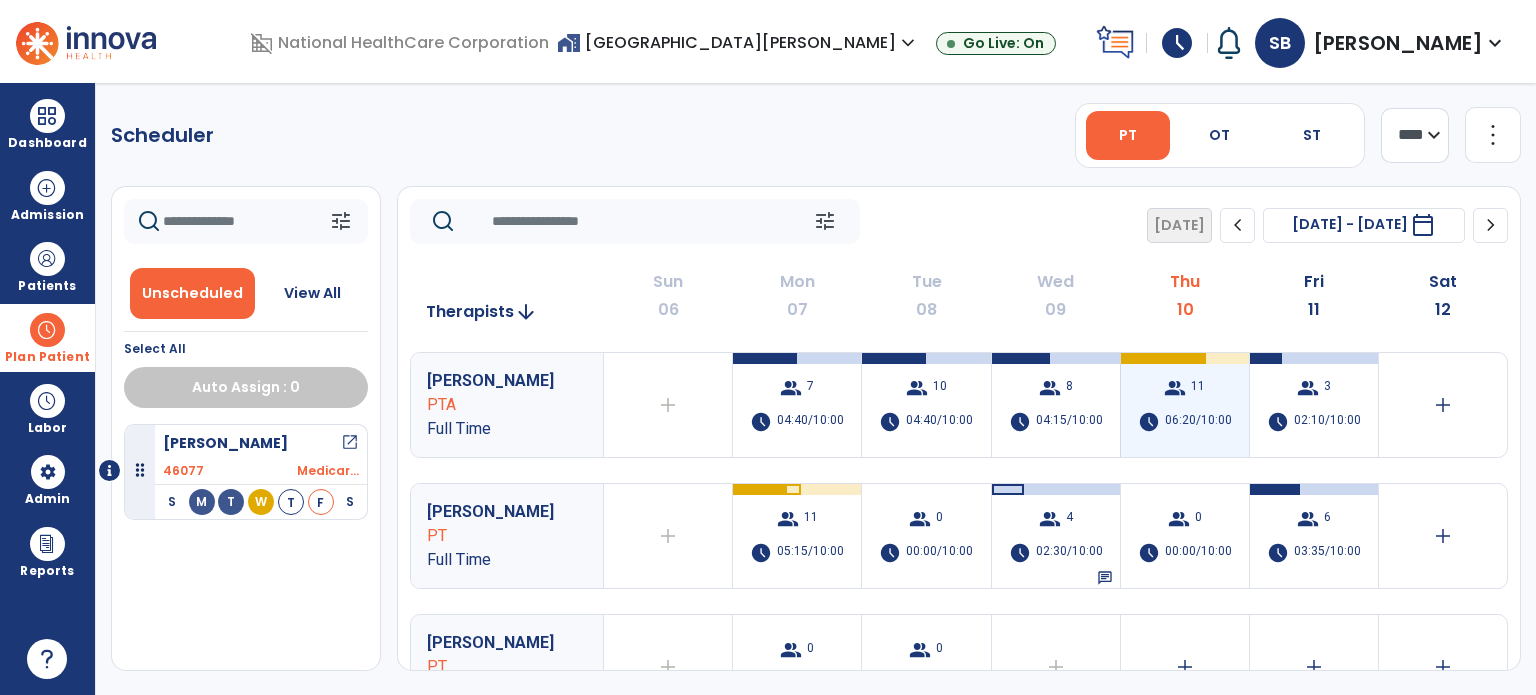 click on "06:20/10:00" at bounding box center (1198, 422) 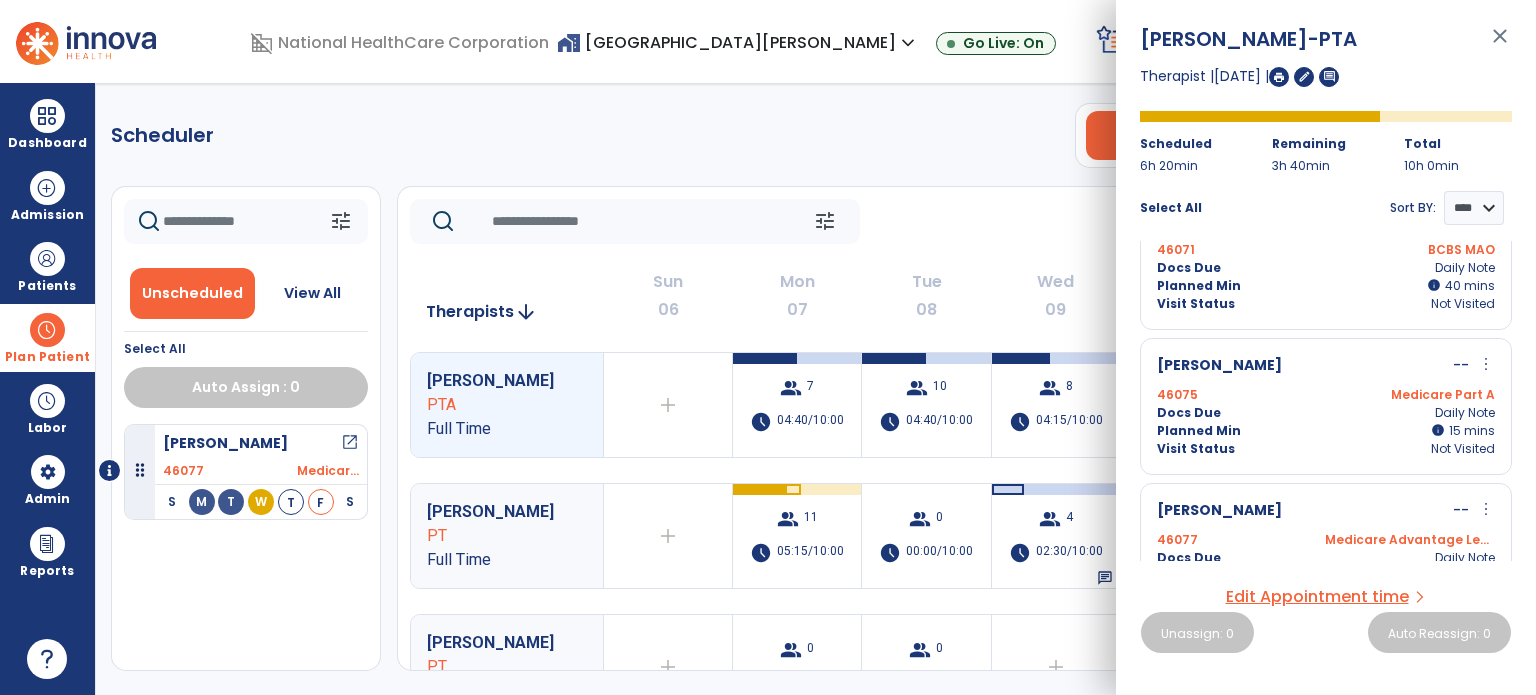 scroll, scrollTop: 1268, scrollLeft: 0, axis: vertical 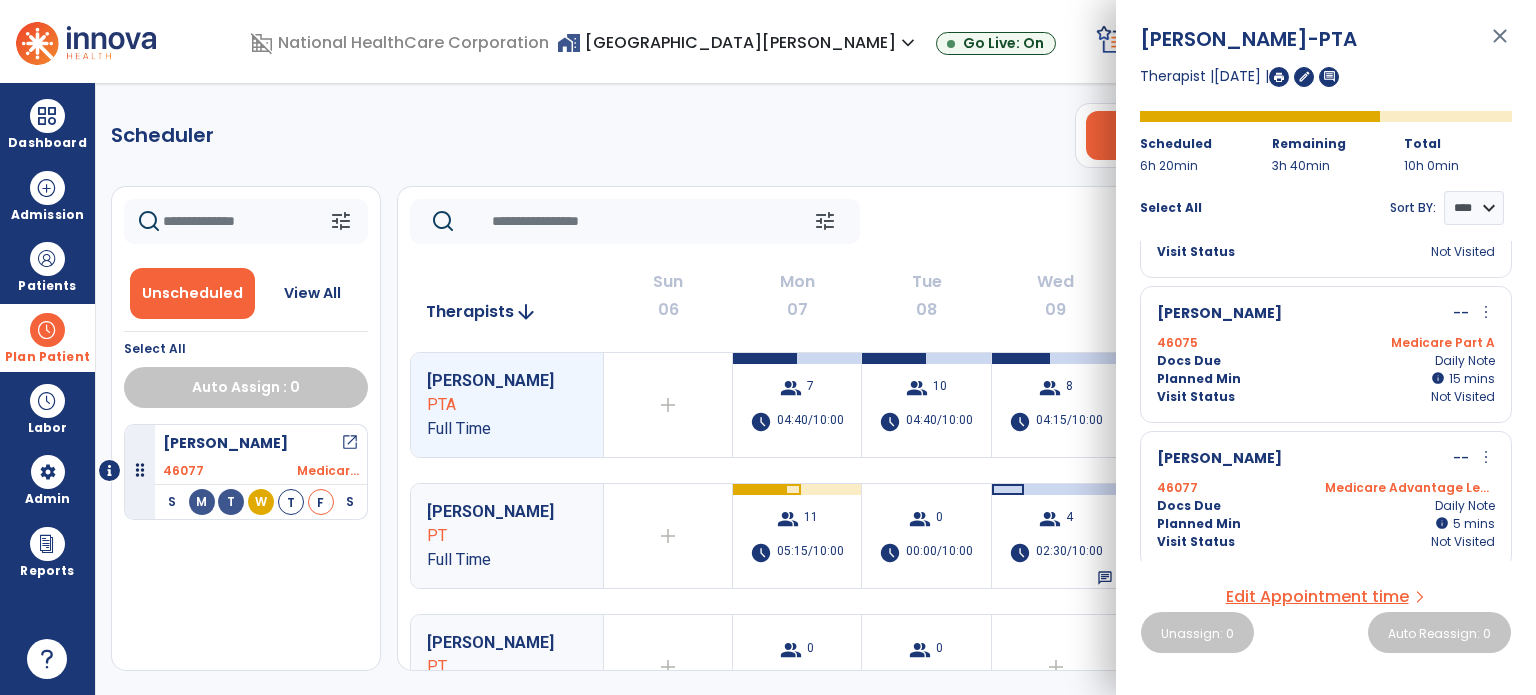 click on "more_vert" at bounding box center [1486, 312] 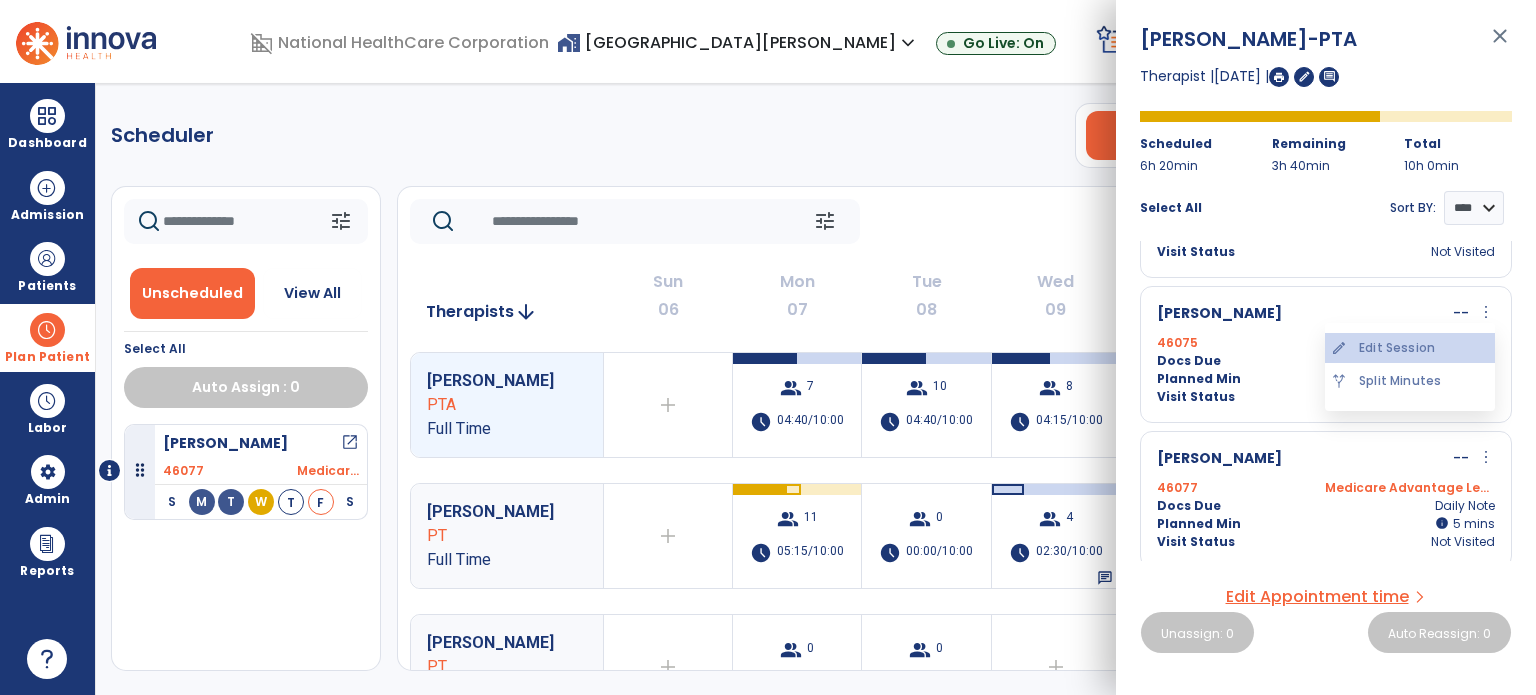 click on "edit   Edit Session" at bounding box center (1410, 348) 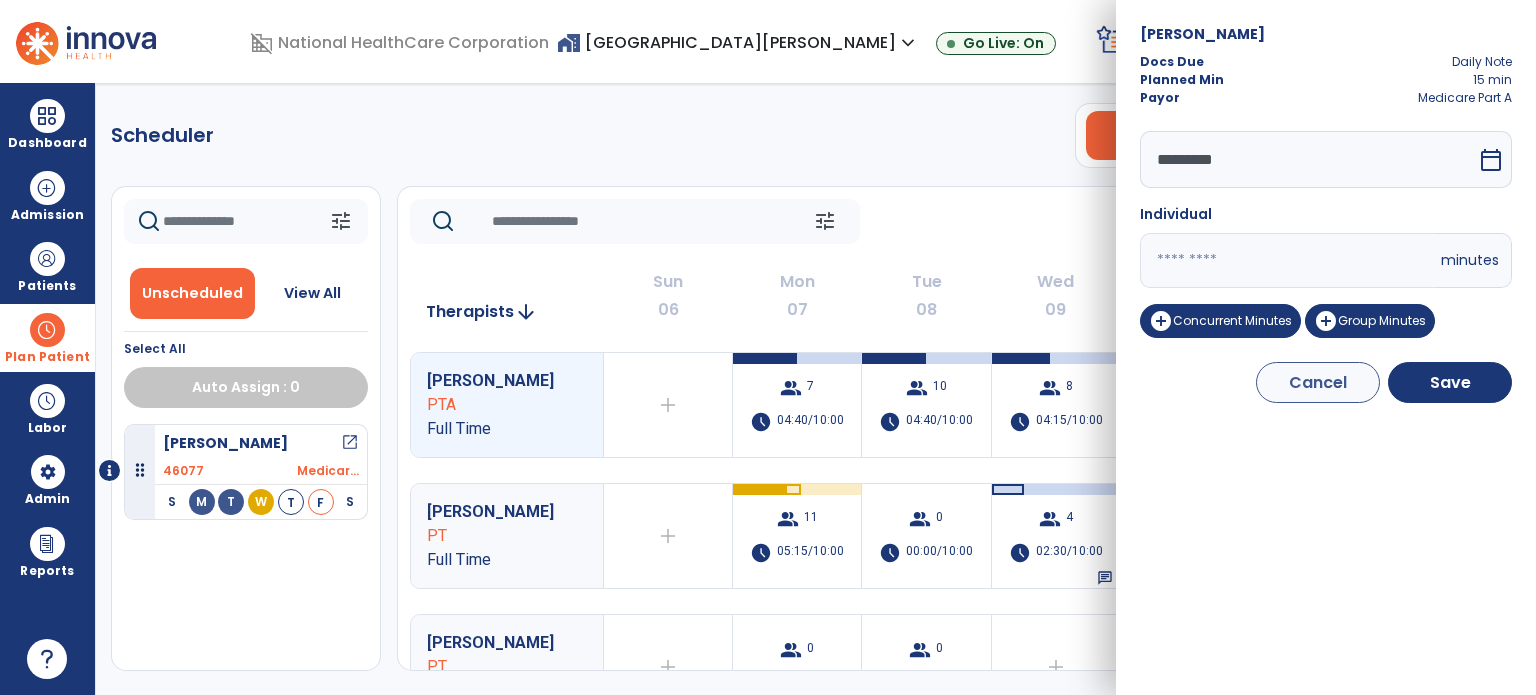 click on "**" at bounding box center [1288, 260] 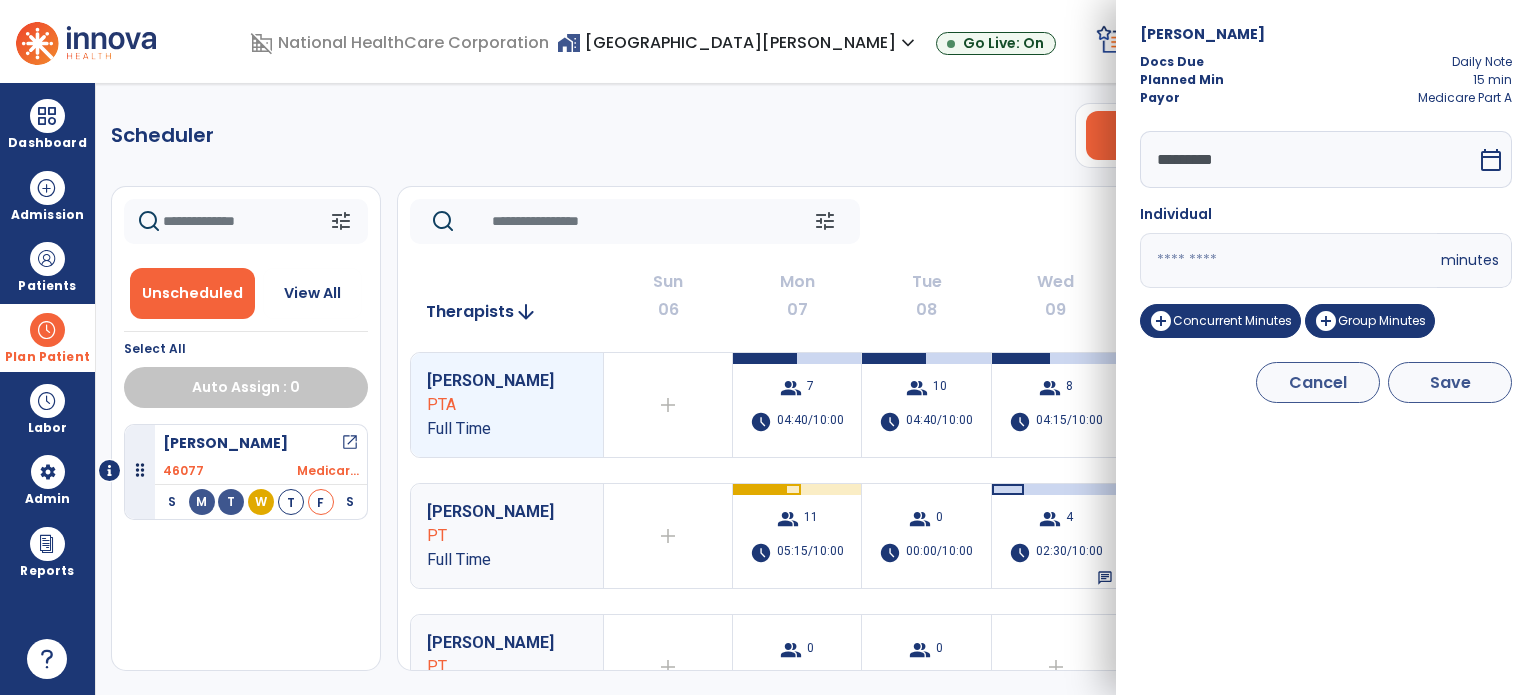 type on "*" 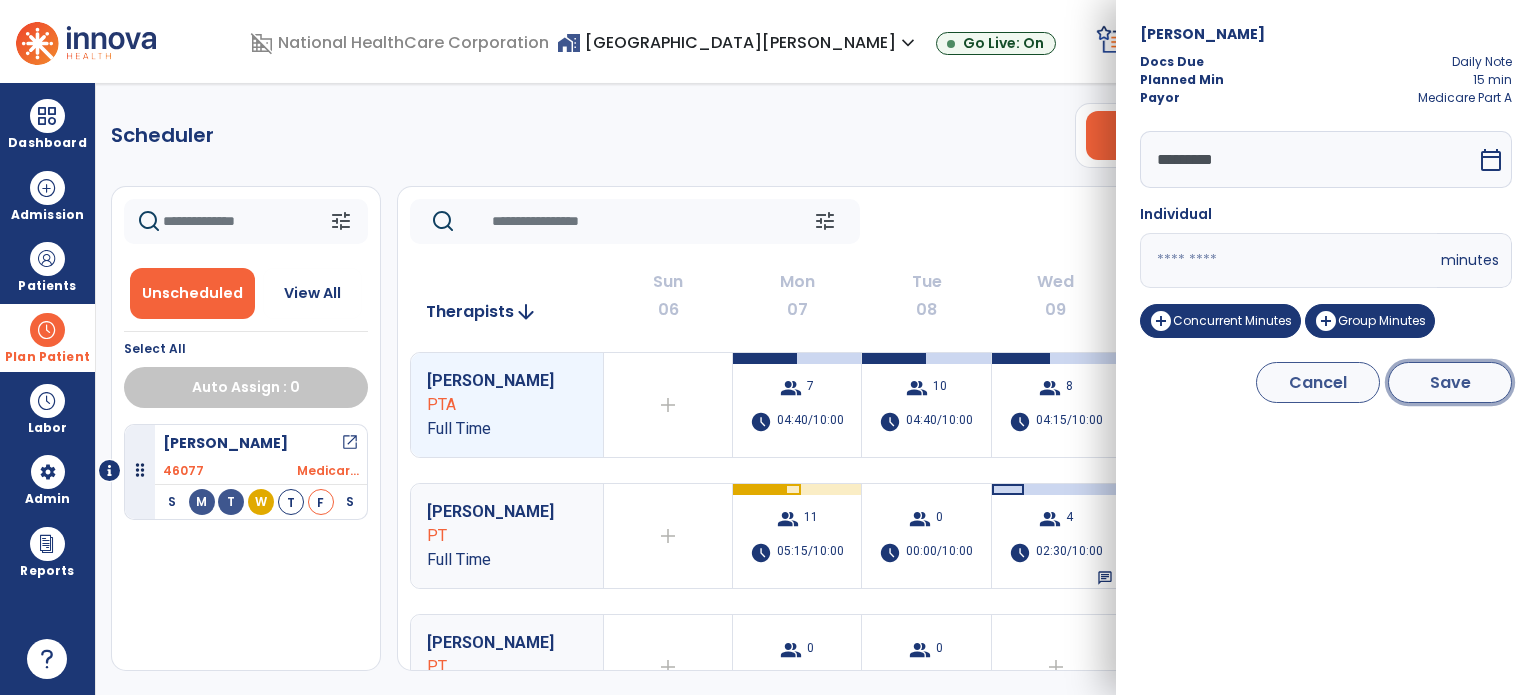 click on "Save" at bounding box center (1450, 382) 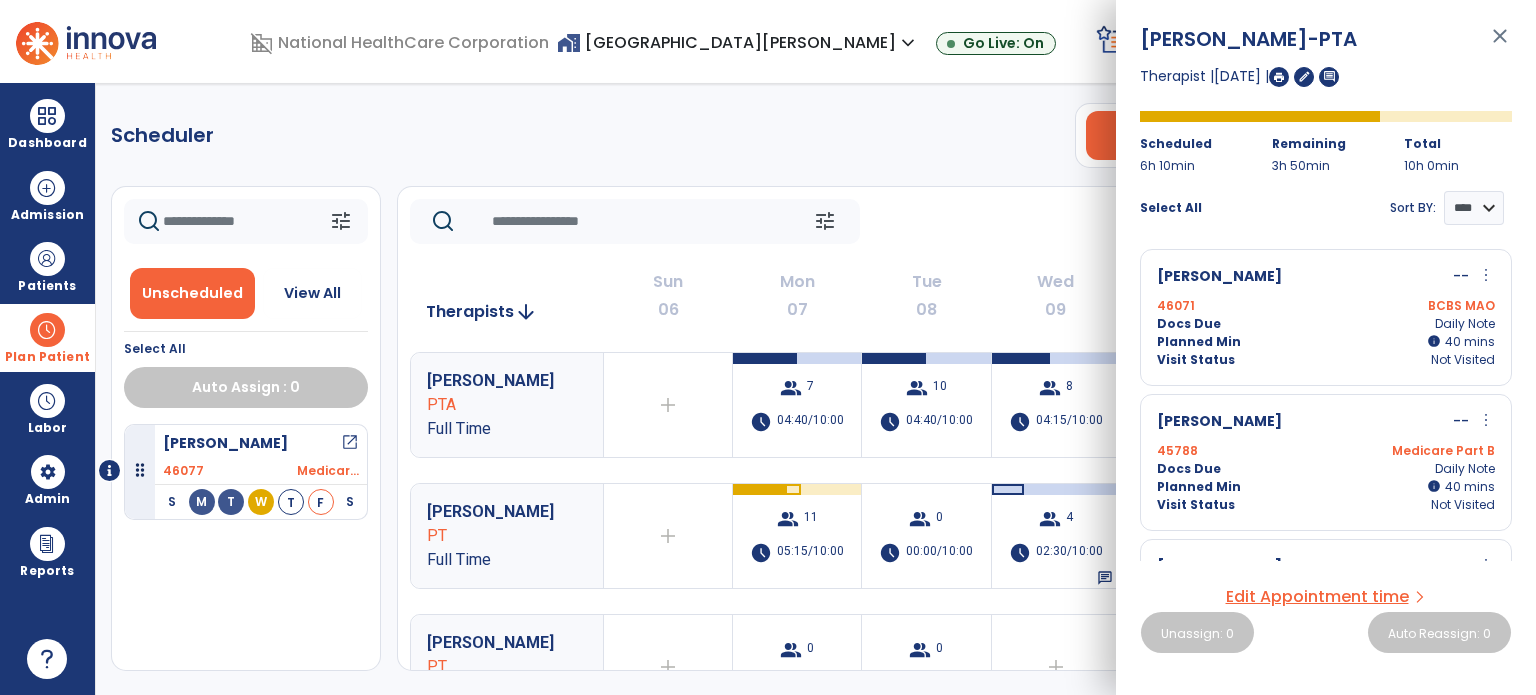 click on "tune   [DATE]  chevron_left [DATE] - [DATE]  *********  calendar_today  chevron_right" 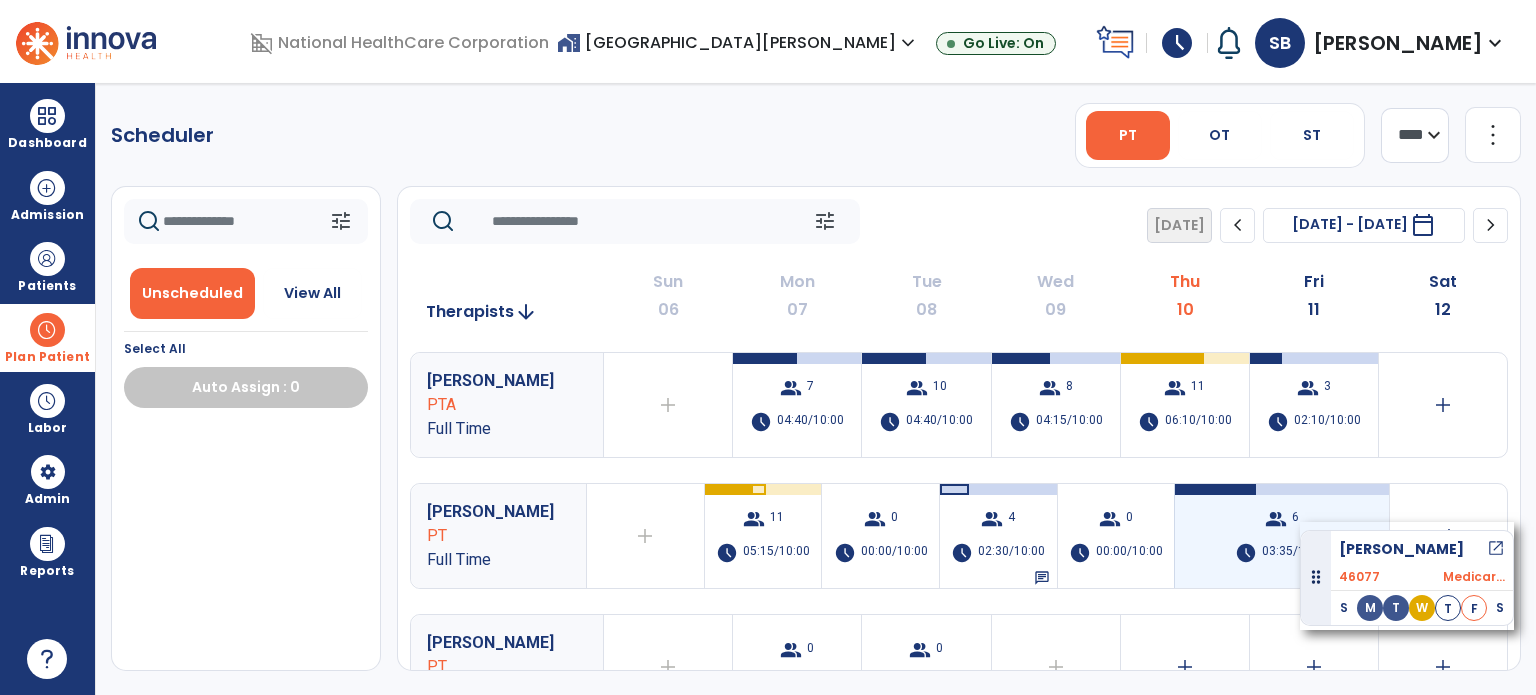 drag, startPoint x: 263, startPoint y: 438, endPoint x: 1299, endPoint y: 524, distance: 1039.5634 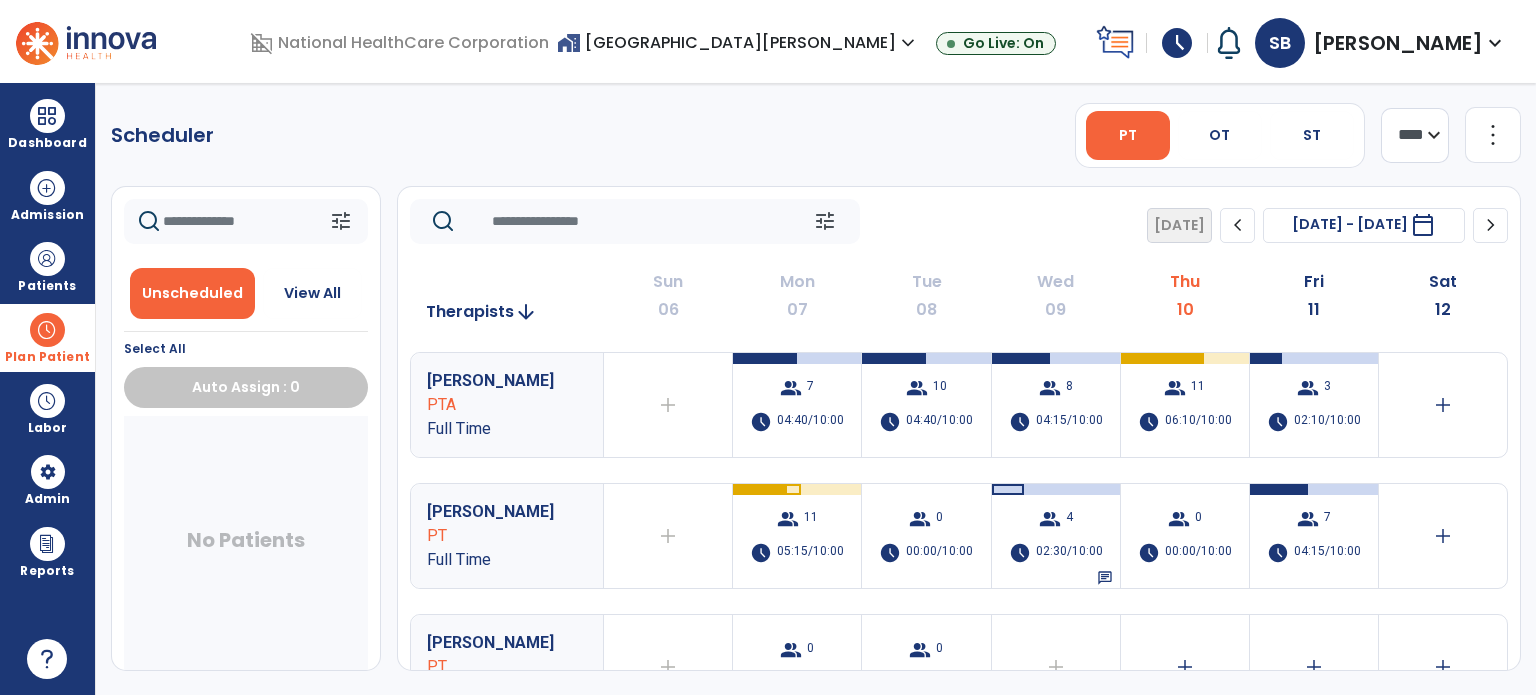 click on "group" at bounding box center [1308, 519] 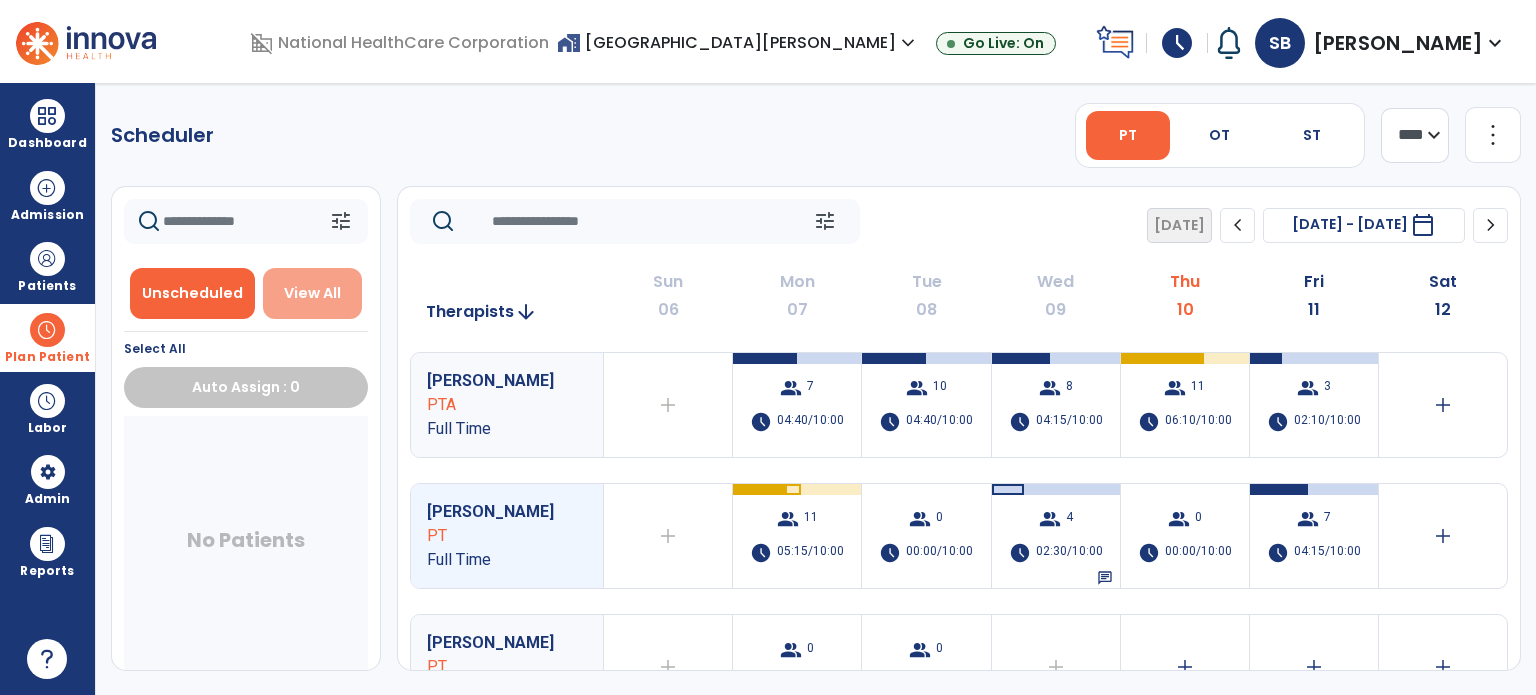 click on "View All" at bounding box center (312, 293) 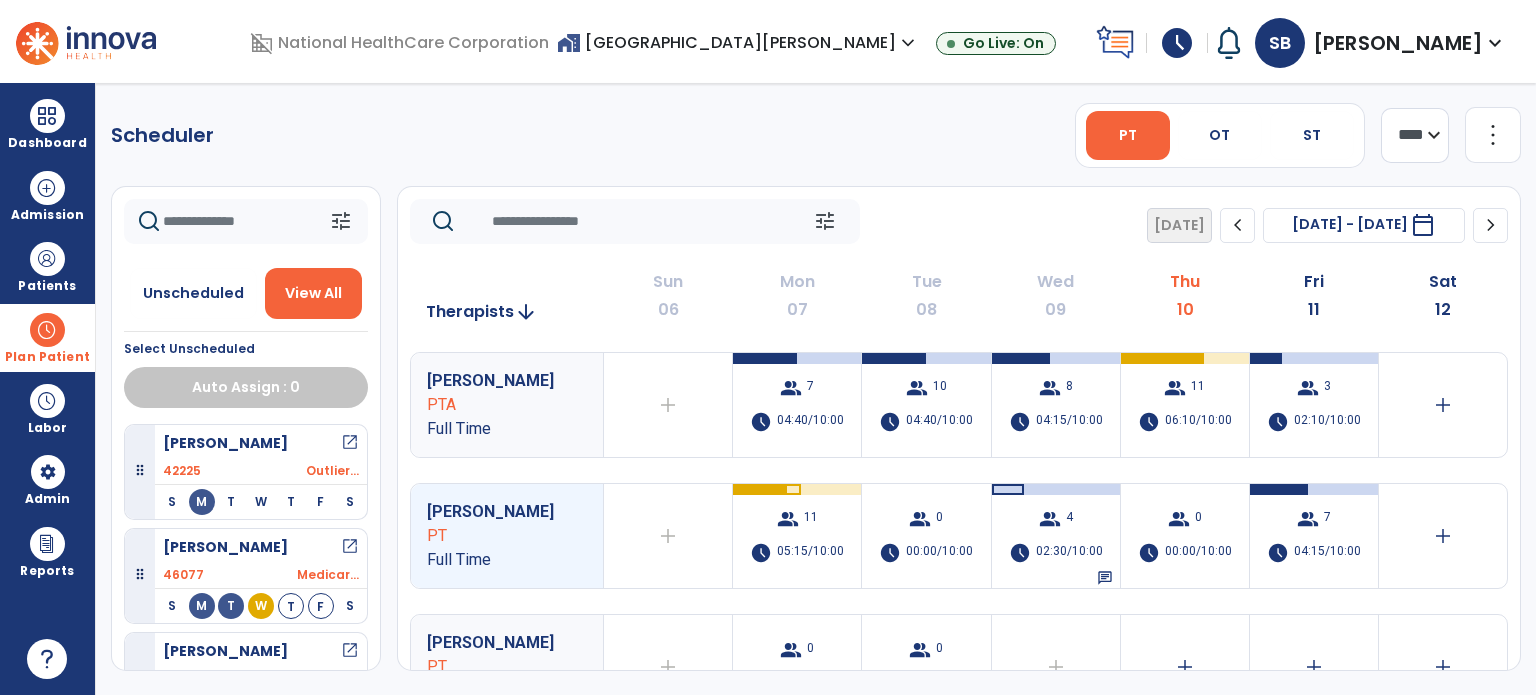 click 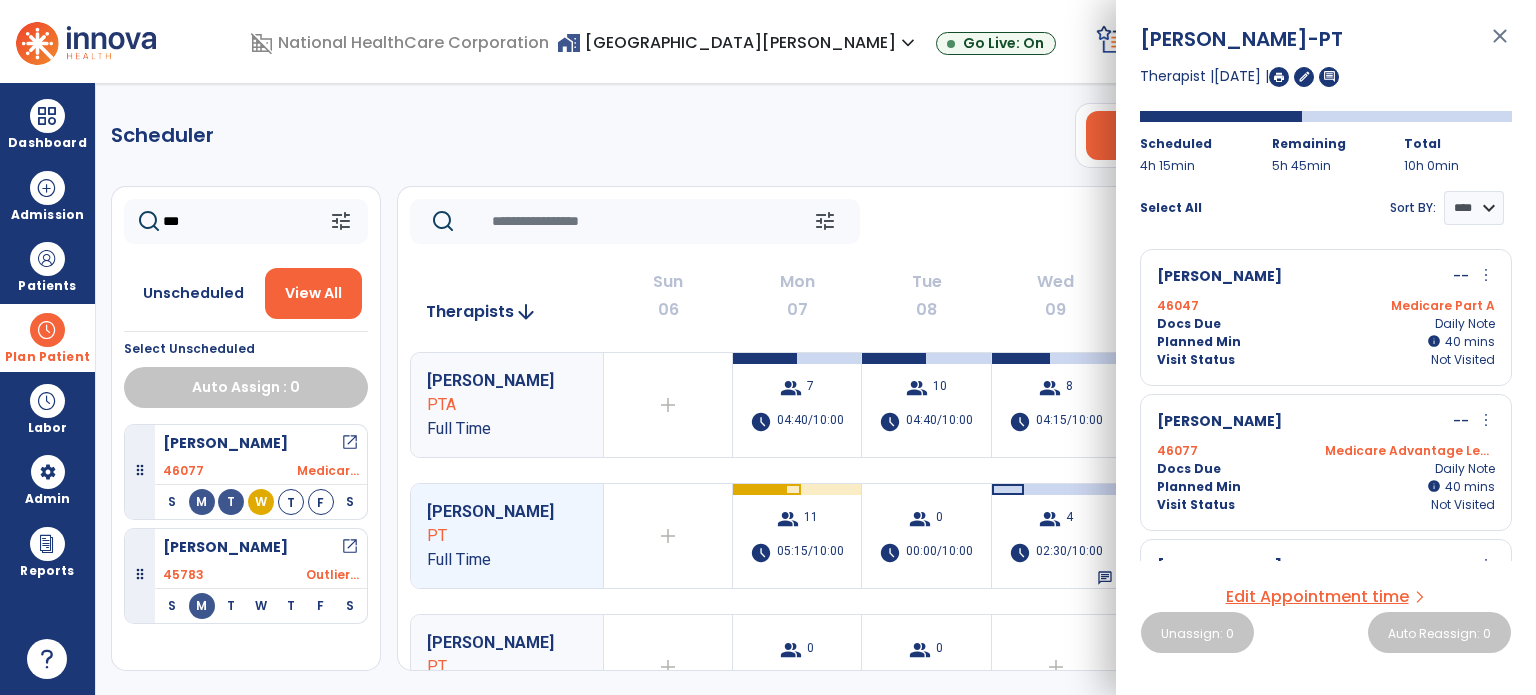 type on "***" 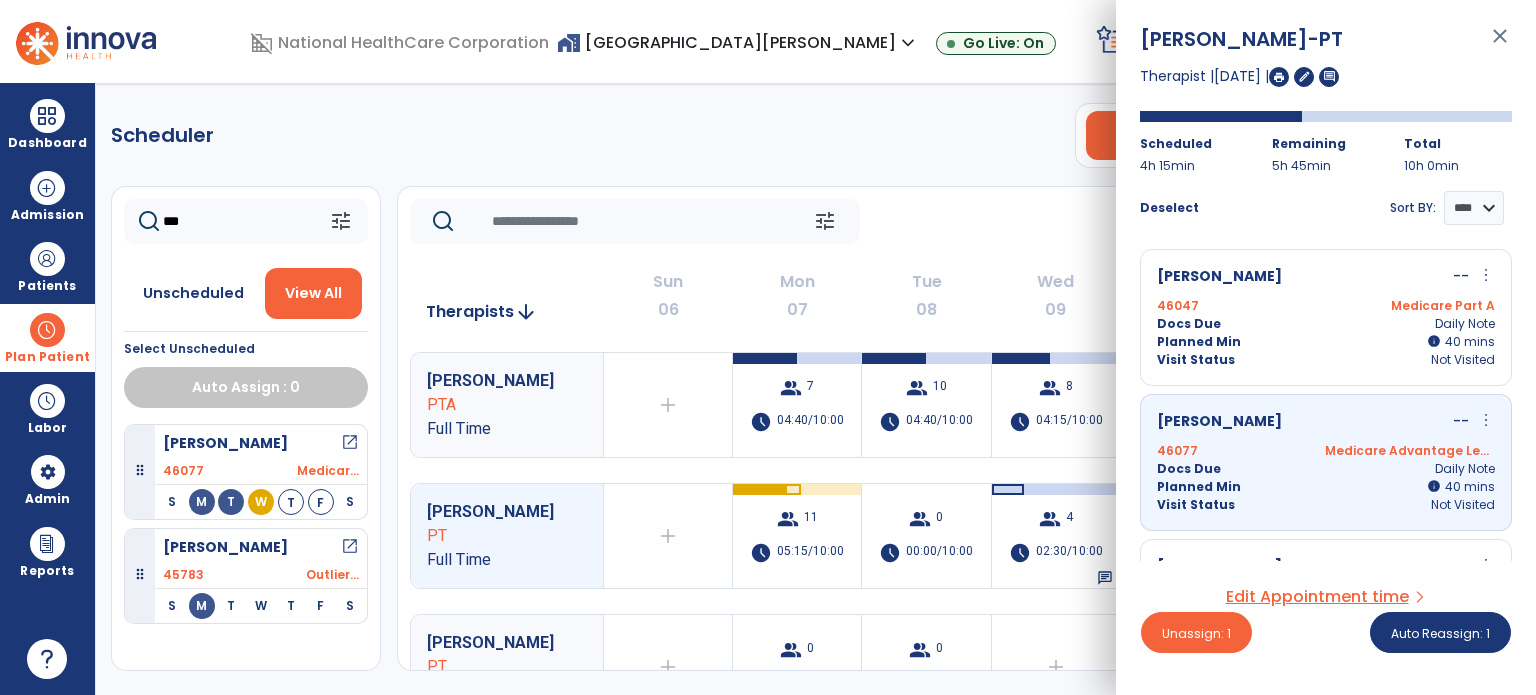 click on "more_vert" at bounding box center (1486, 420) 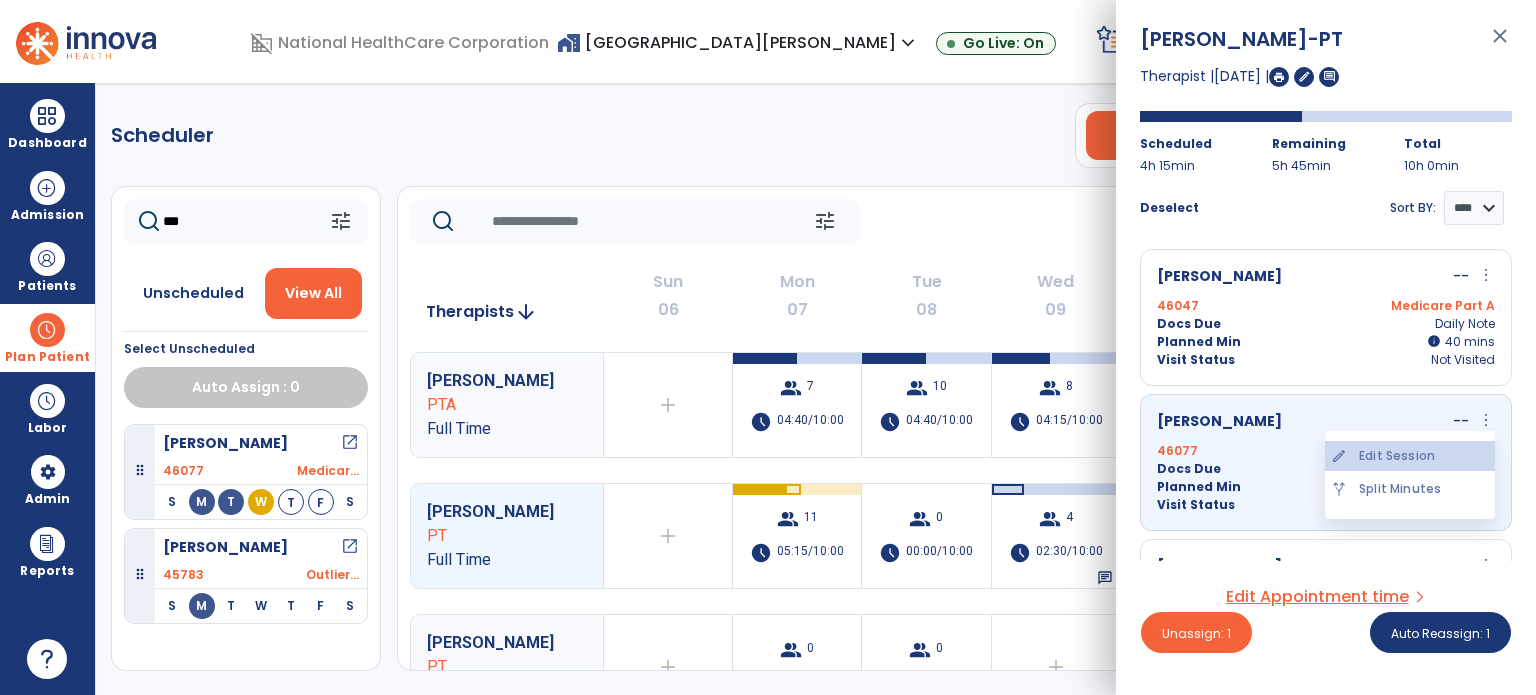 click on "edit   Edit Session" at bounding box center [1410, 456] 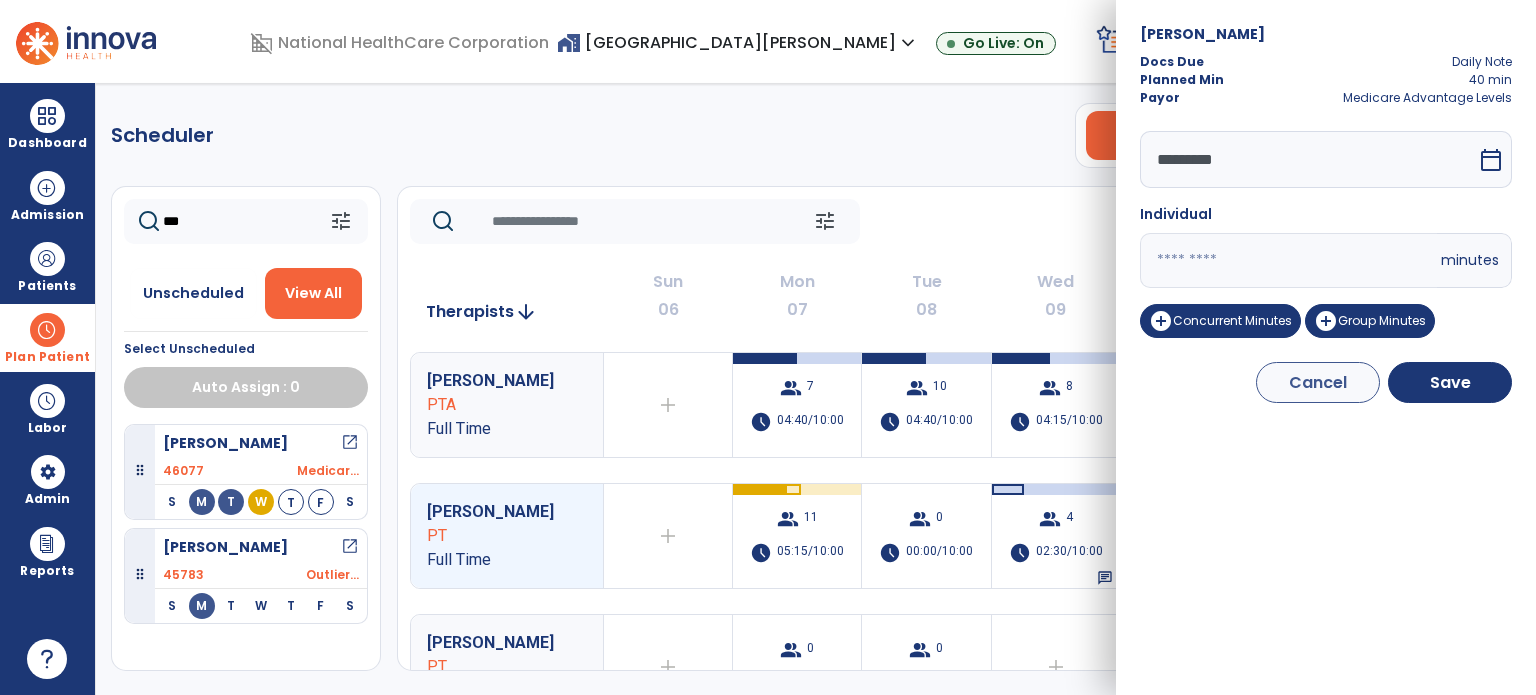 click on "**" at bounding box center (1288, 260) 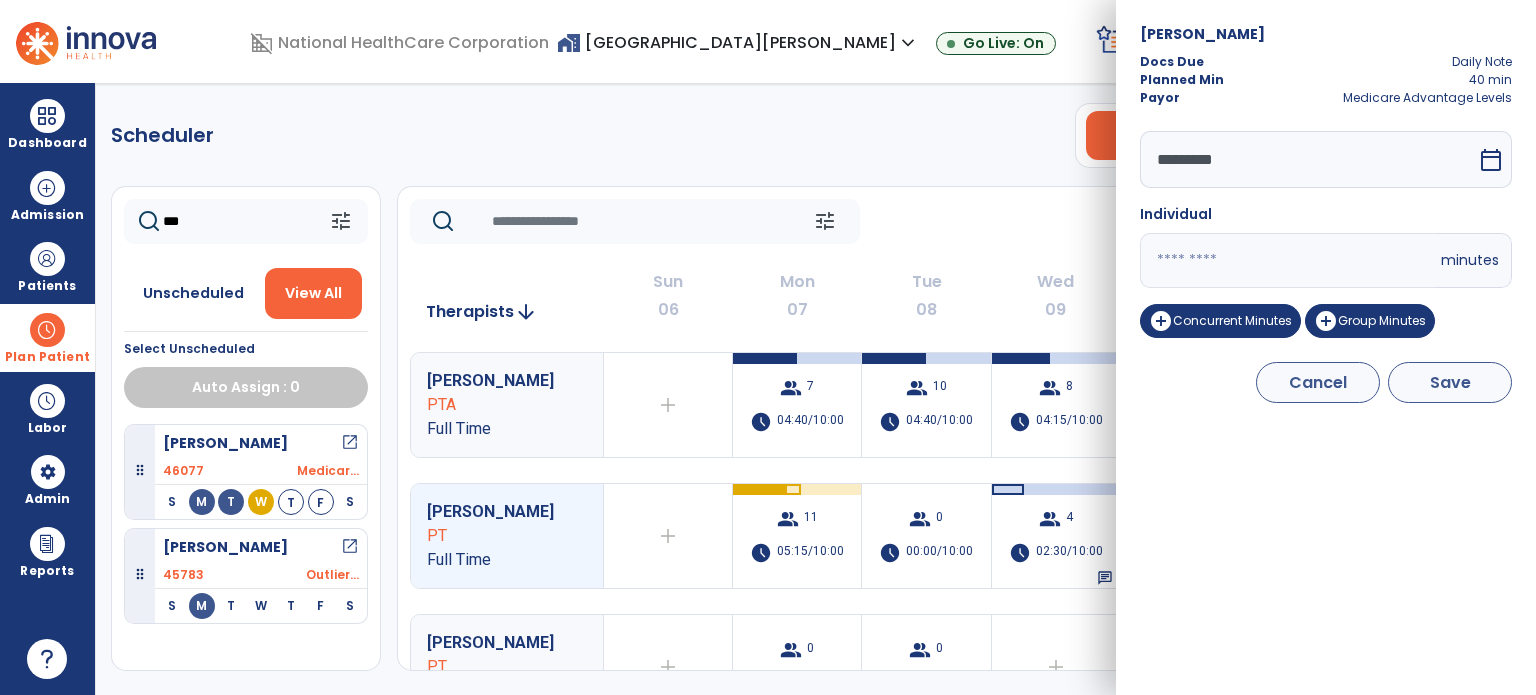 type on "*" 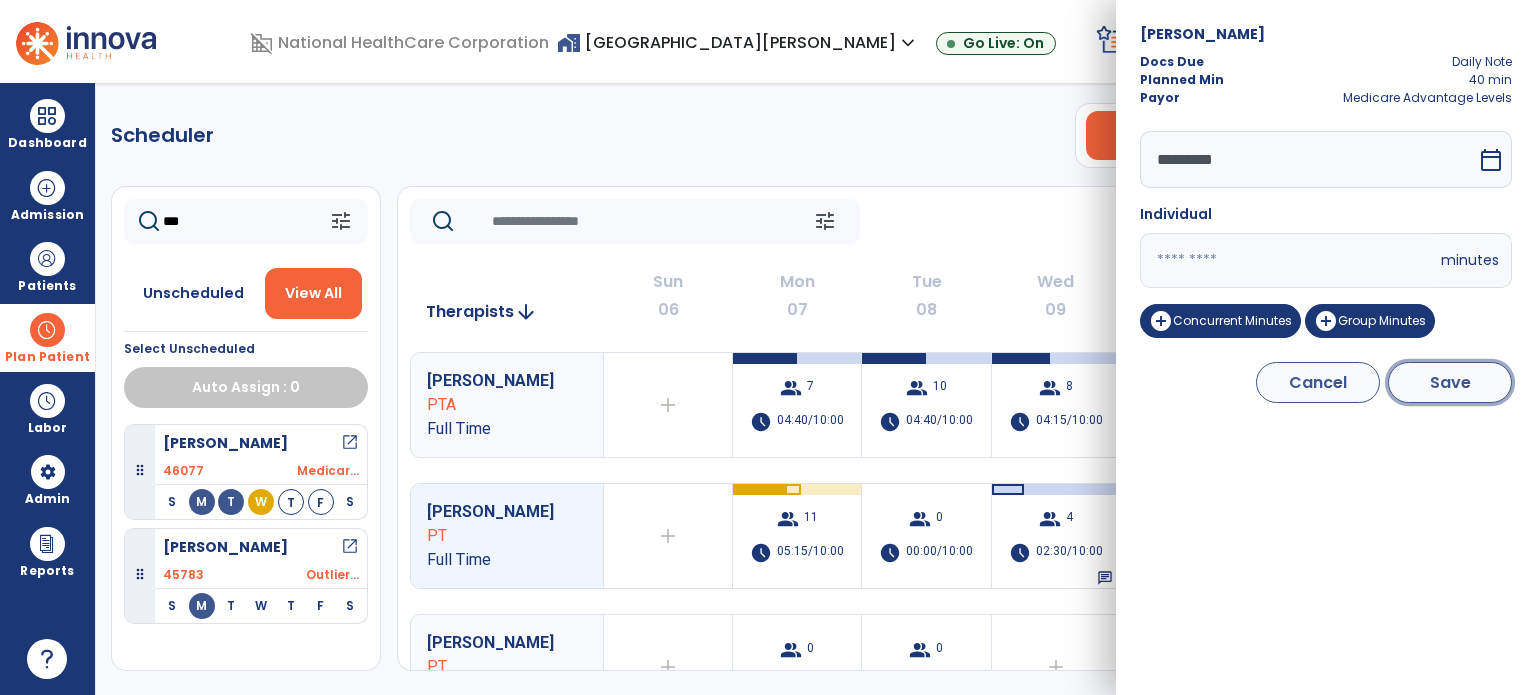 click on "Save" at bounding box center (1450, 382) 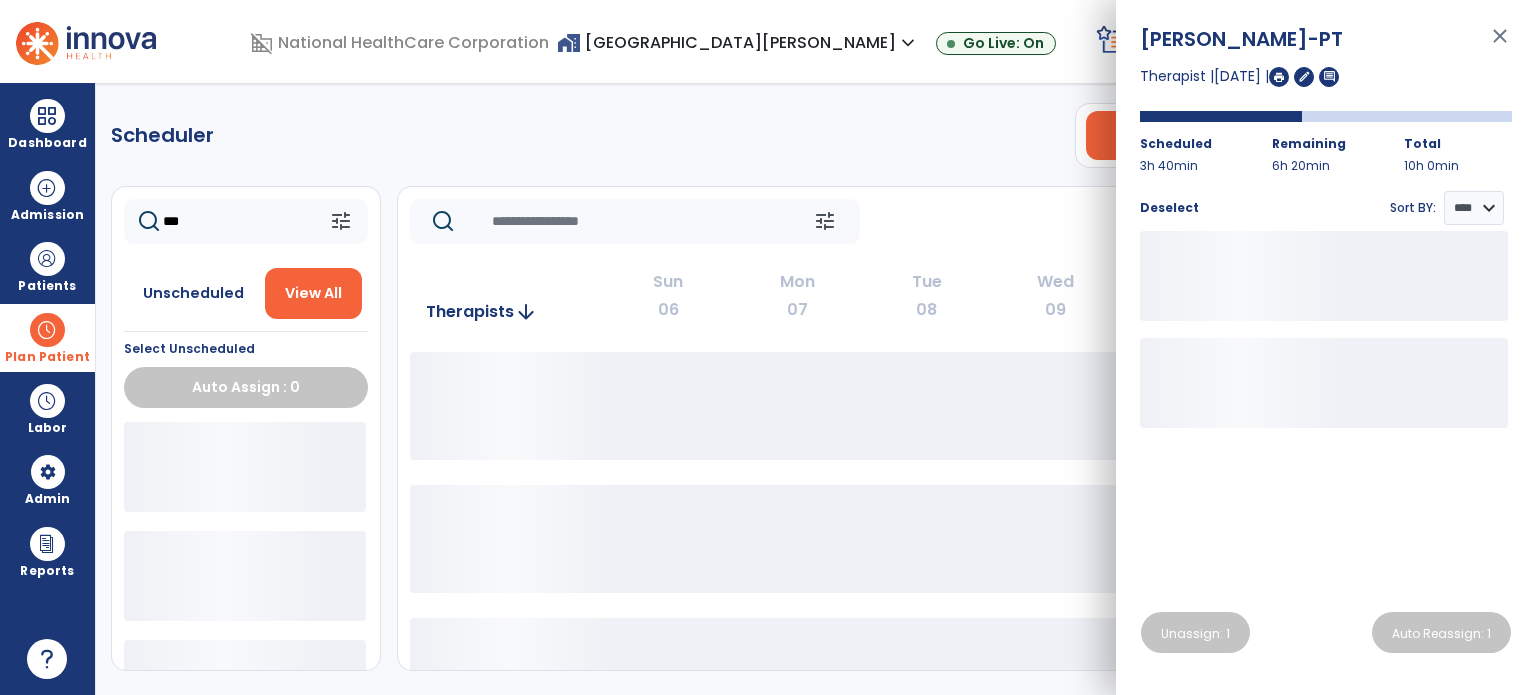 click on "tune   [DATE]  chevron_left [DATE] - [DATE]  *********  calendar_today  chevron_right" 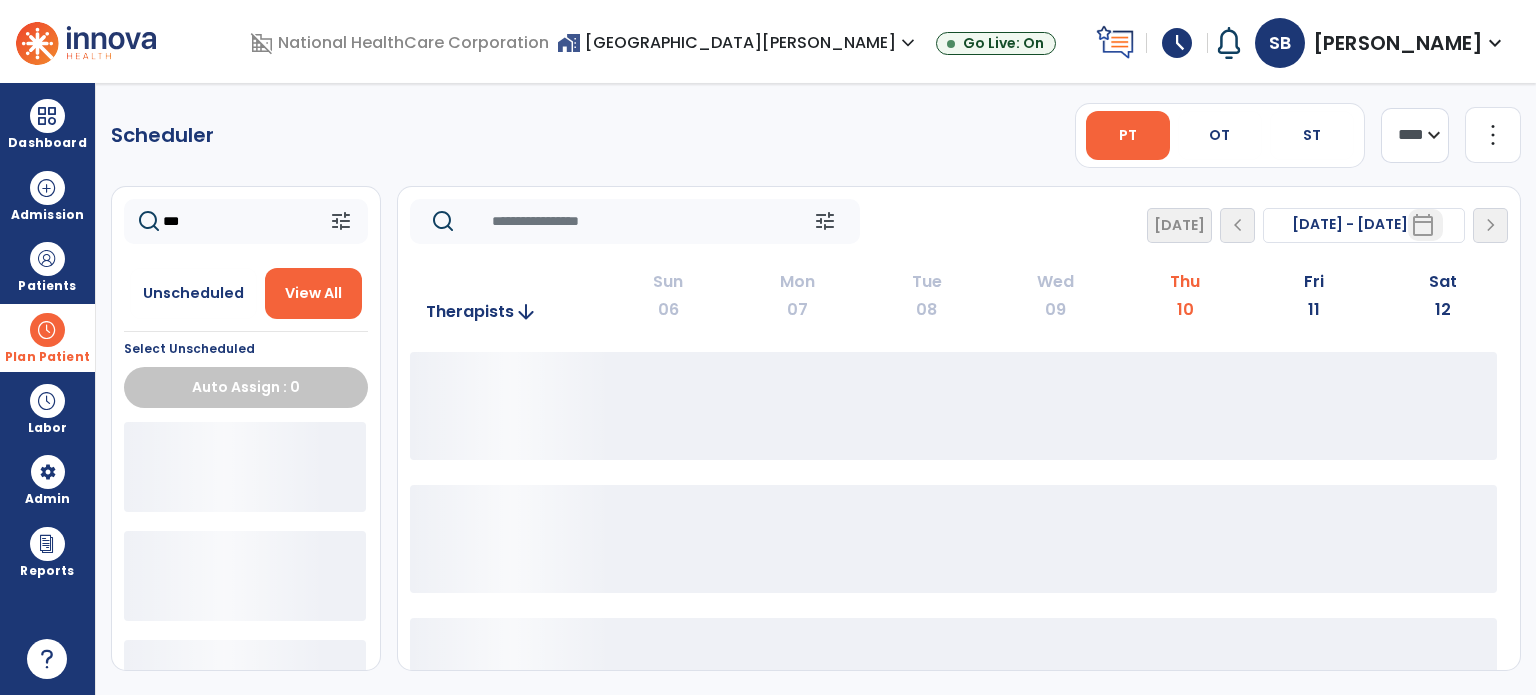 click on "***" 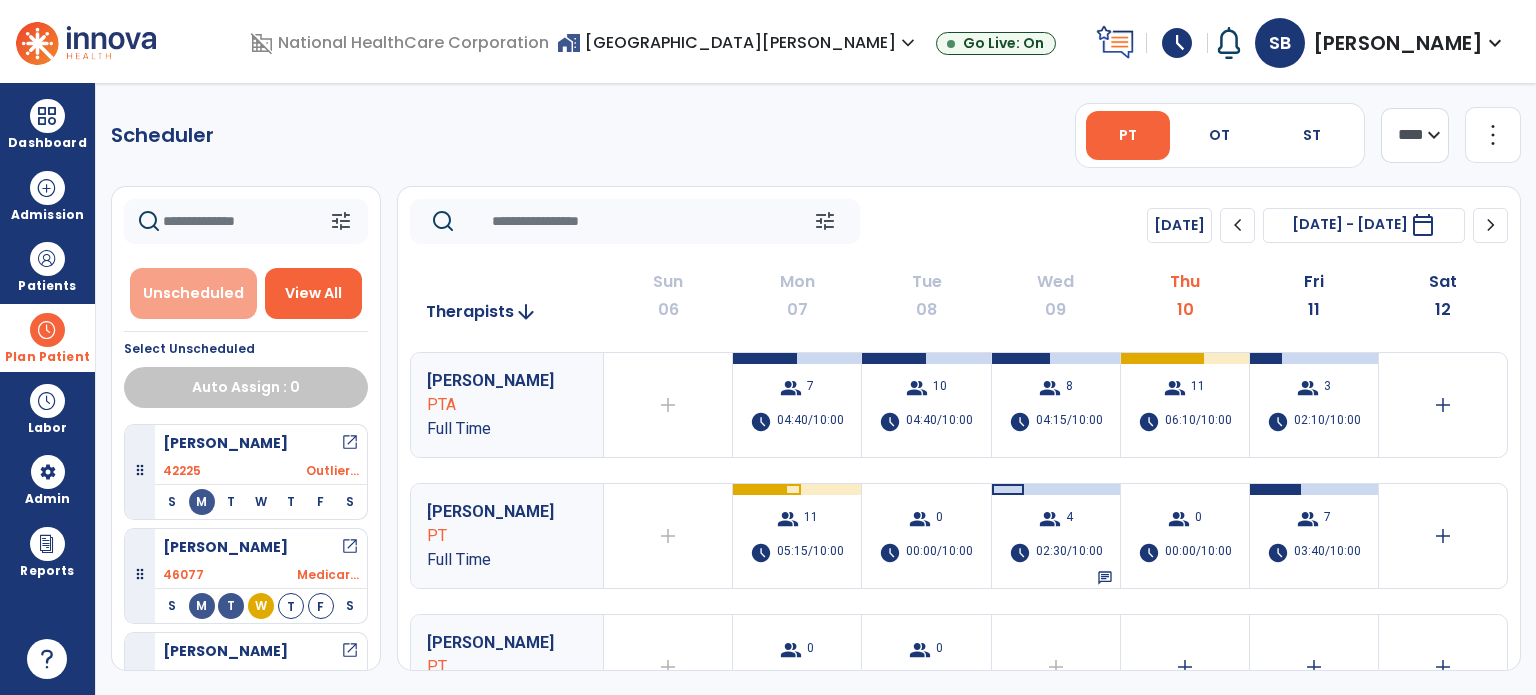 click on "Unscheduled" at bounding box center [193, 293] 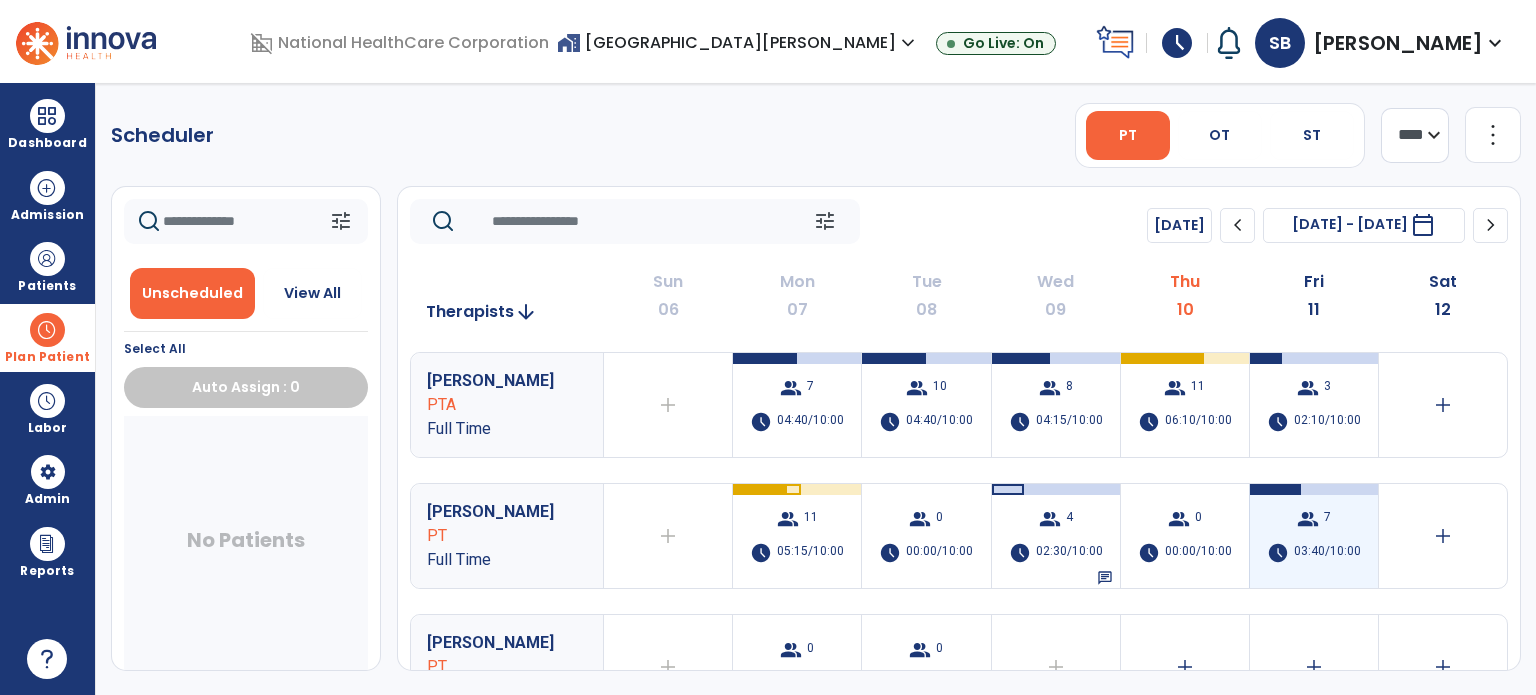 click on "03:40/10:00" at bounding box center [1327, 553] 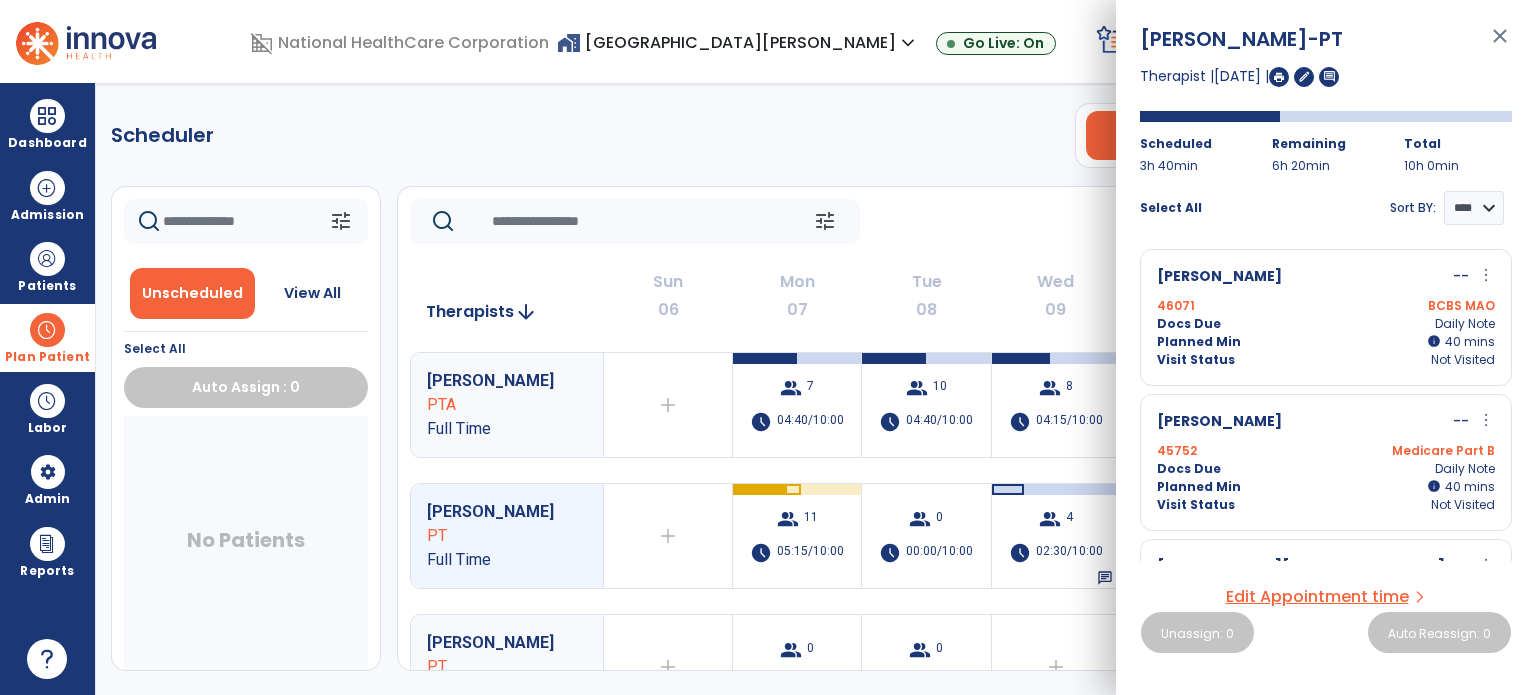 click on "Docs Due Daily Note" at bounding box center [1326, 324] 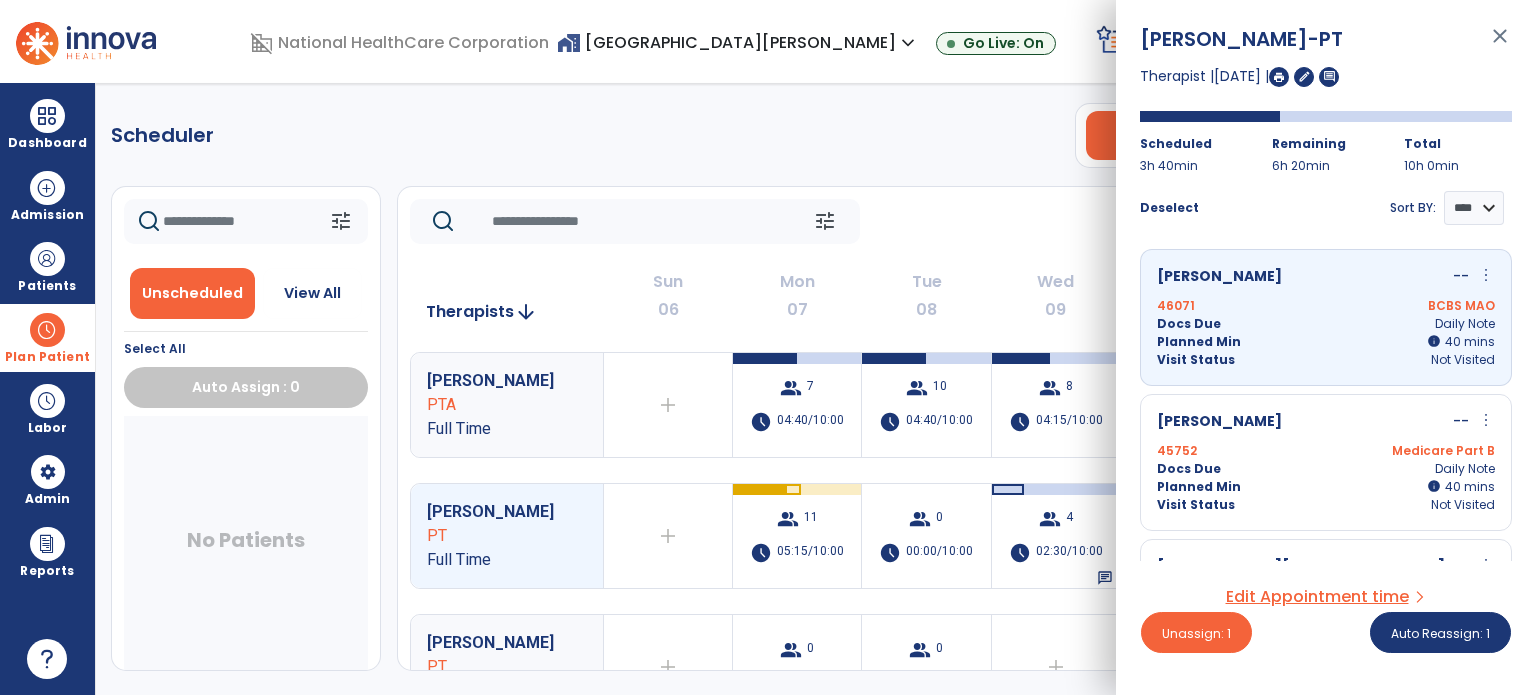 click on "45752 Medicare Part B" at bounding box center [1326, 451] 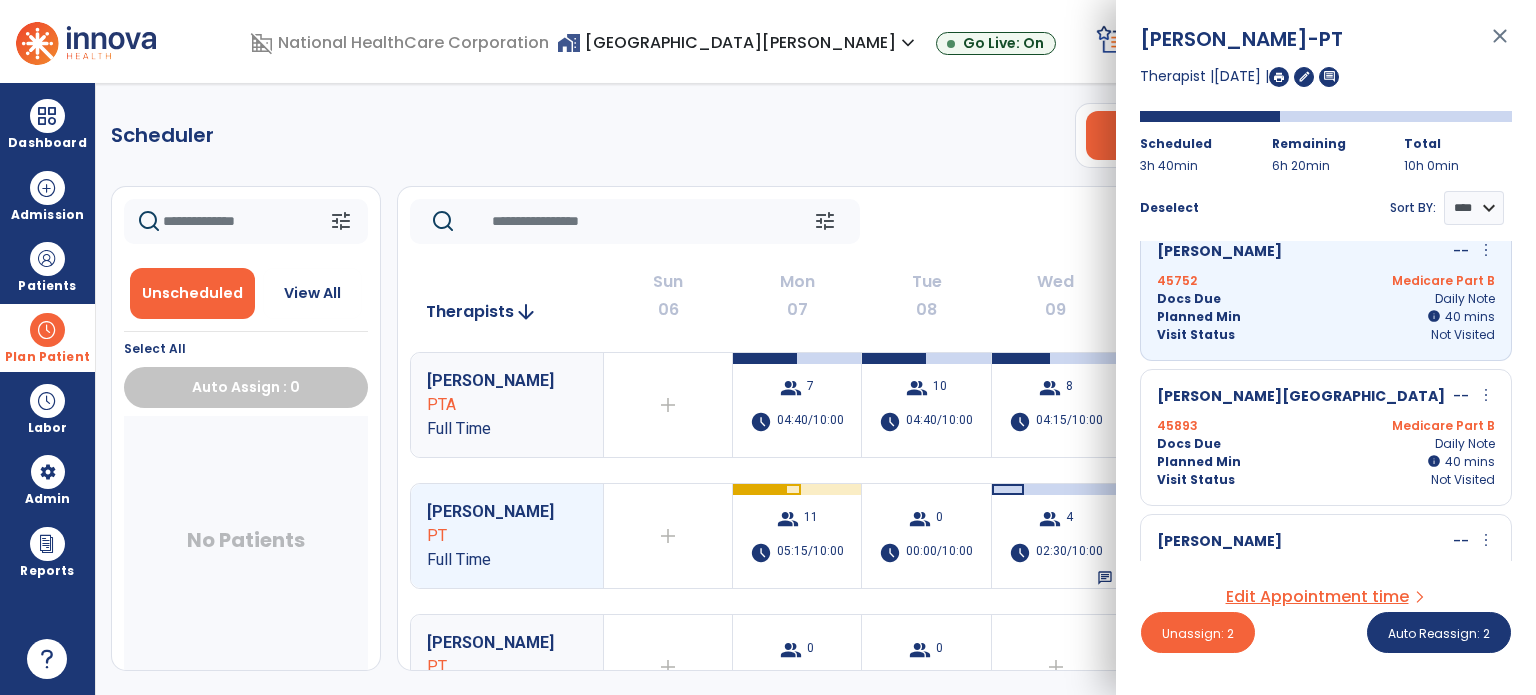 scroll, scrollTop: 173, scrollLeft: 0, axis: vertical 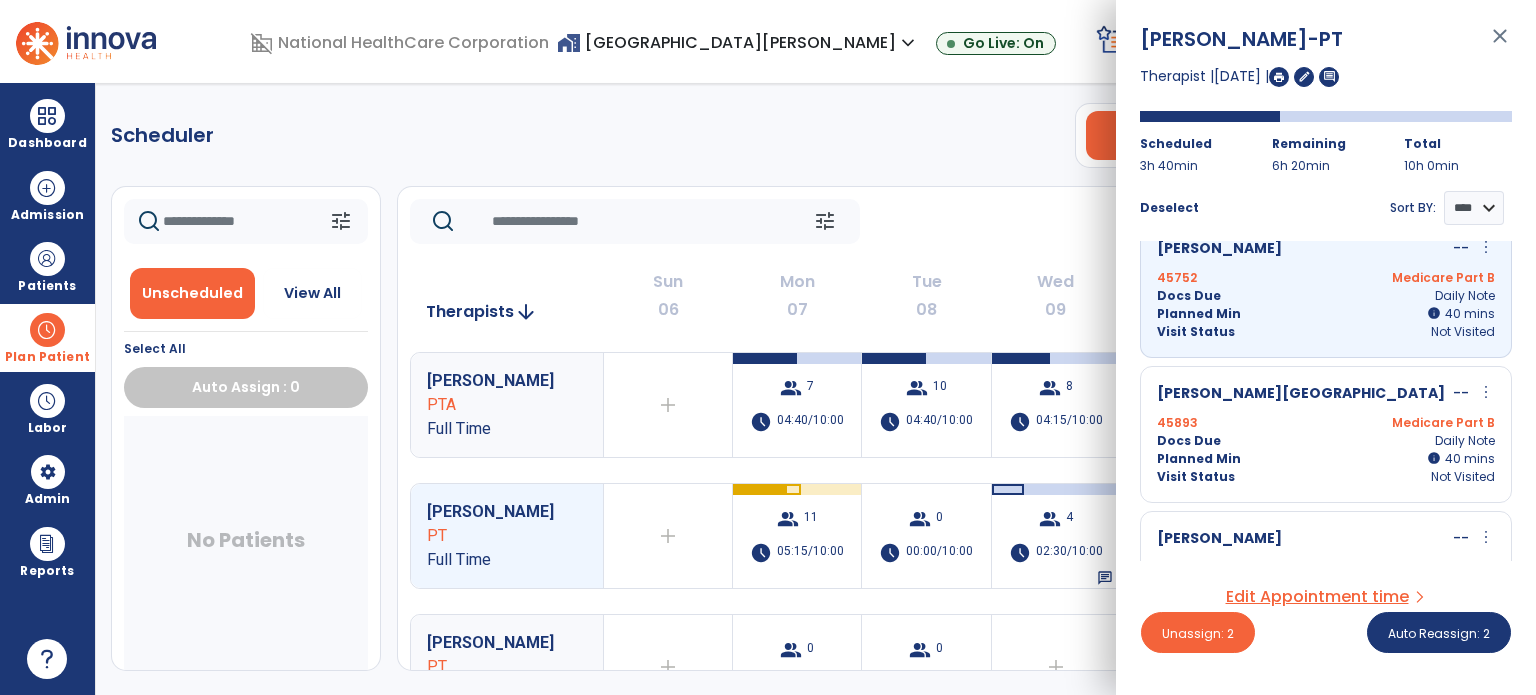 click on "tune   [DATE]  chevron_left [DATE] - [DATE]  *********  calendar_today  chevron_right" 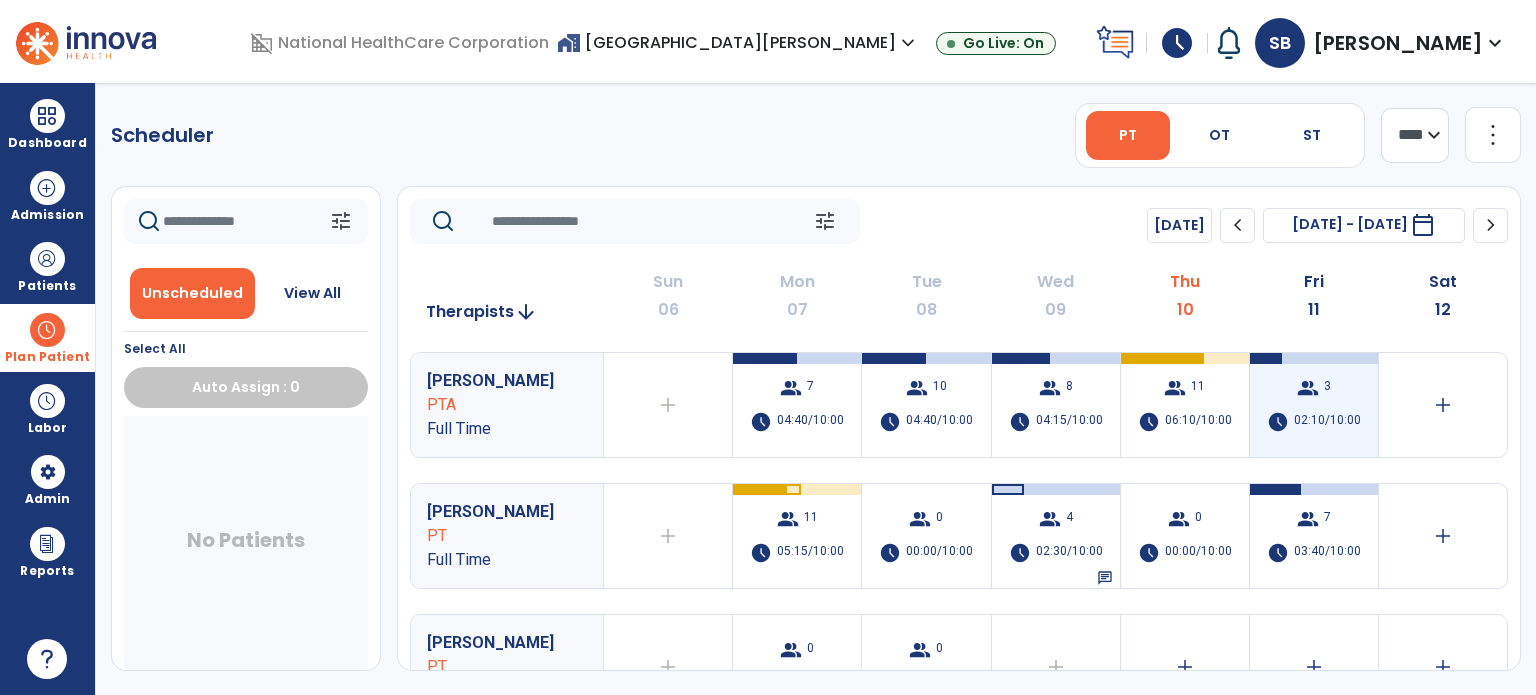 click on "02:10/10:00" at bounding box center (1327, 422) 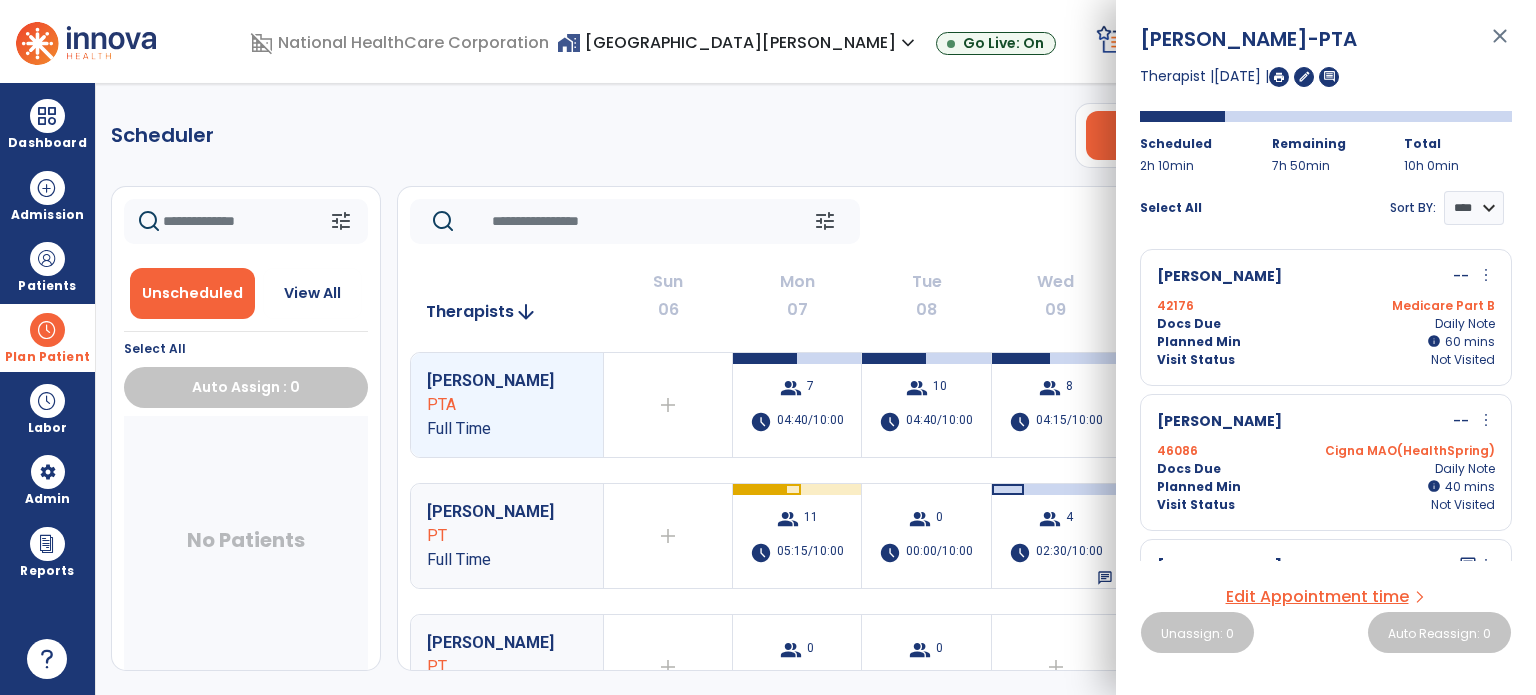 click on "Docs Due Daily Note" at bounding box center [1326, 324] 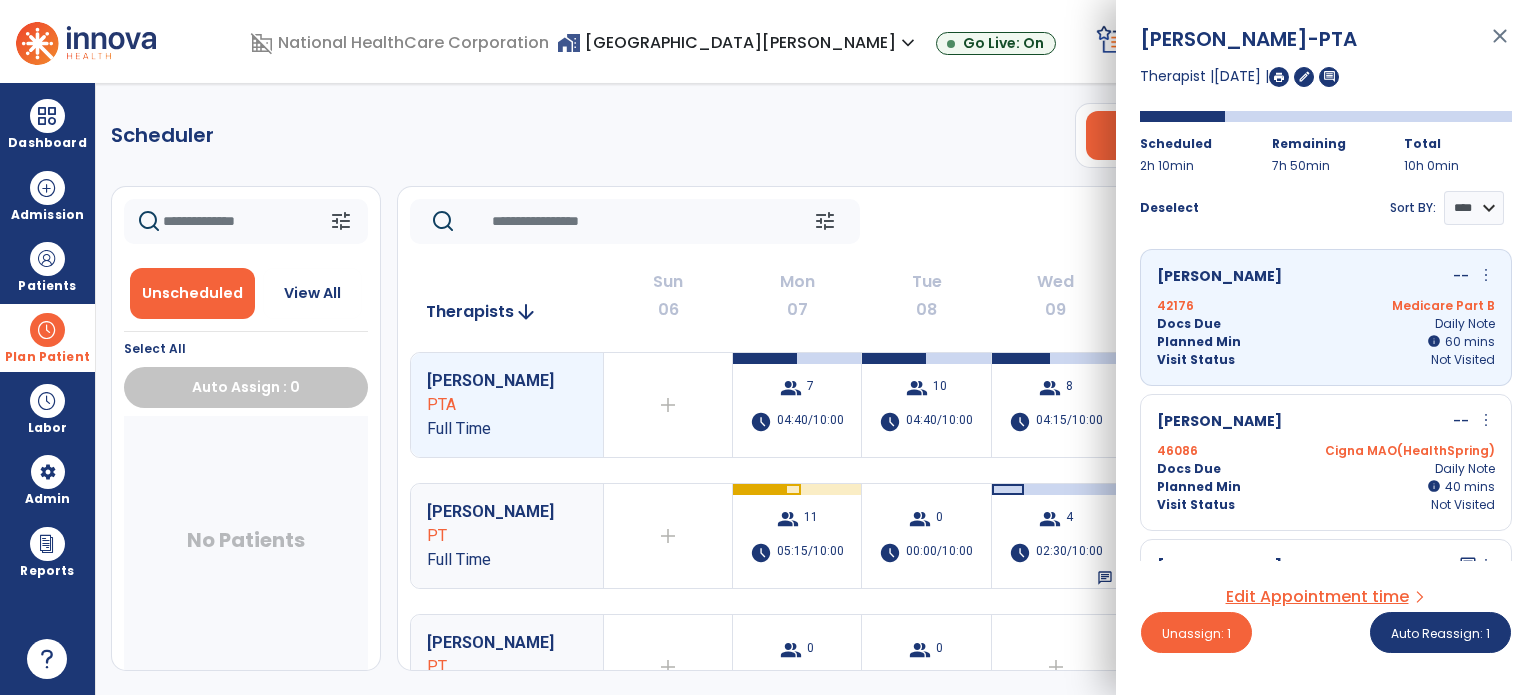click on "[PERSON_NAME]   --  more_vert  edit   Edit Session   alt_route   Split Minutes  46086 Cigna MAO(HealthSpring)  Docs Due Daily Note   Planned Min  info   40 I 40 mins  Visit Status  Not Visited" at bounding box center [1326, 462] 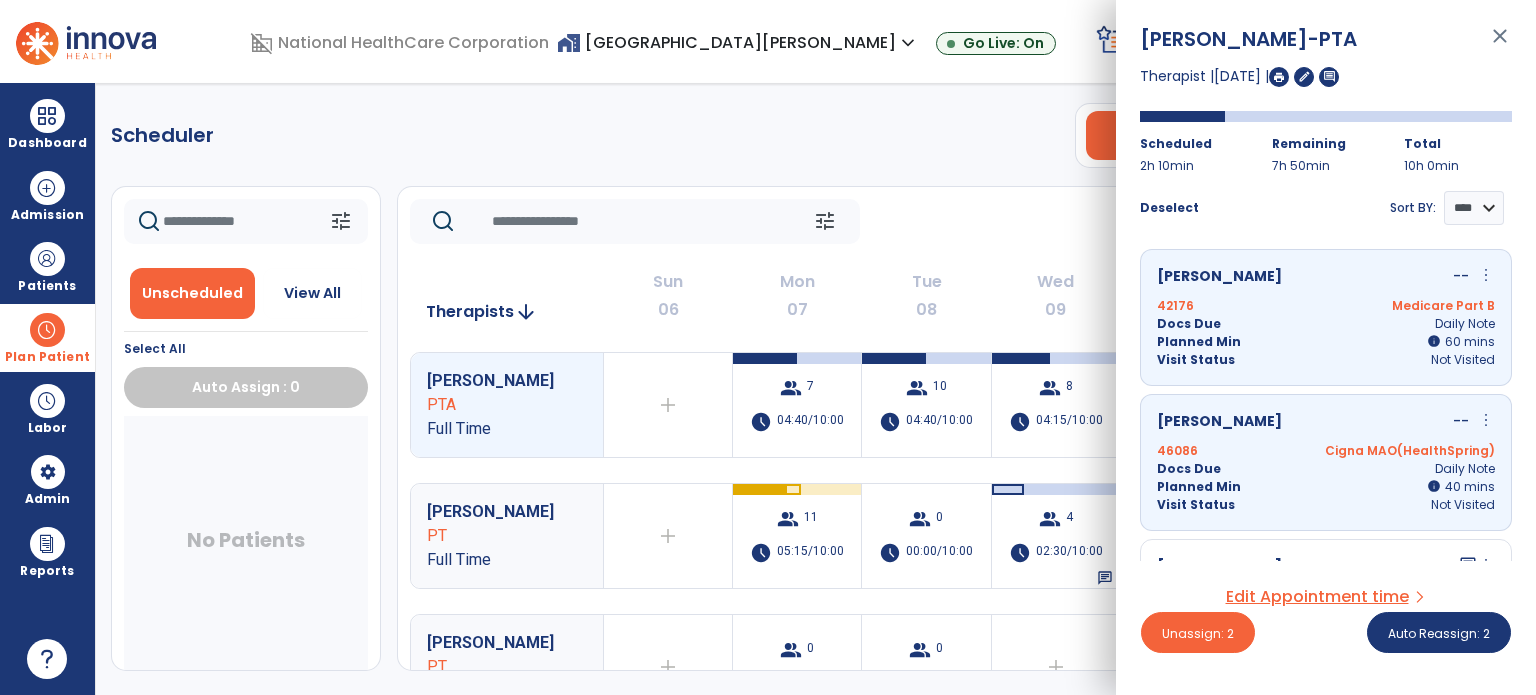 scroll, scrollTop: 112, scrollLeft: 0, axis: vertical 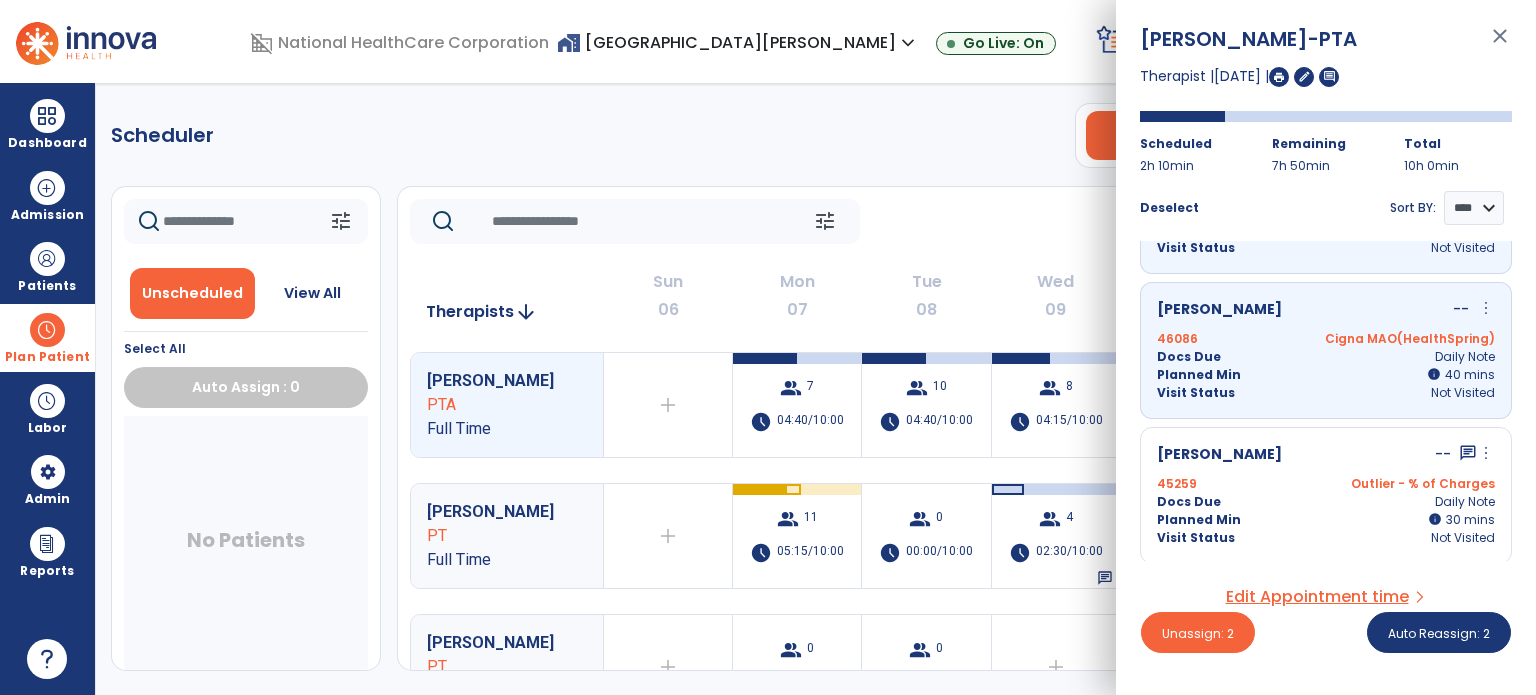 click on "45259 Outlier - % of Charges" at bounding box center [1326, 484] 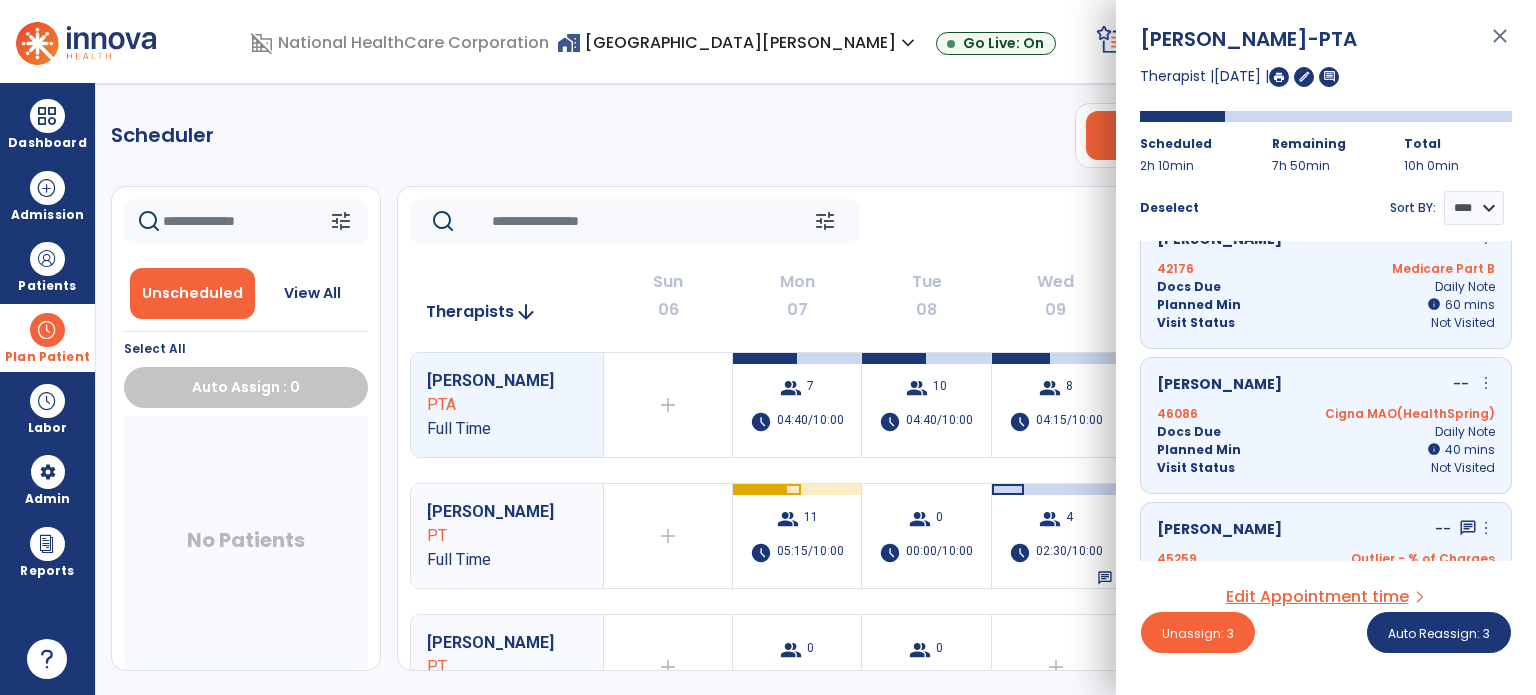 scroll, scrollTop: 0, scrollLeft: 0, axis: both 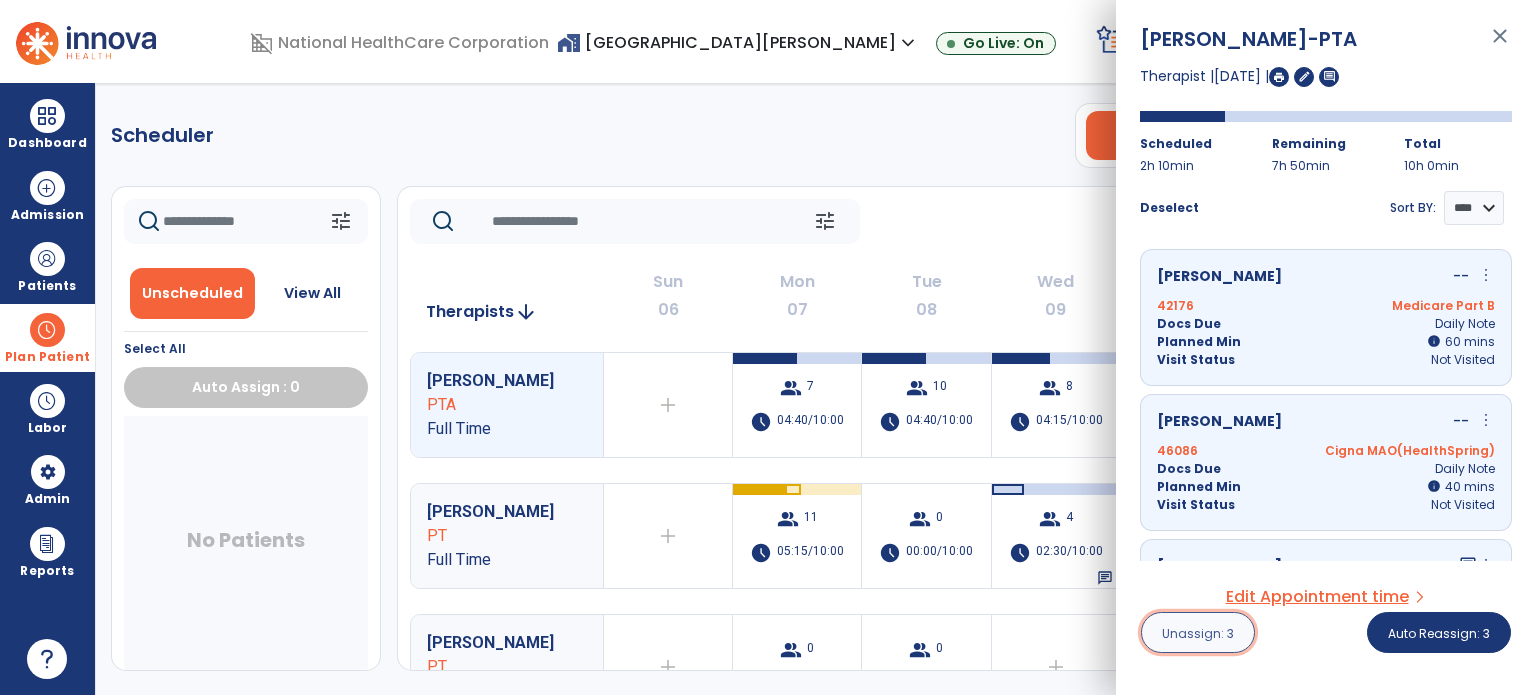 click on "Unassign: 3" at bounding box center (1198, 633) 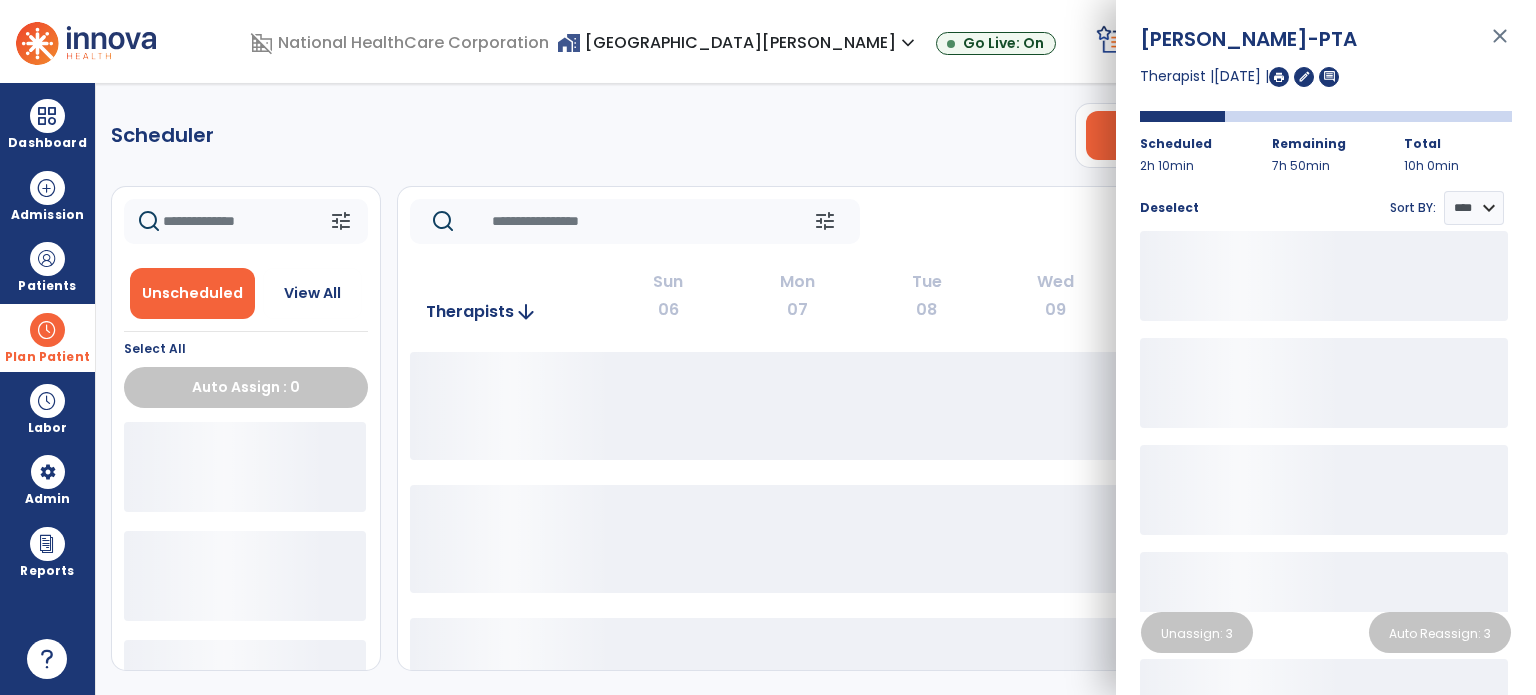 click on "tune   [DATE]  chevron_left [DATE] - [DATE]  *********  calendar_today  chevron_right" 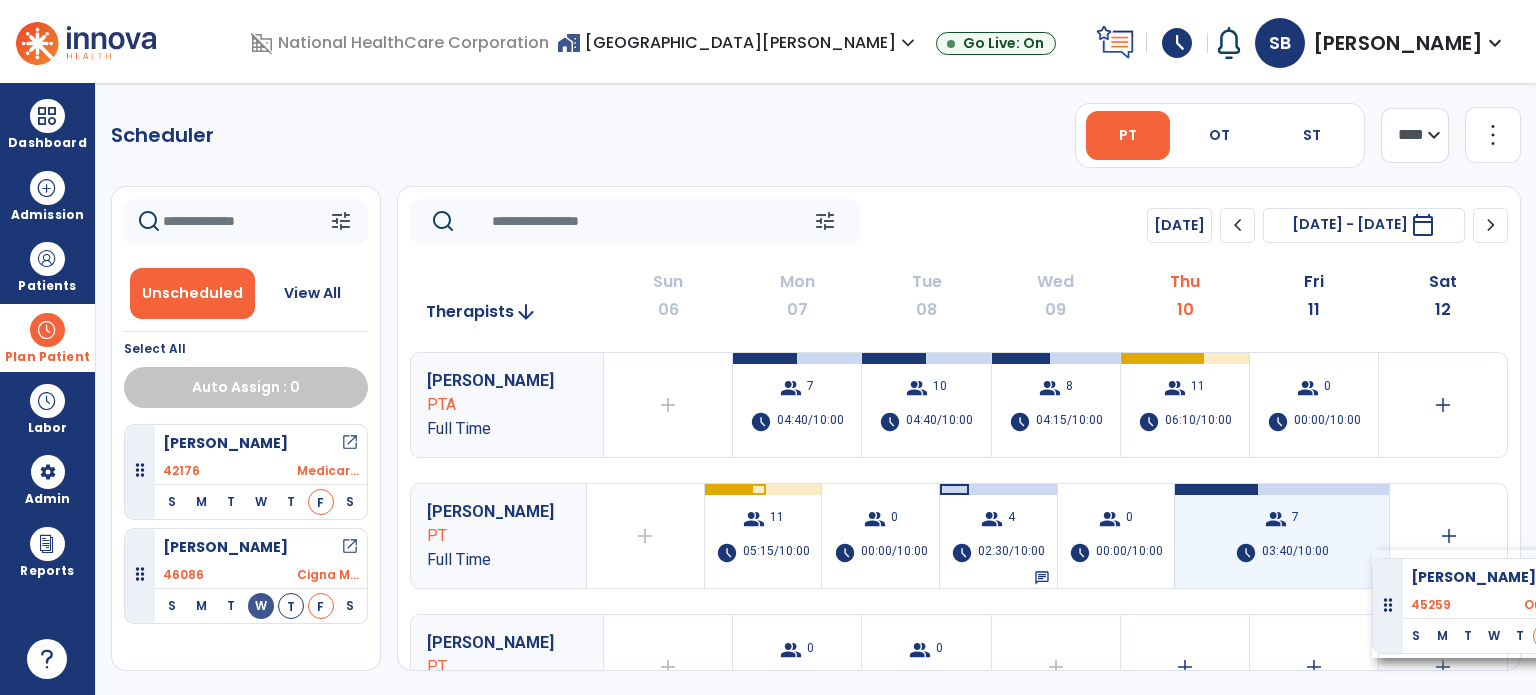 drag, startPoint x: 197, startPoint y: 431, endPoint x: 1368, endPoint y: 551, distance: 1177.1326 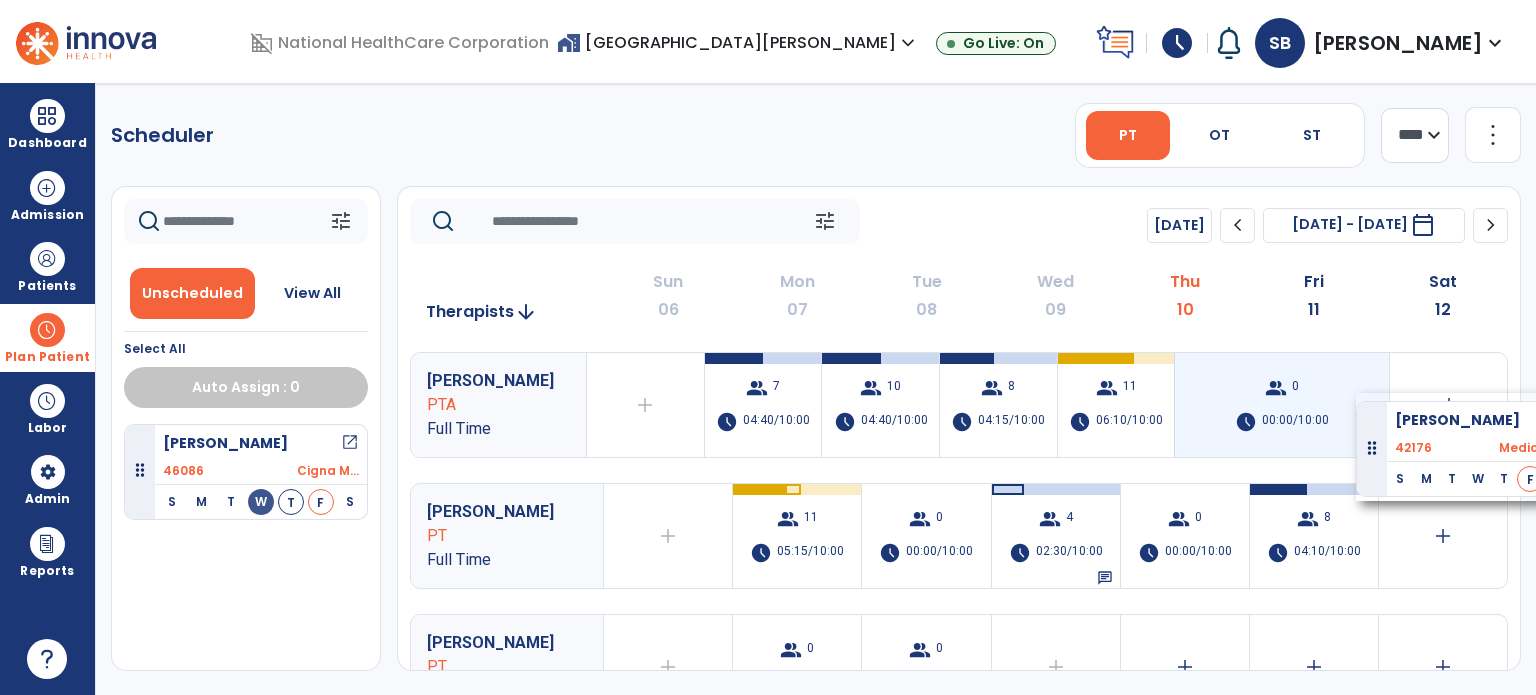 drag, startPoint x: 184, startPoint y: 455, endPoint x: 1356, endPoint y: 393, distance: 1173.6388 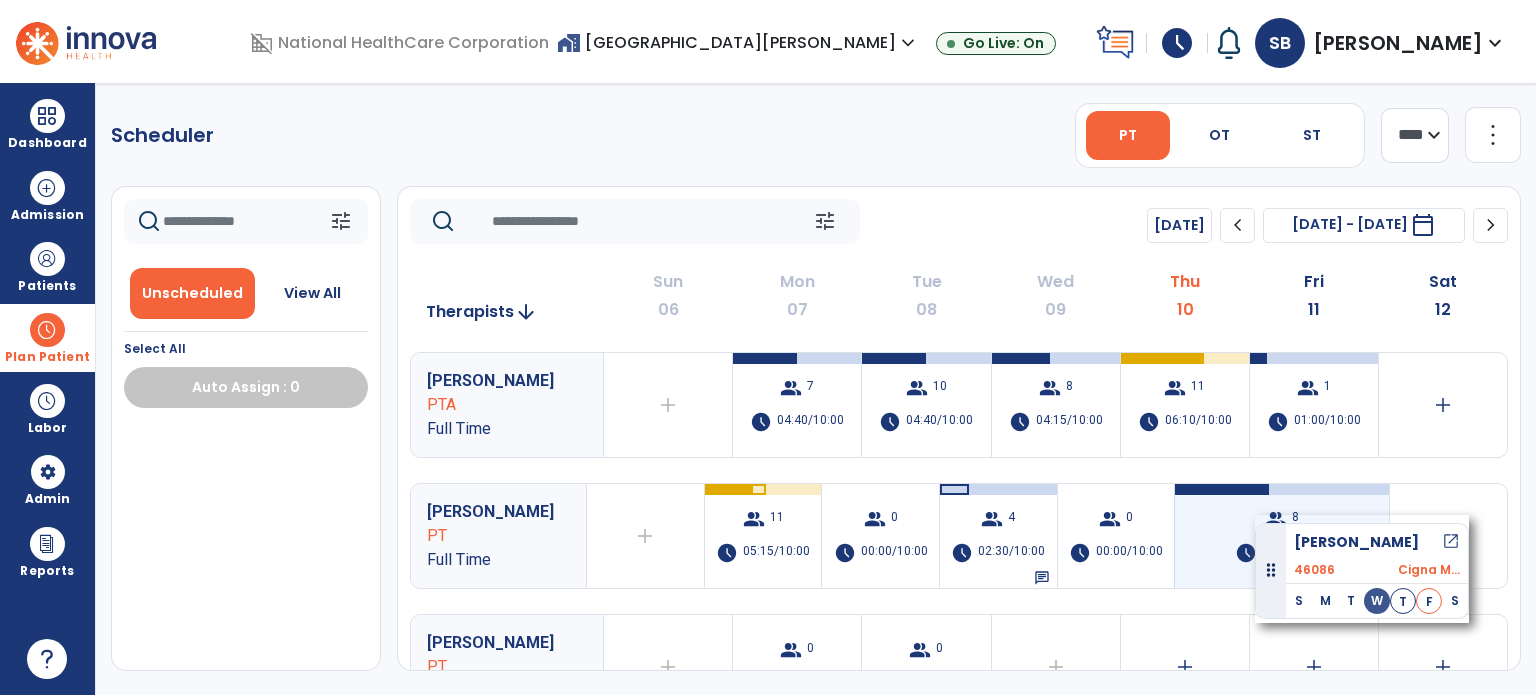 drag, startPoint x: 183, startPoint y: 439, endPoint x: 1256, endPoint y: 515, distance: 1075.6881 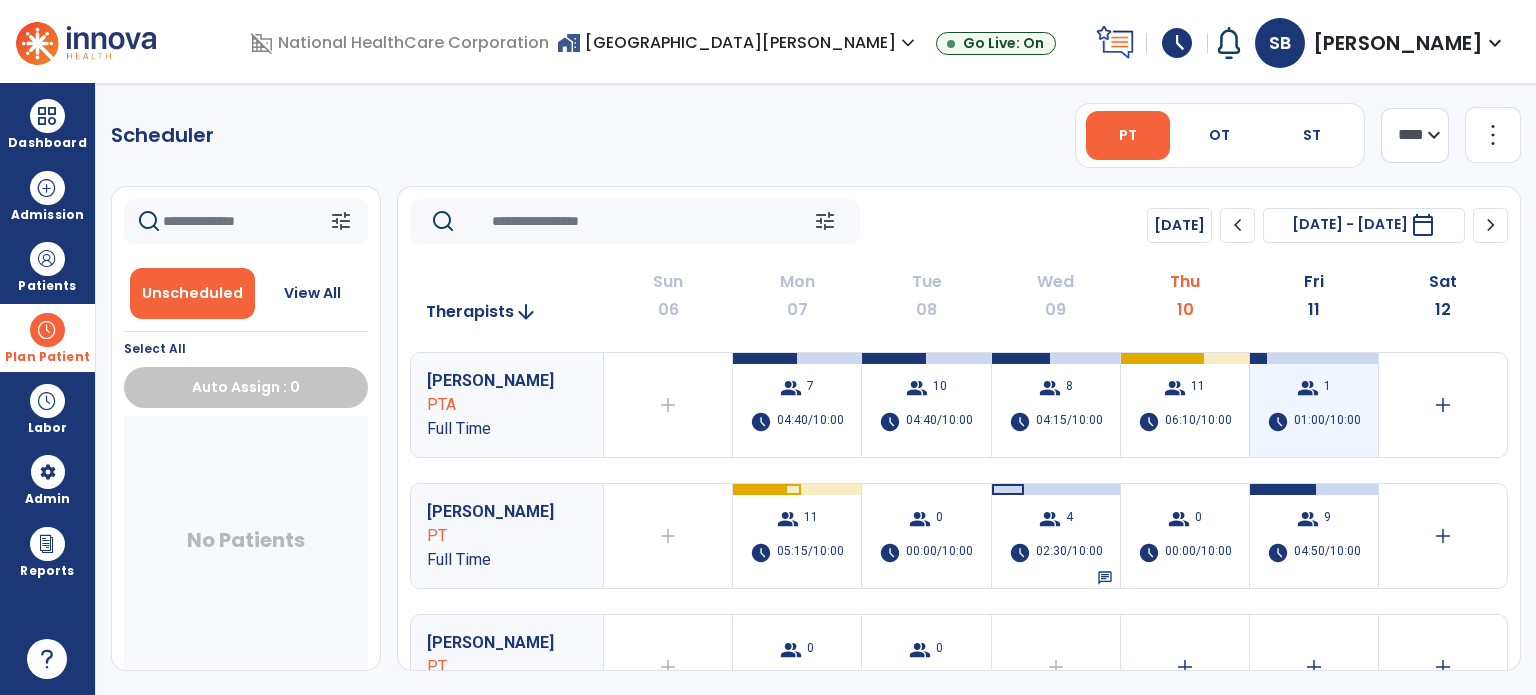 click on "group  1  schedule  01:00/10:00" at bounding box center [1314, 405] 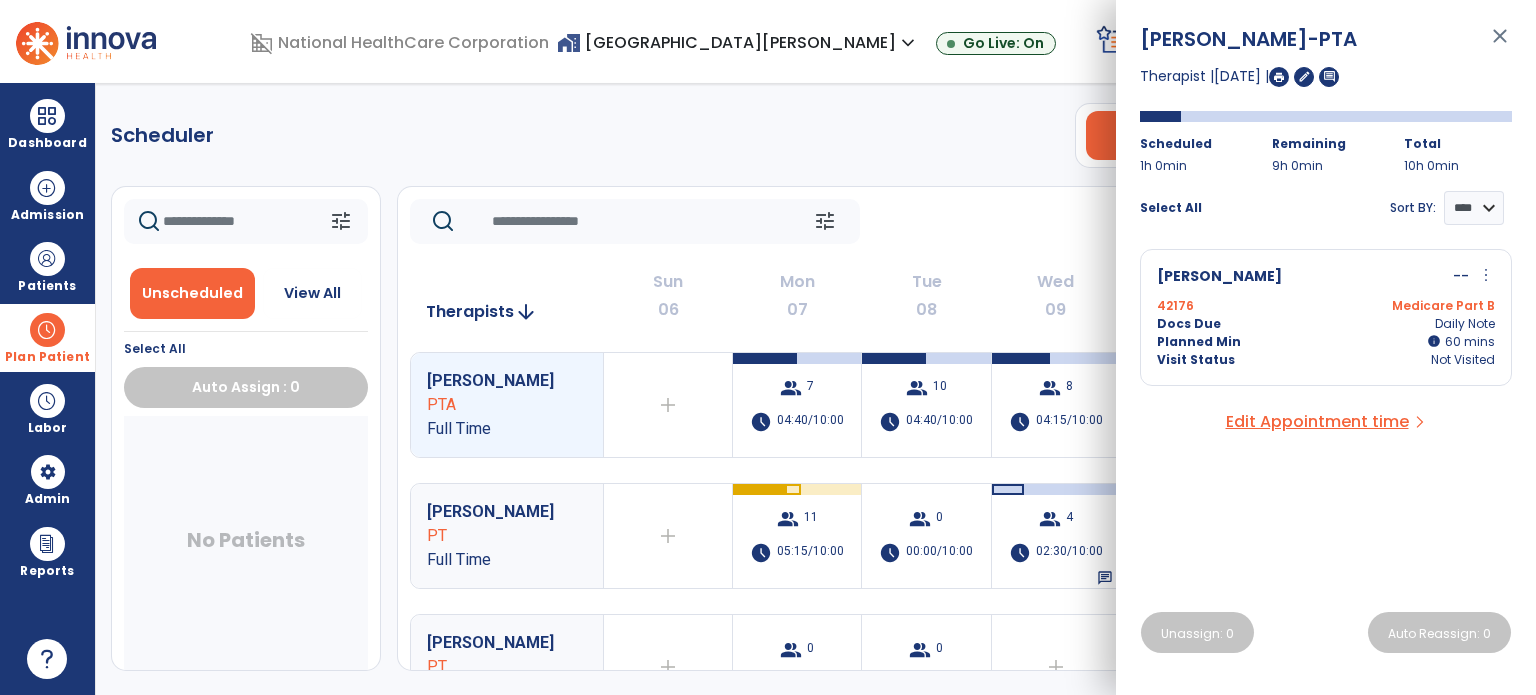 click on "tune   [DATE]  chevron_left [DATE] - [DATE]  *********  calendar_today  chevron_right" 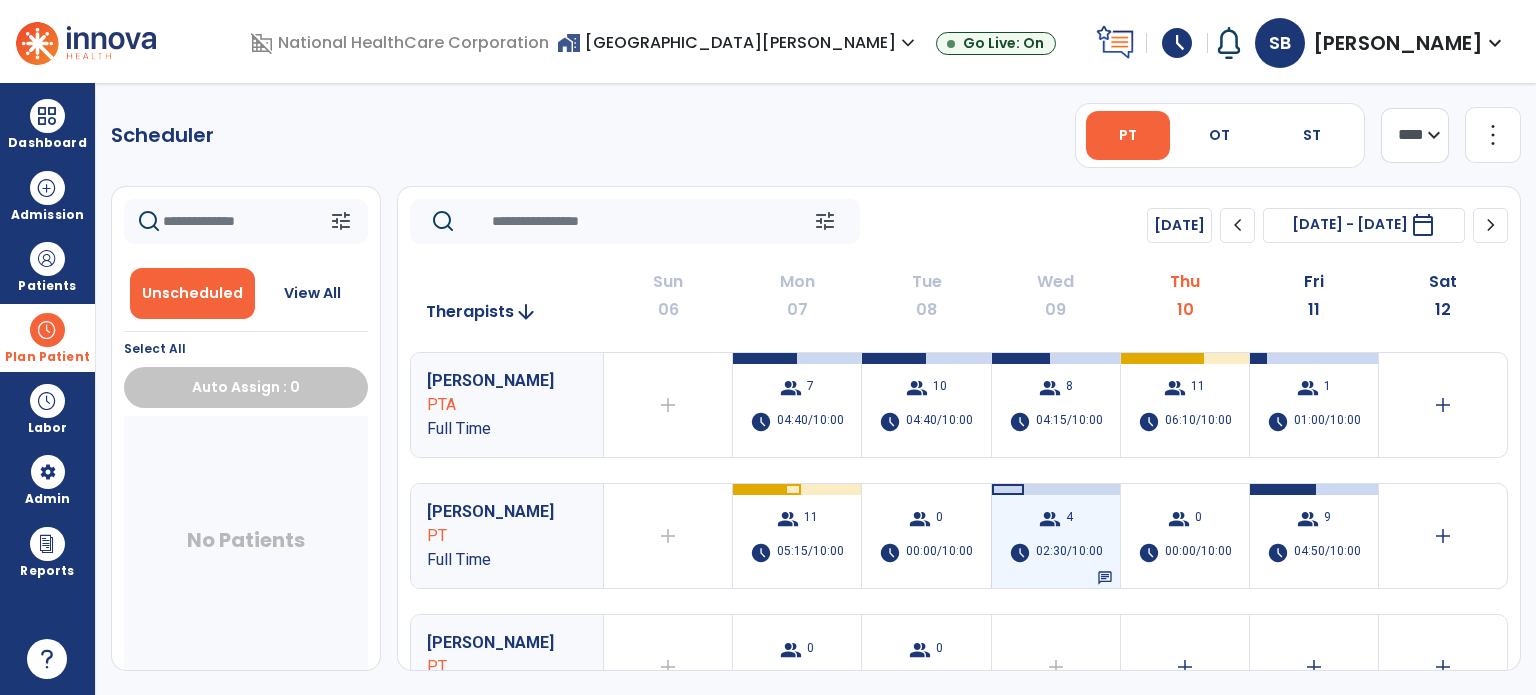 click on "group  4  schedule  02:30/10:00   chat" at bounding box center [1056, 536] 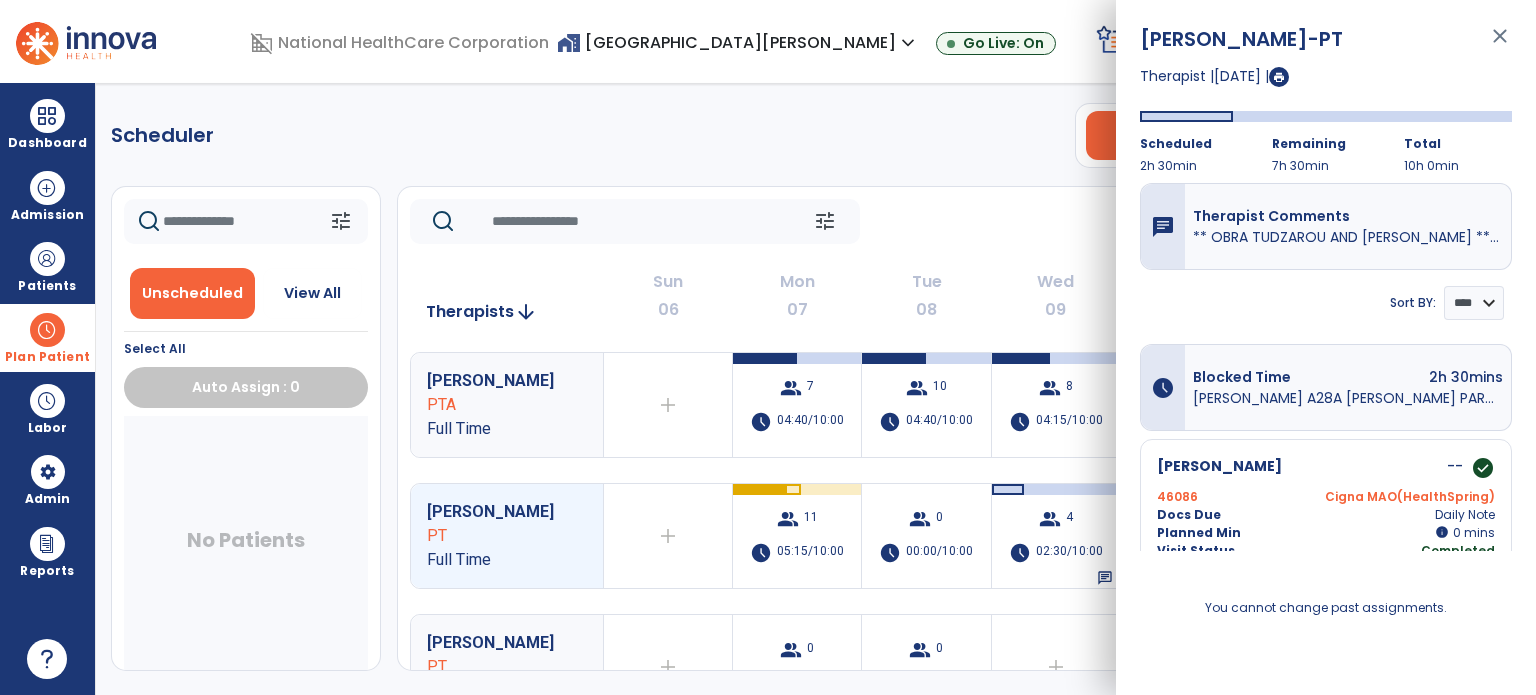 click on "tune   [DATE]  chevron_left [DATE] - [DATE]  *********  calendar_today  chevron_right" 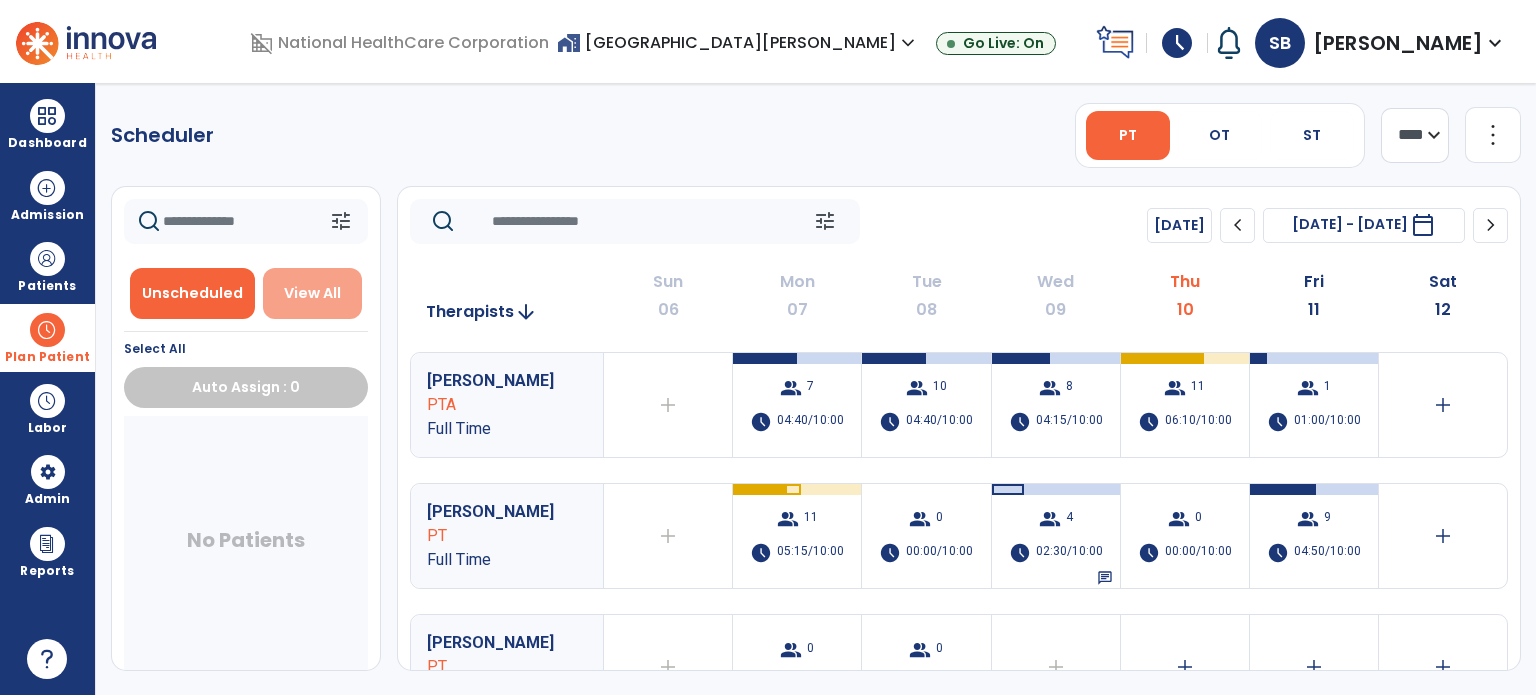 click on "View All" at bounding box center [313, 293] 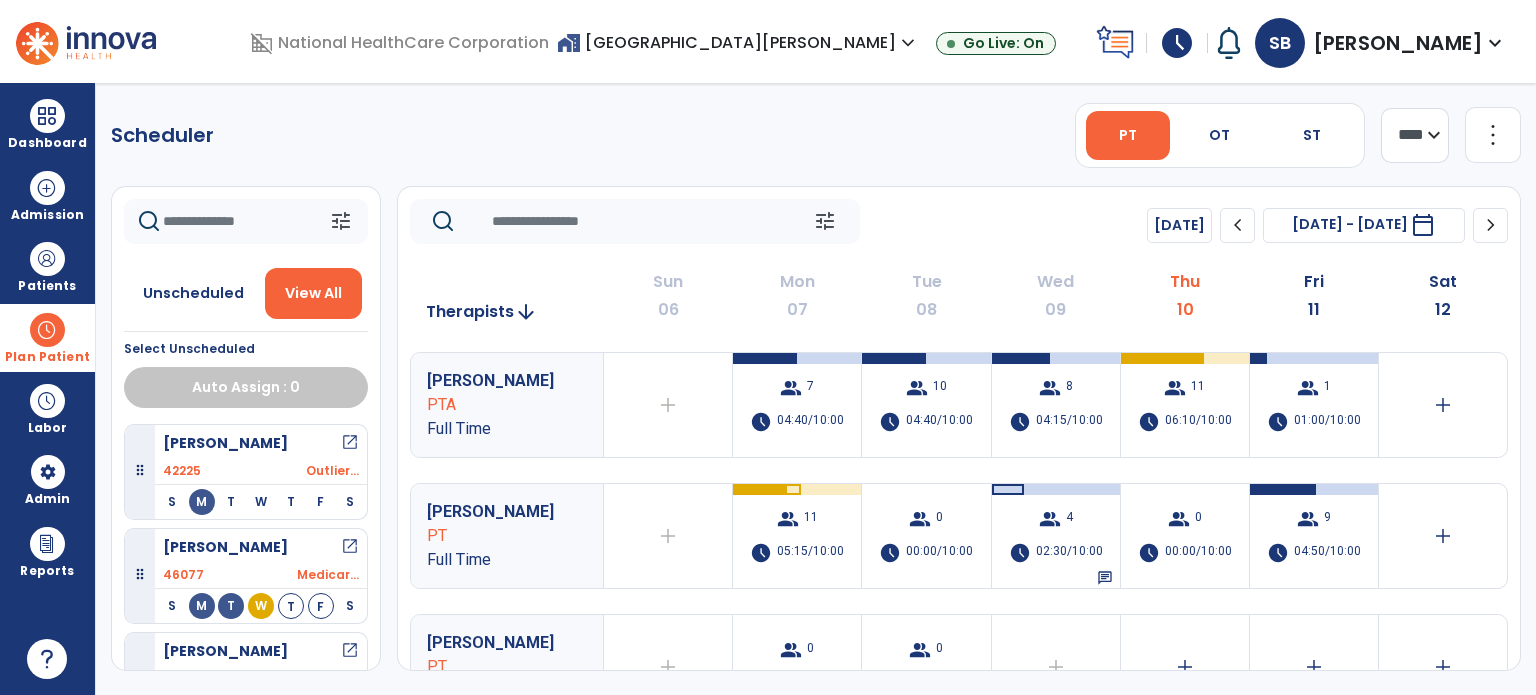 click 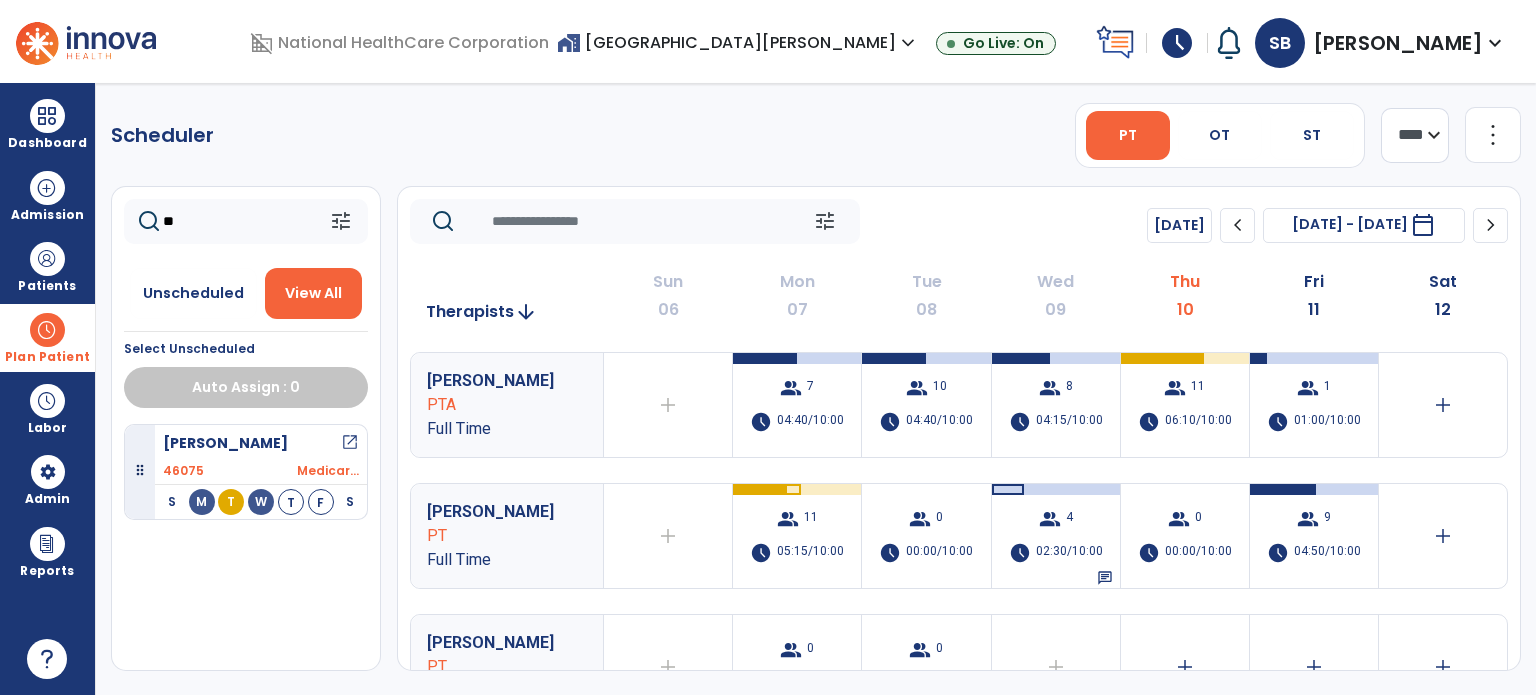 type on "*" 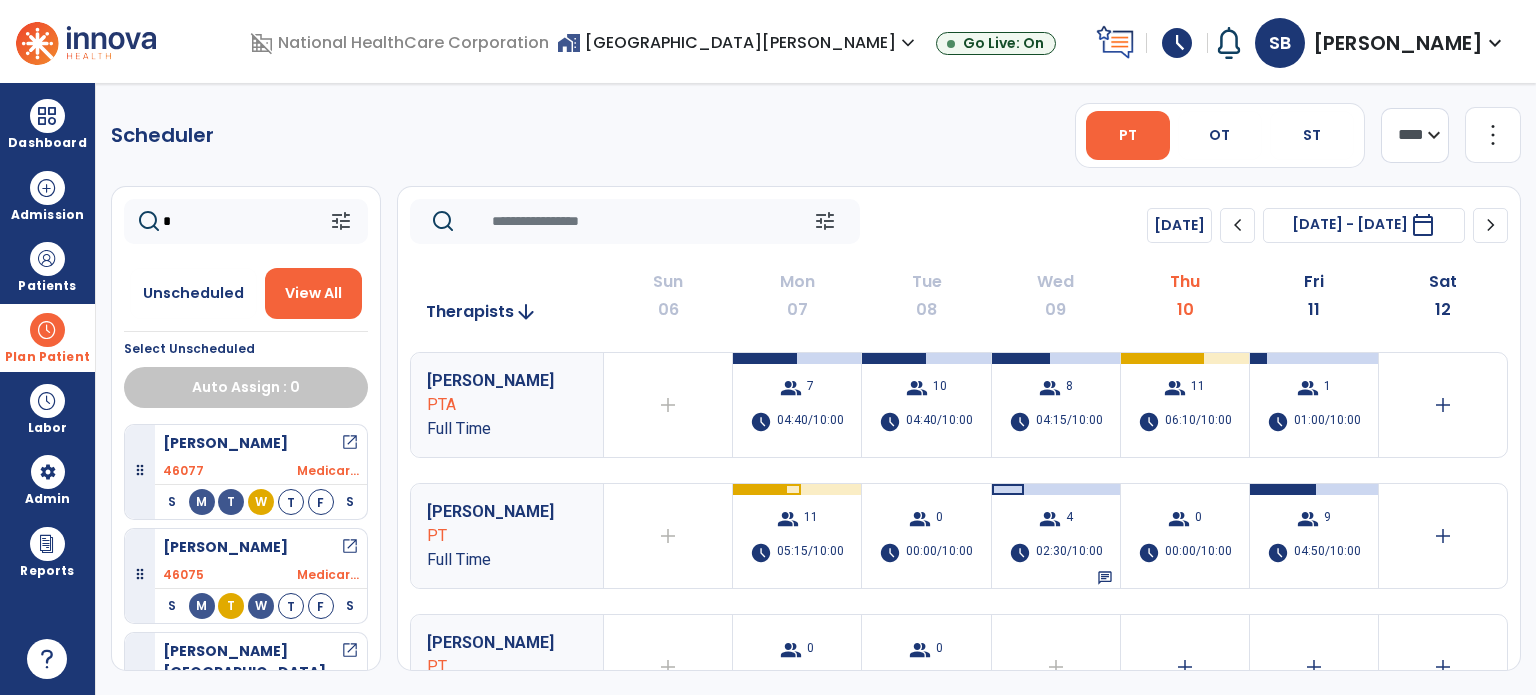 type 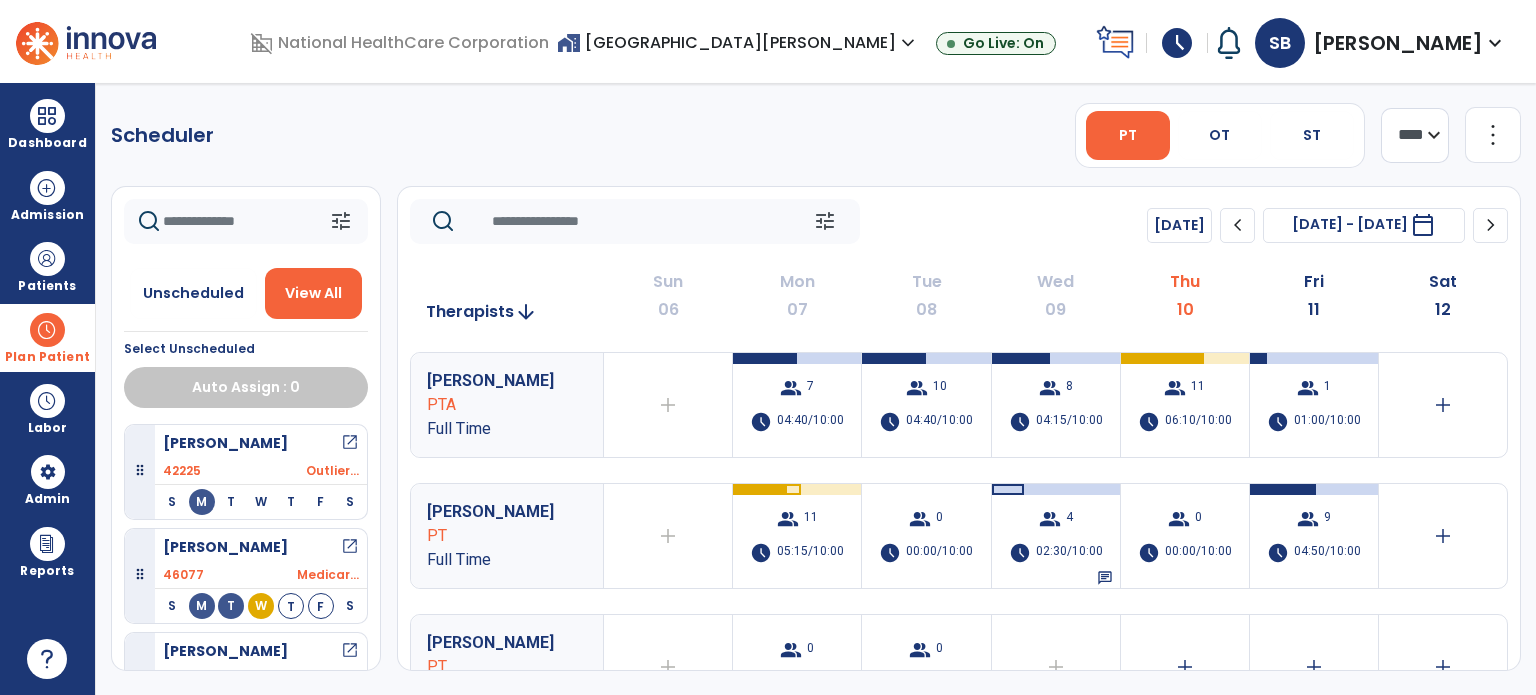 click on "Plan Patient" at bounding box center (47, 337) 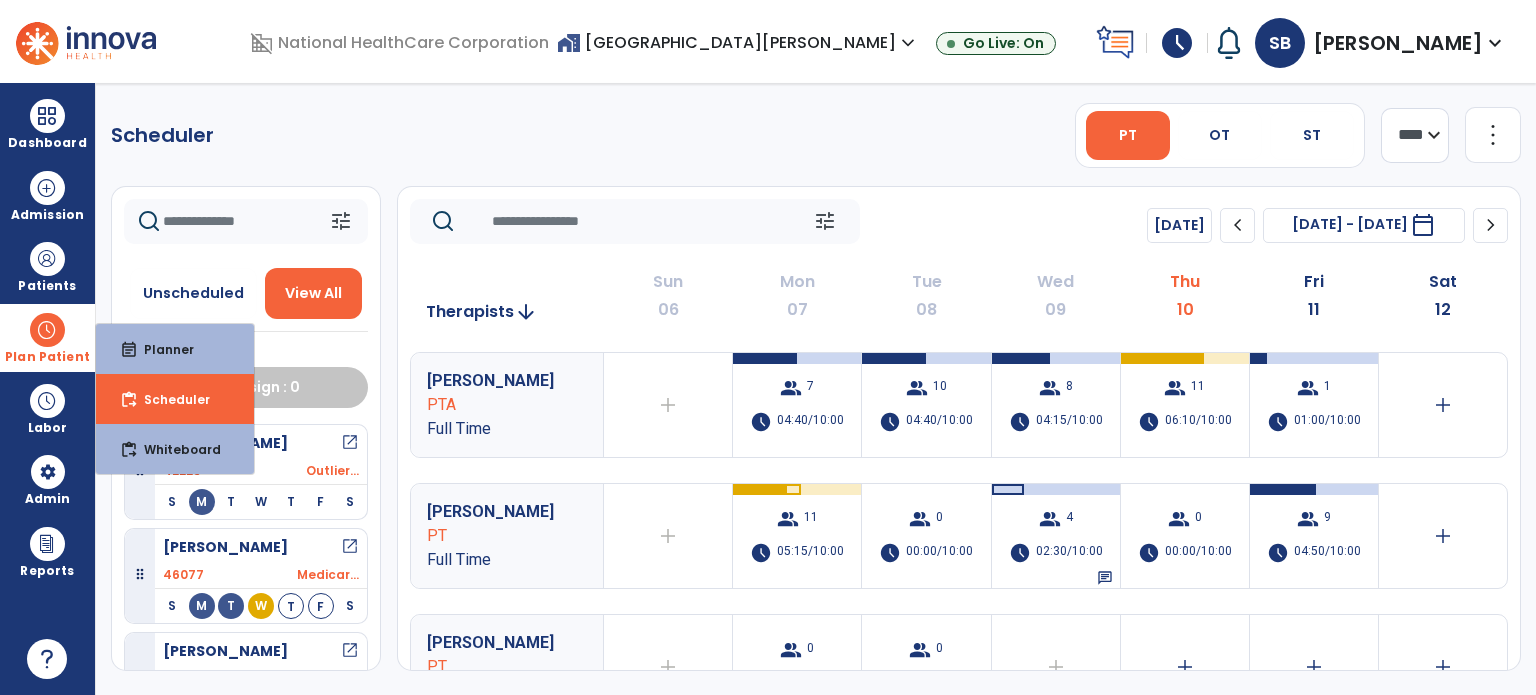 click on "Plan Patient" at bounding box center [47, 337] 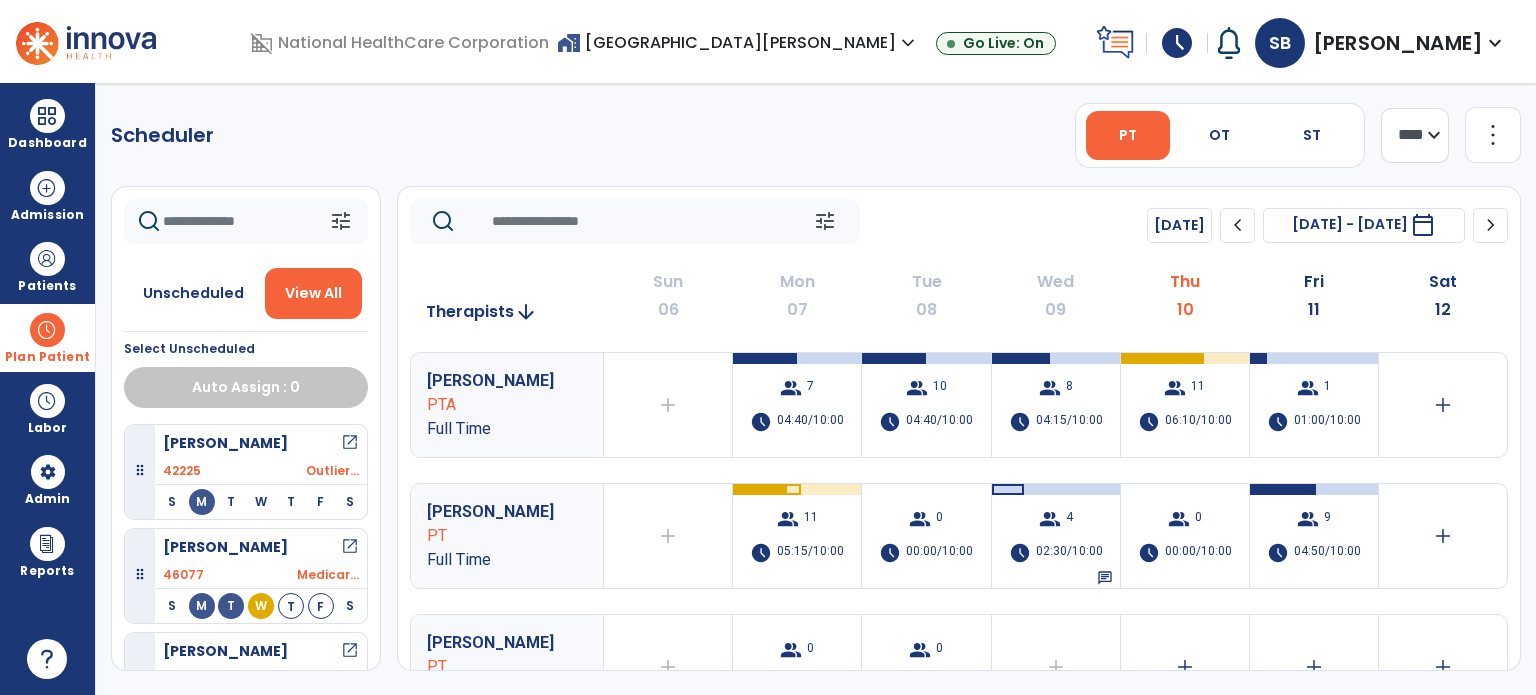 click on "Plan Patient" at bounding box center (47, 337) 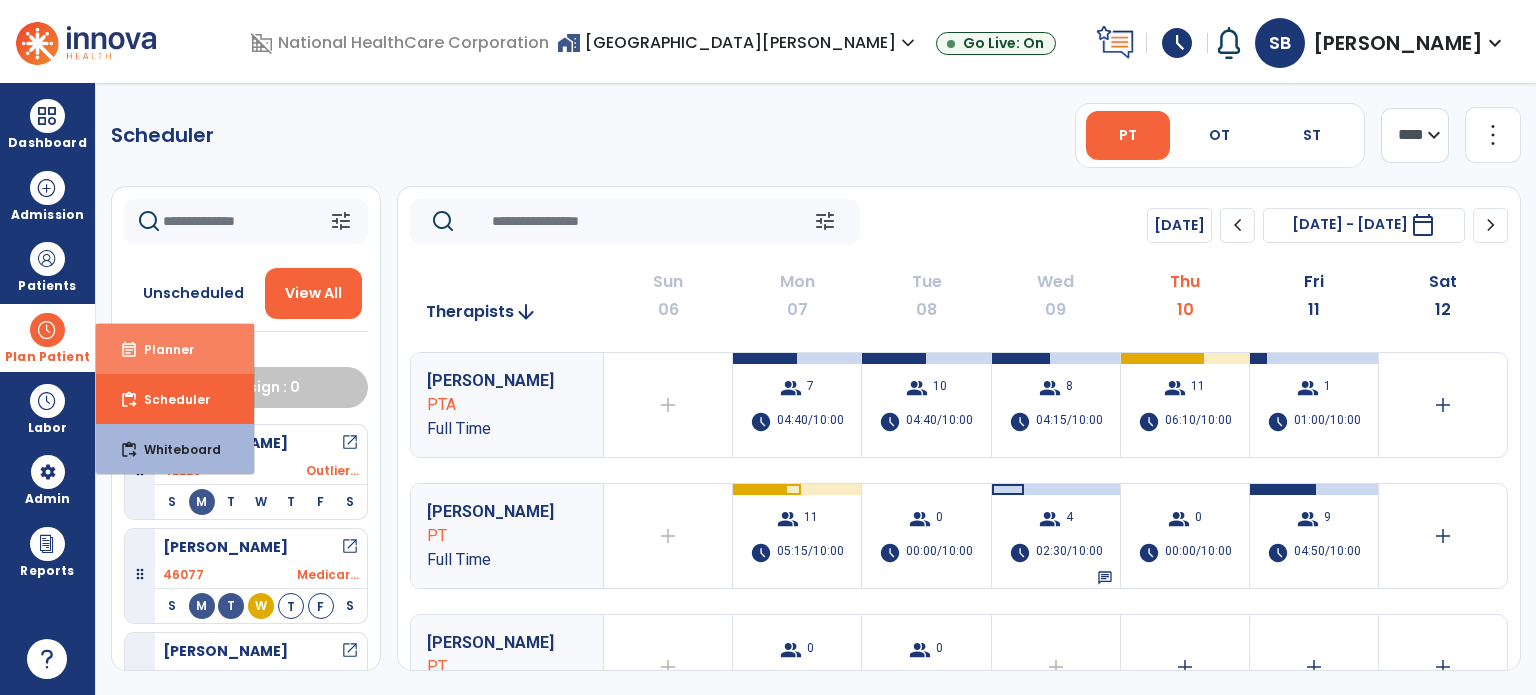click on "Planner" at bounding box center [161, 349] 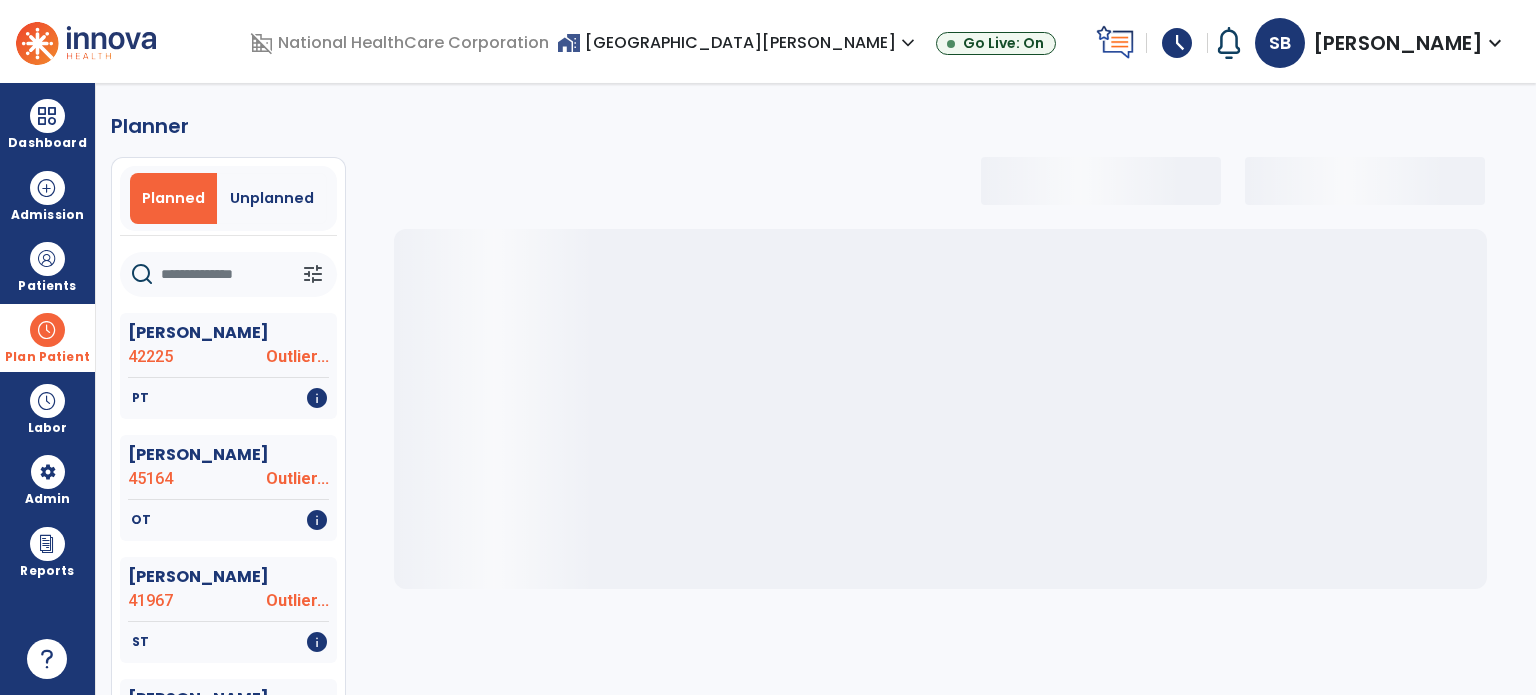 click 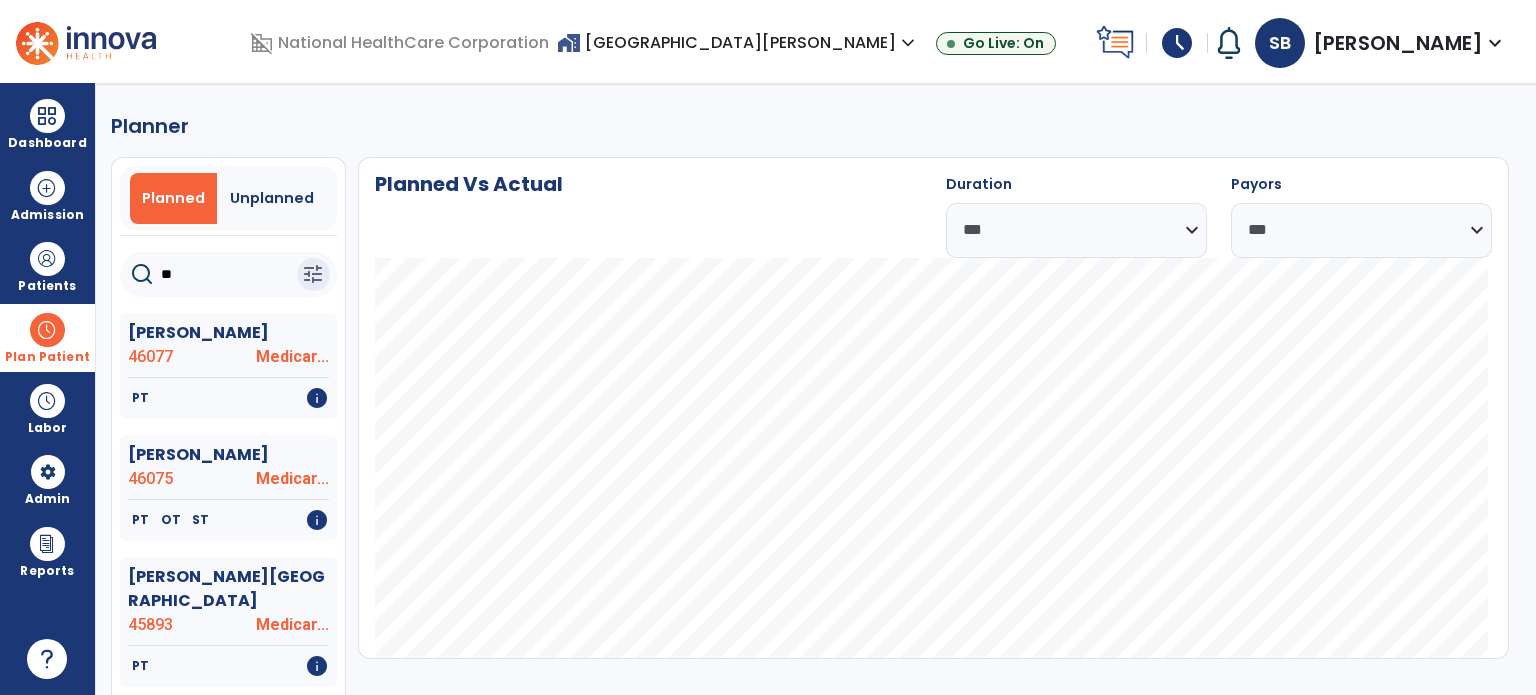 type on "***" 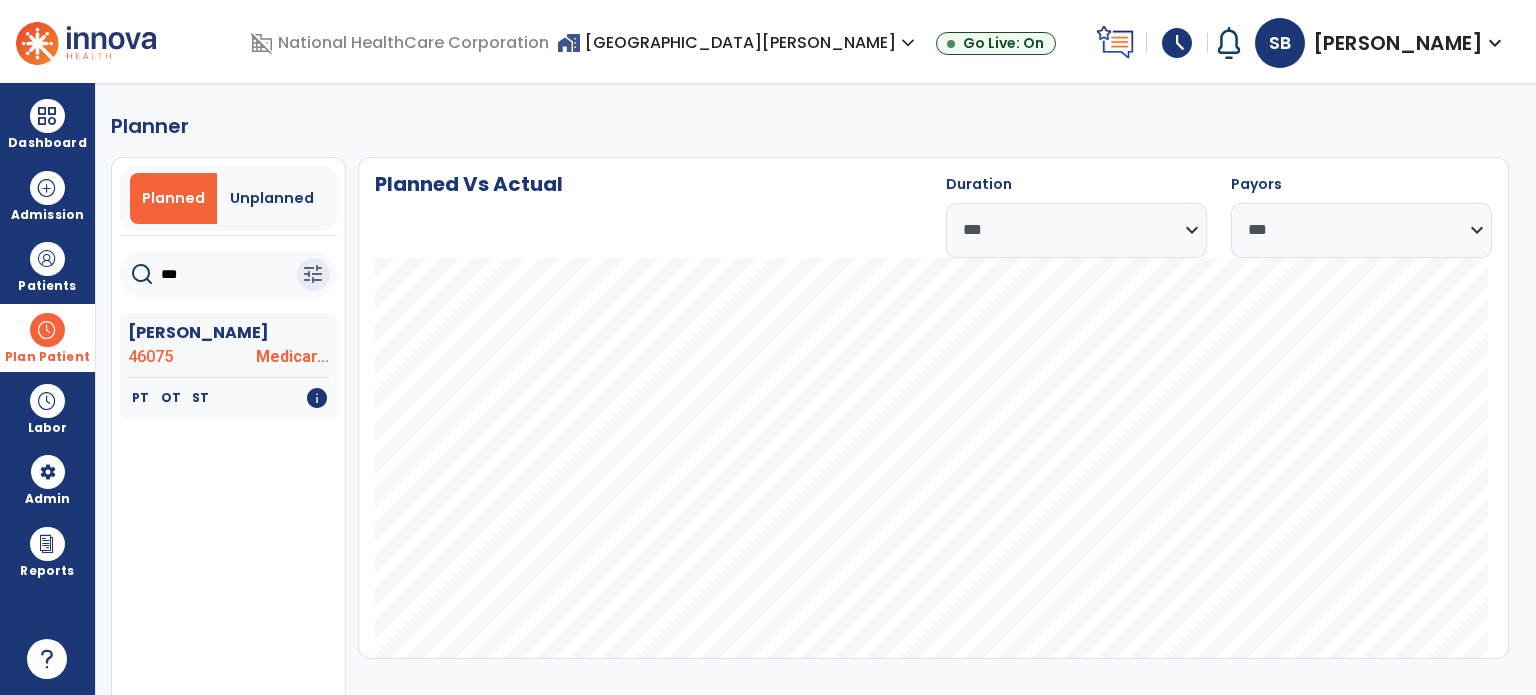 click on "***" 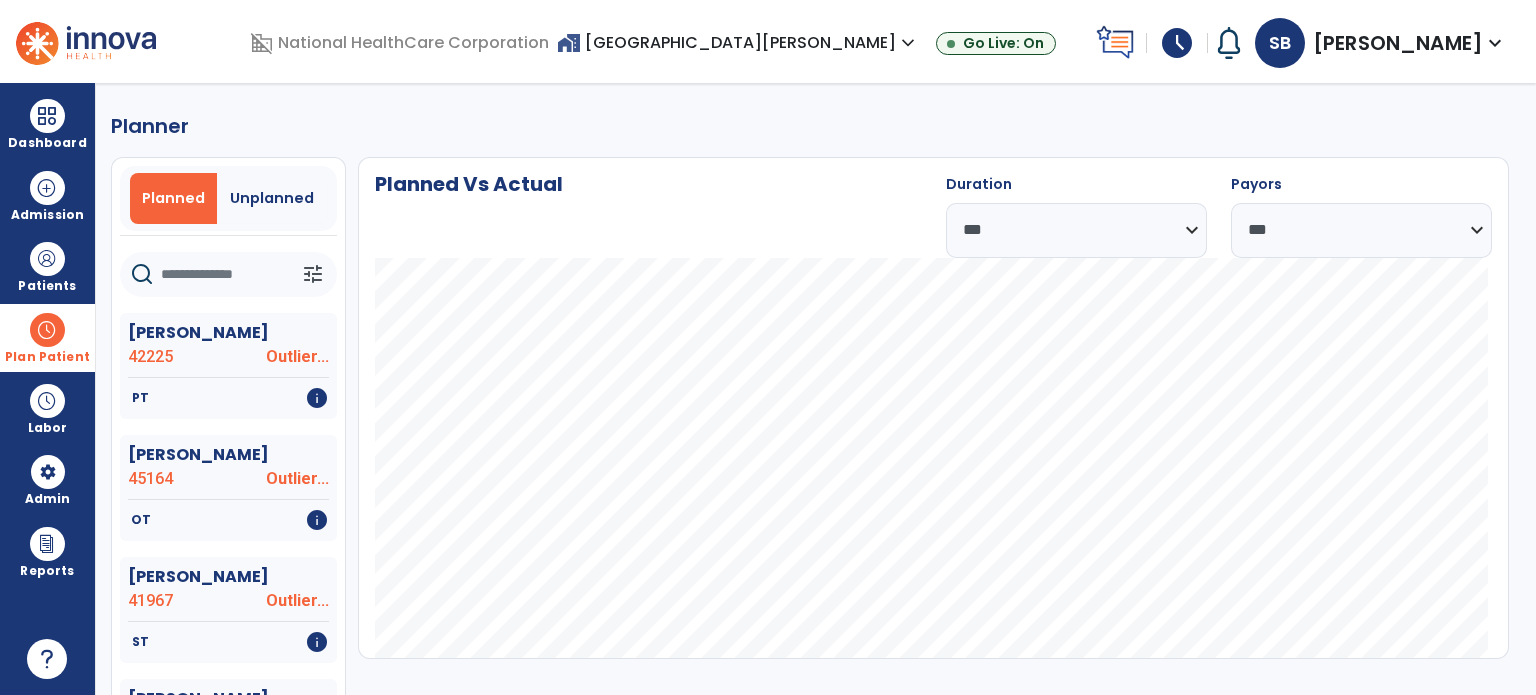 click on "Plan Patient" at bounding box center [47, 357] 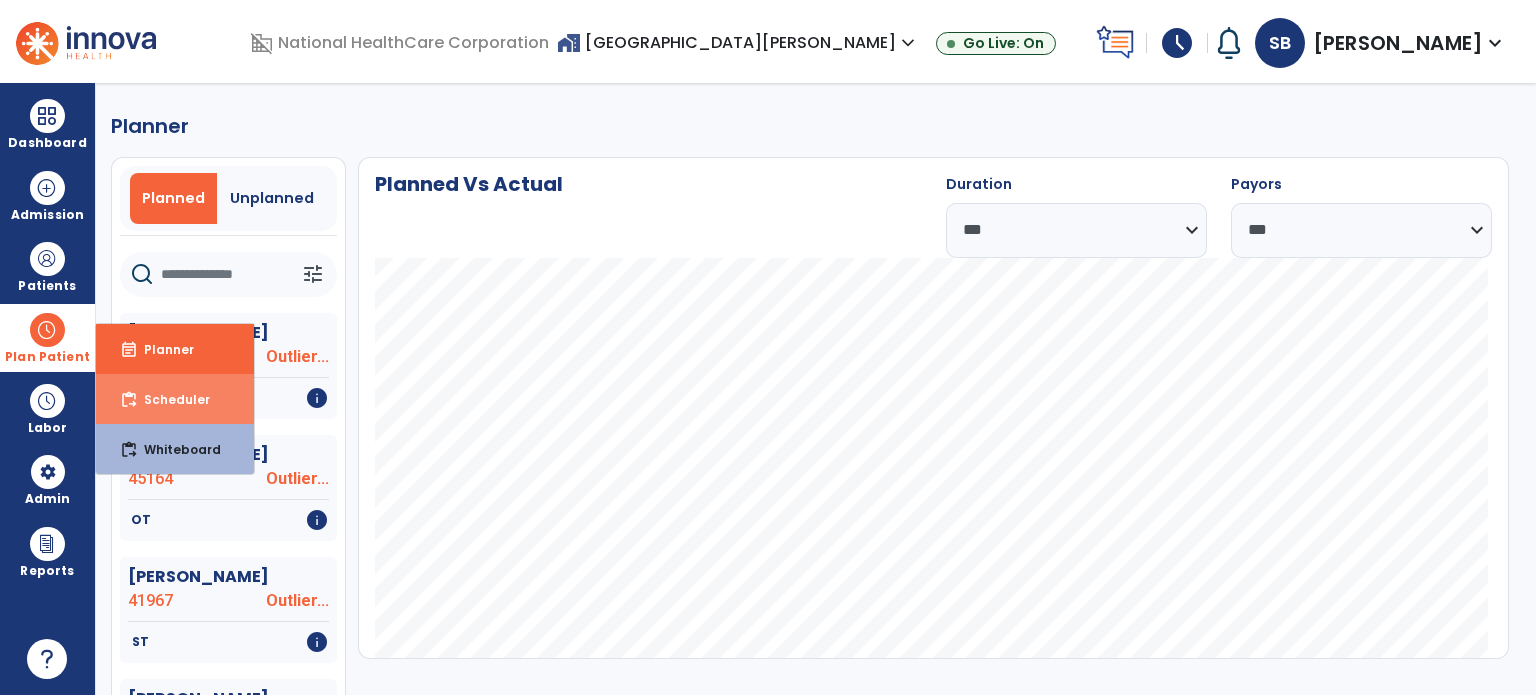 click on "content_paste_go  Scheduler" at bounding box center (175, 399) 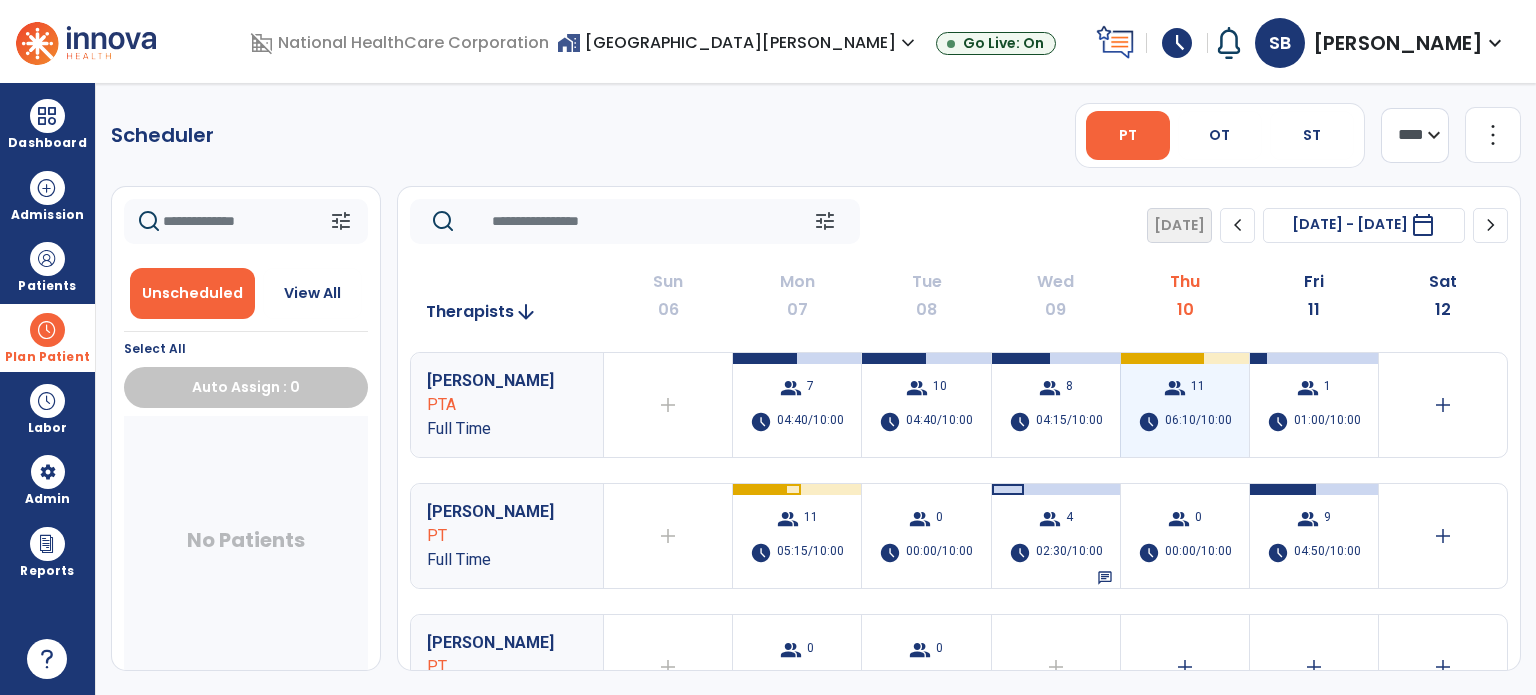click on "06:10/10:00" at bounding box center [1198, 422] 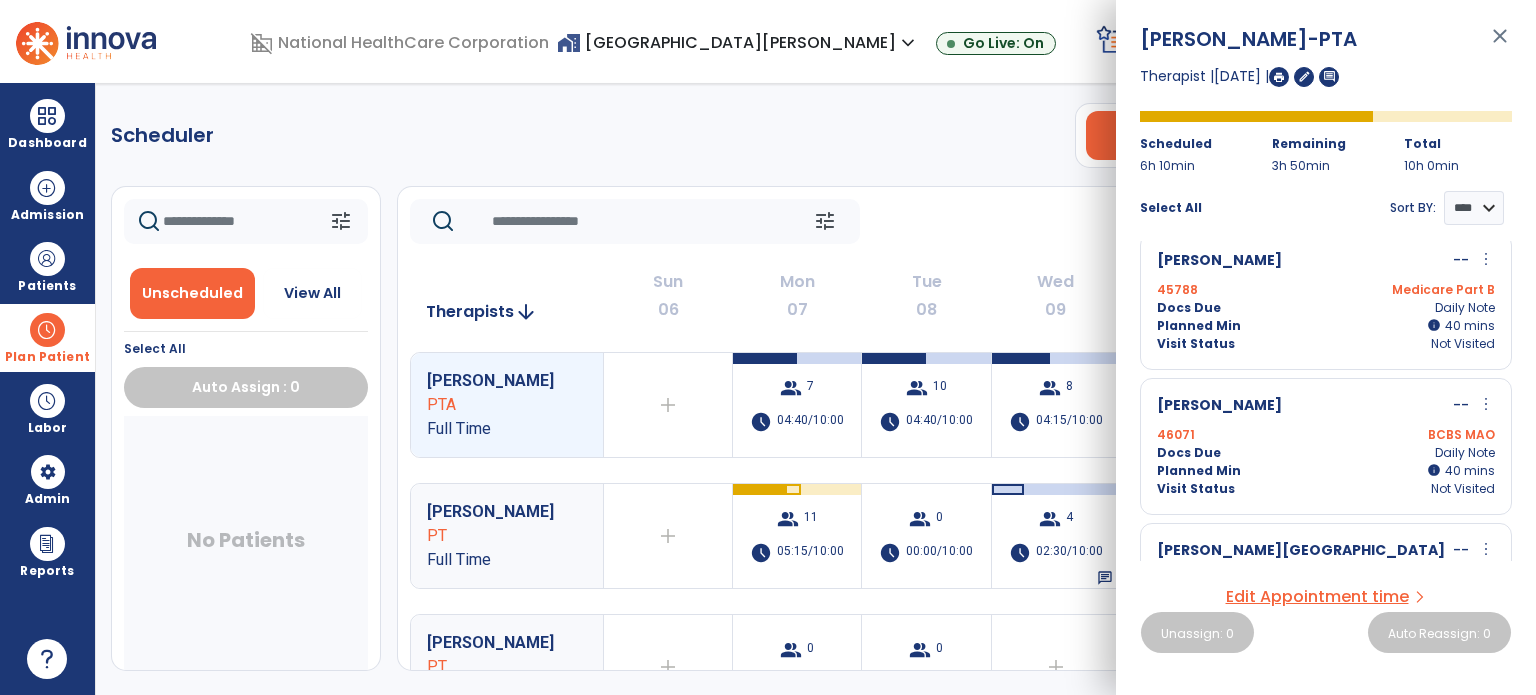 scroll, scrollTop: 0, scrollLeft: 0, axis: both 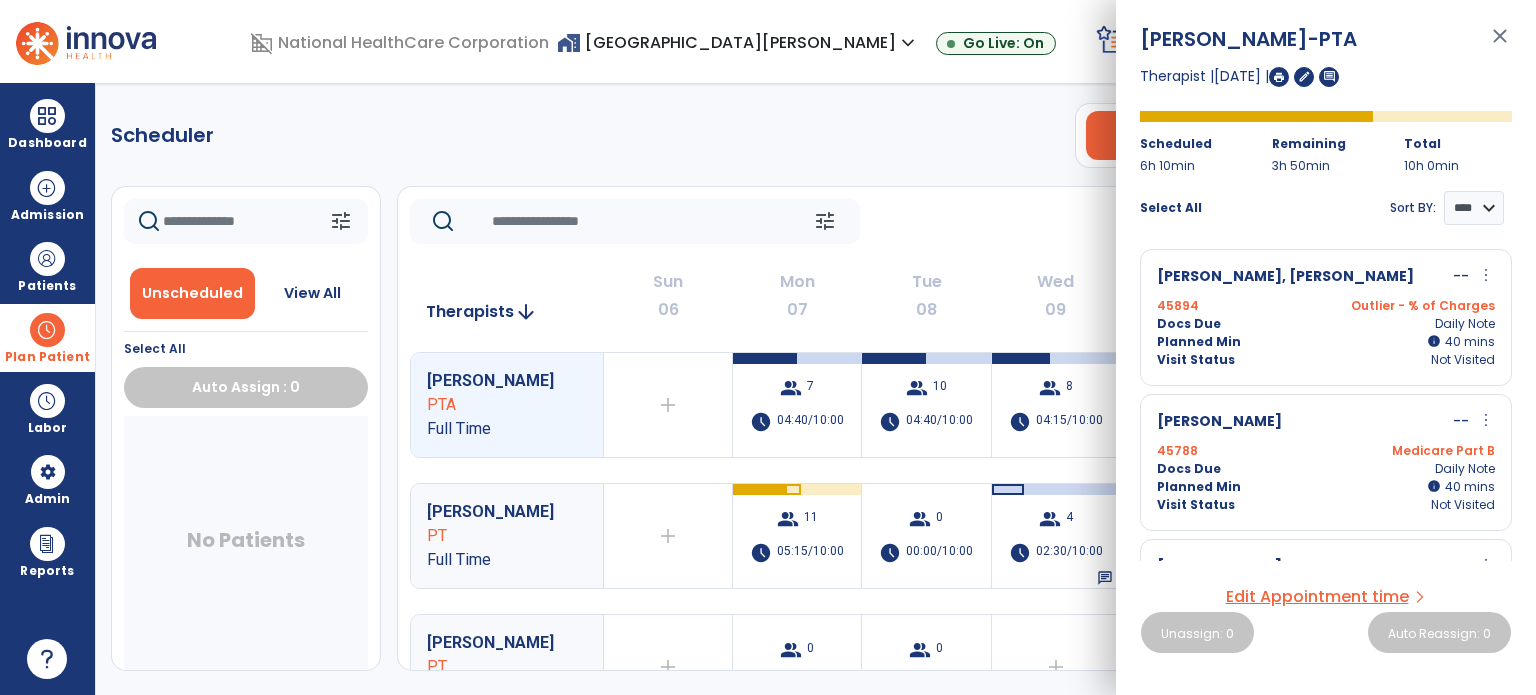 click on "tune   [DATE]  chevron_left [DATE] - [DATE]  *********  calendar_today  chevron_right" 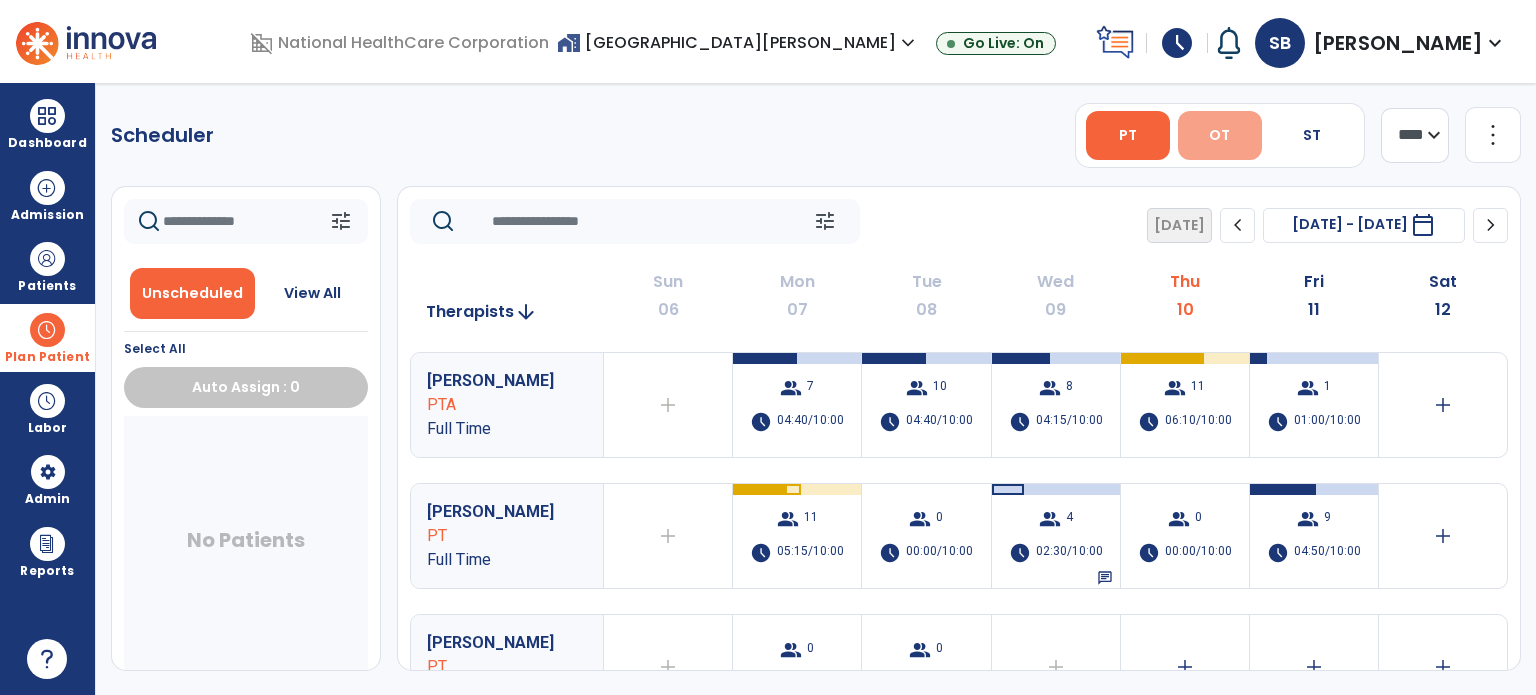 click on "OT" at bounding box center (1220, 135) 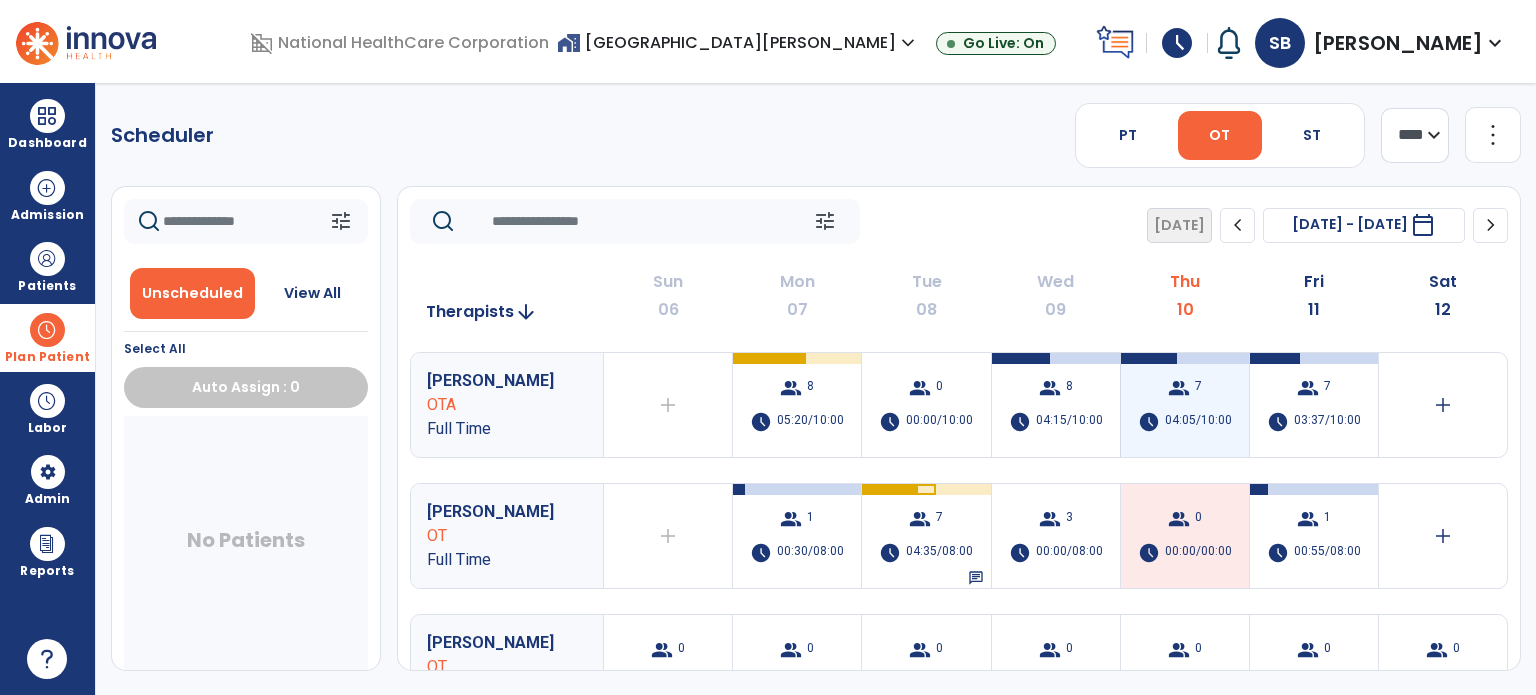 click on "group  7  schedule  04:05/10:00" at bounding box center [1185, 405] 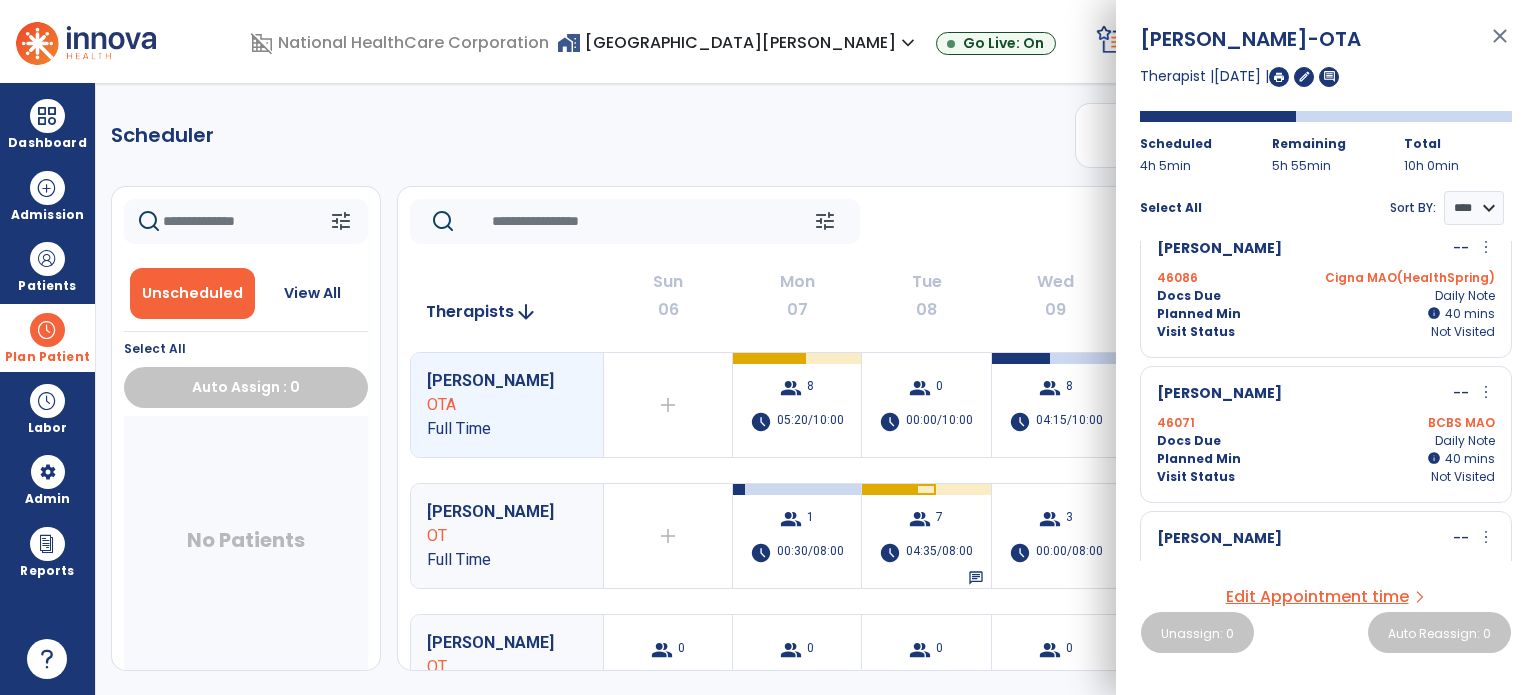 scroll, scrollTop: 0, scrollLeft: 0, axis: both 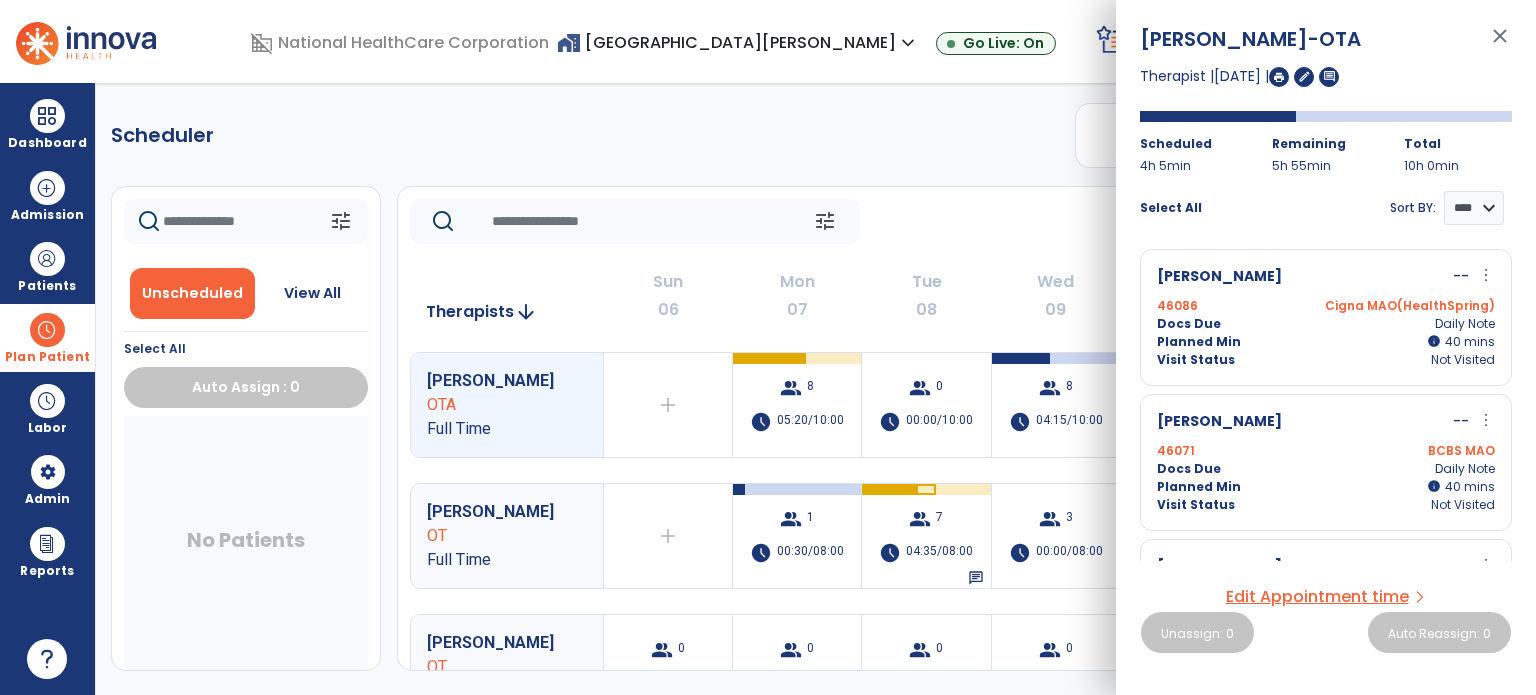 click on "tune   [DATE]  chevron_left [DATE] - [DATE]  *********  calendar_today  chevron_right" 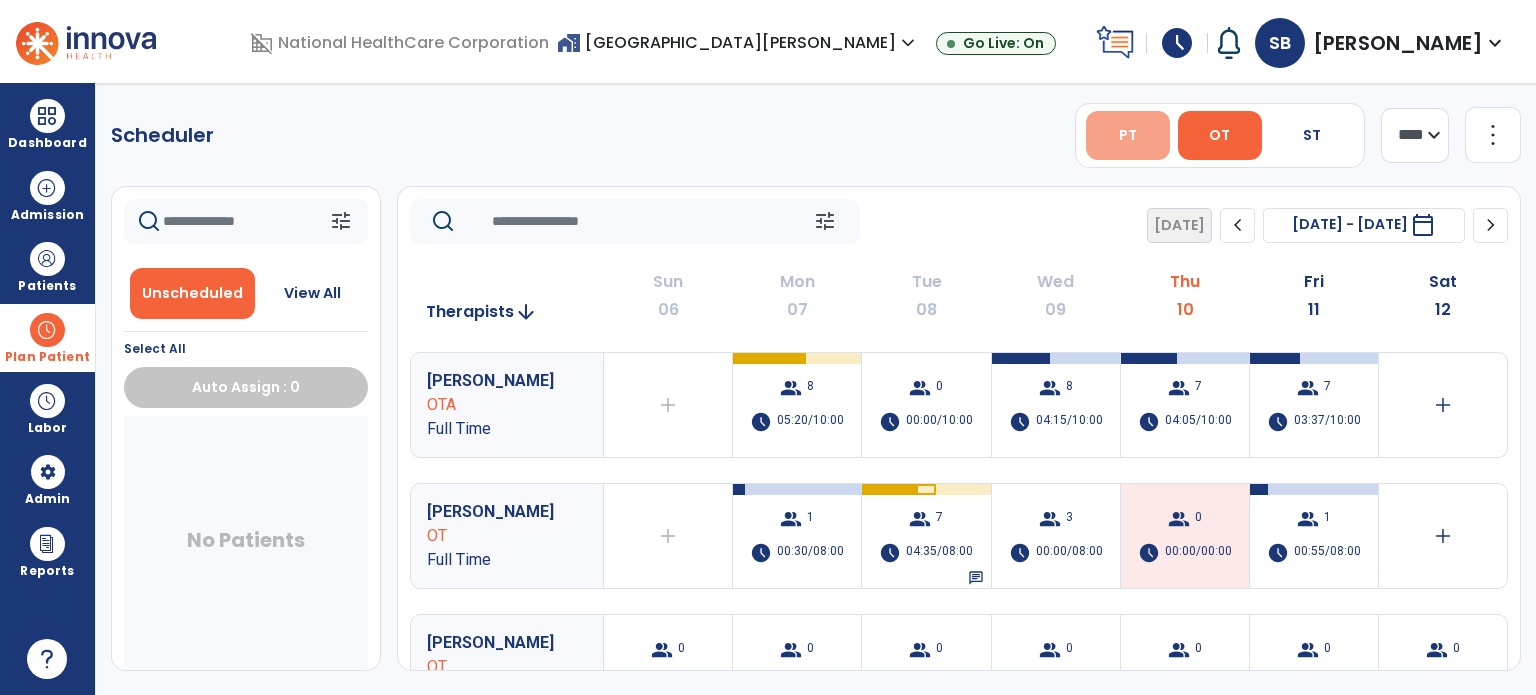 click on "PT" at bounding box center [1128, 135] 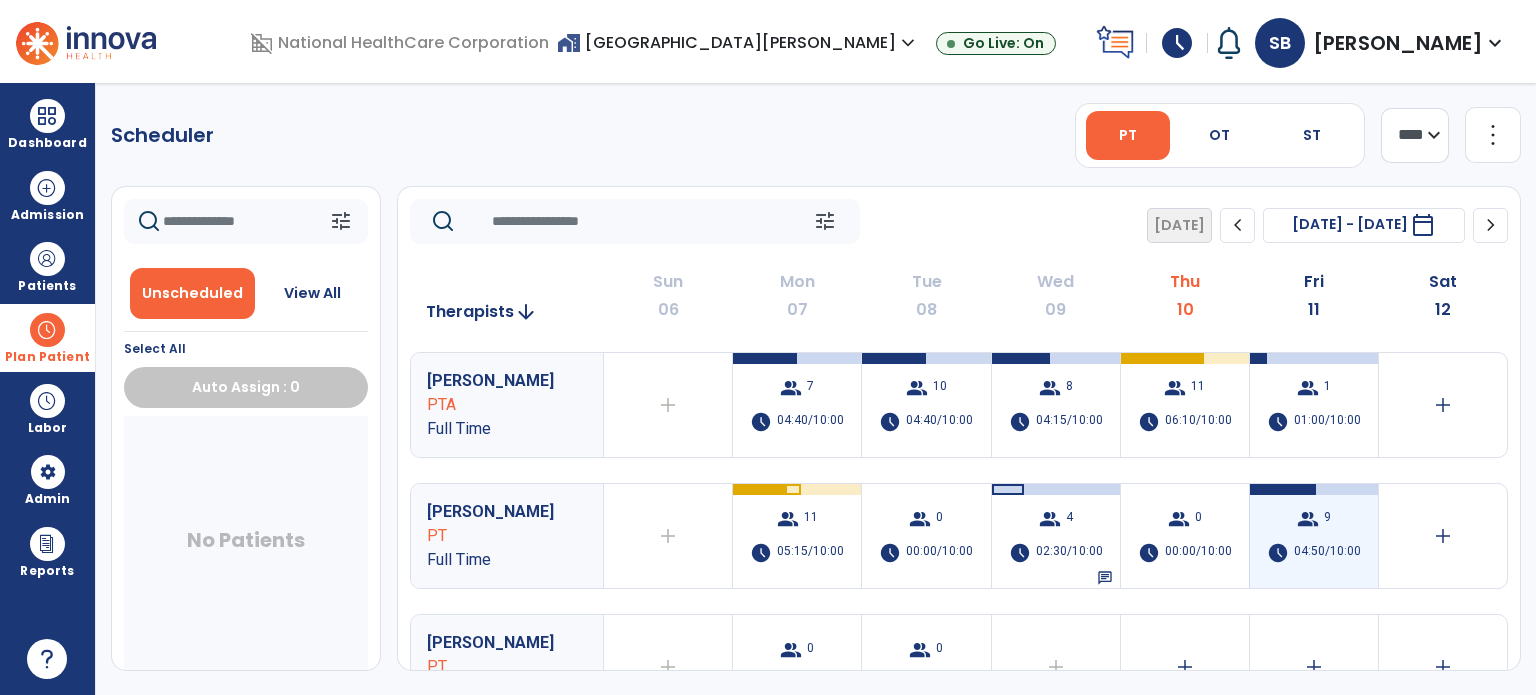click on "04:50/10:00" at bounding box center [1327, 553] 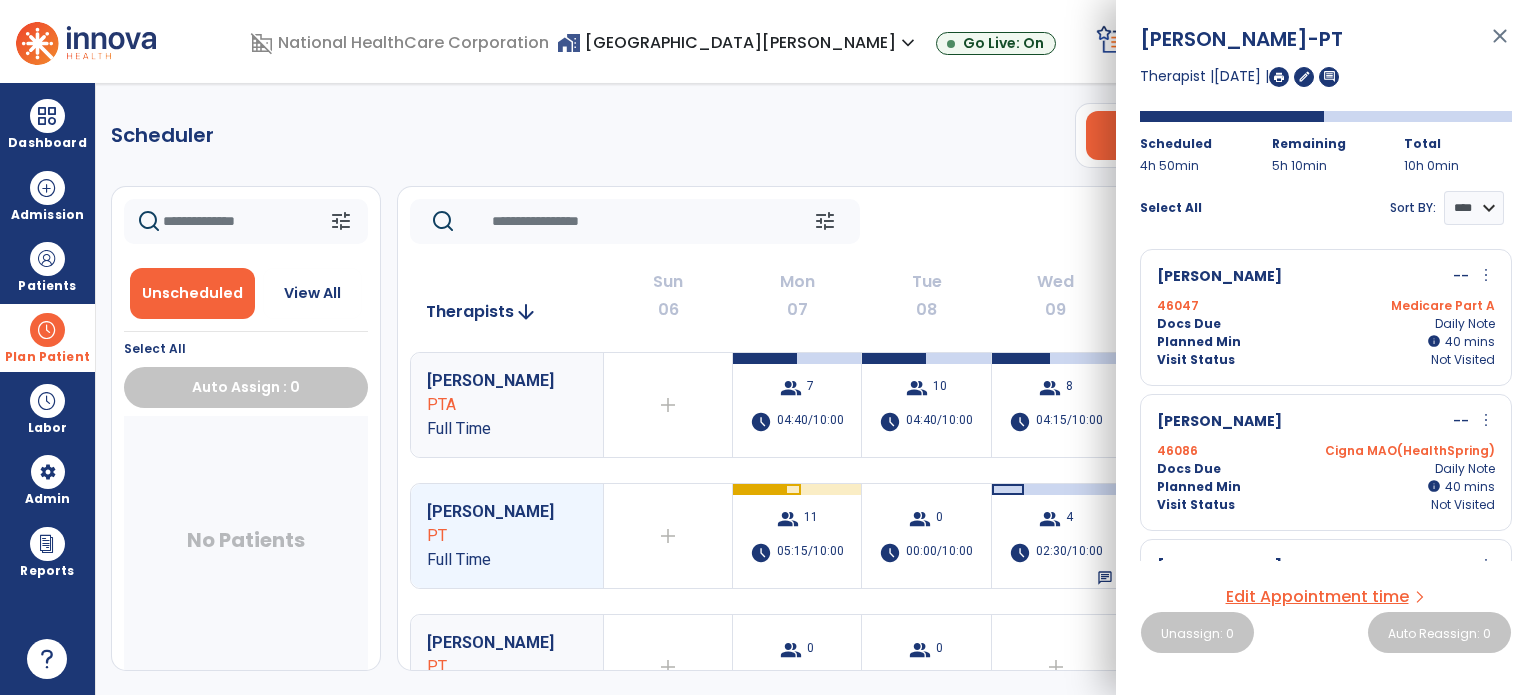 click on "Total 10h 0min" at bounding box center [1458, 155] 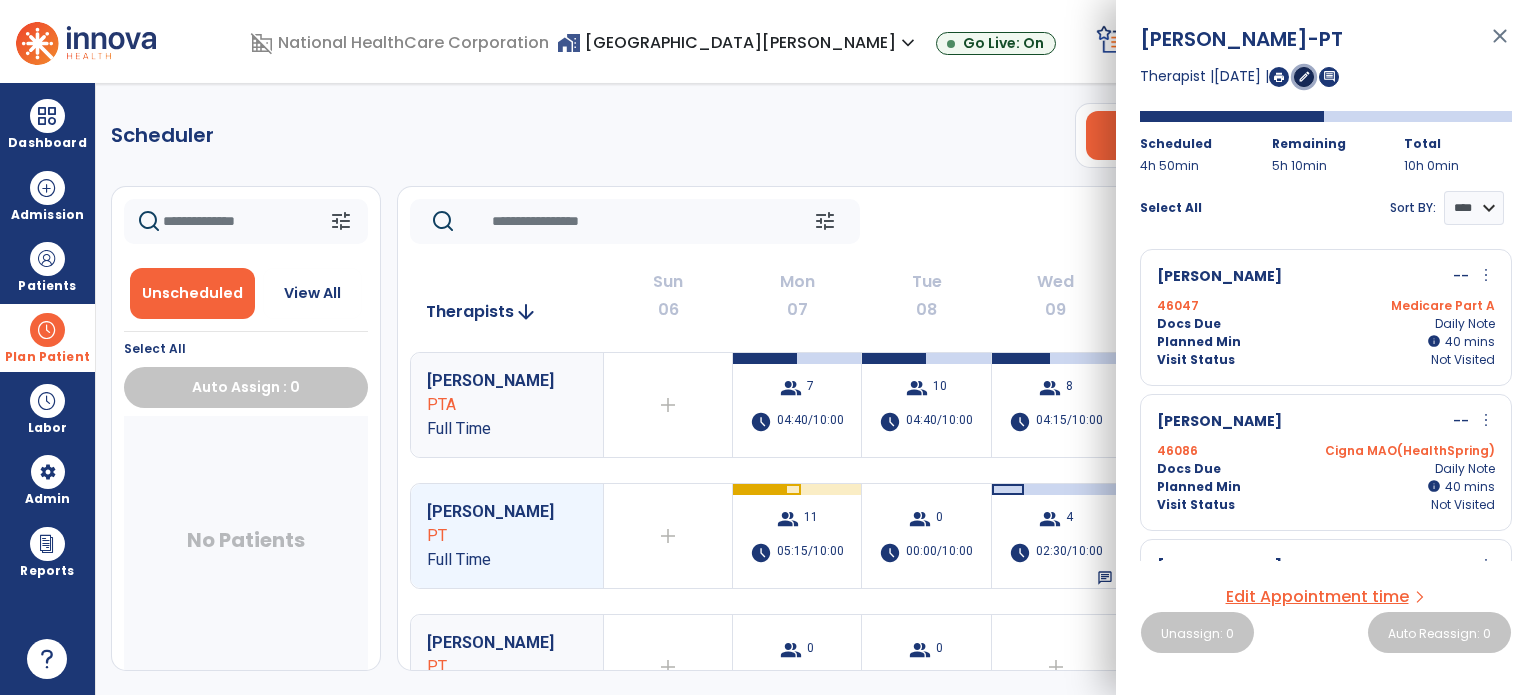 click on "edit" at bounding box center [1304, 77] 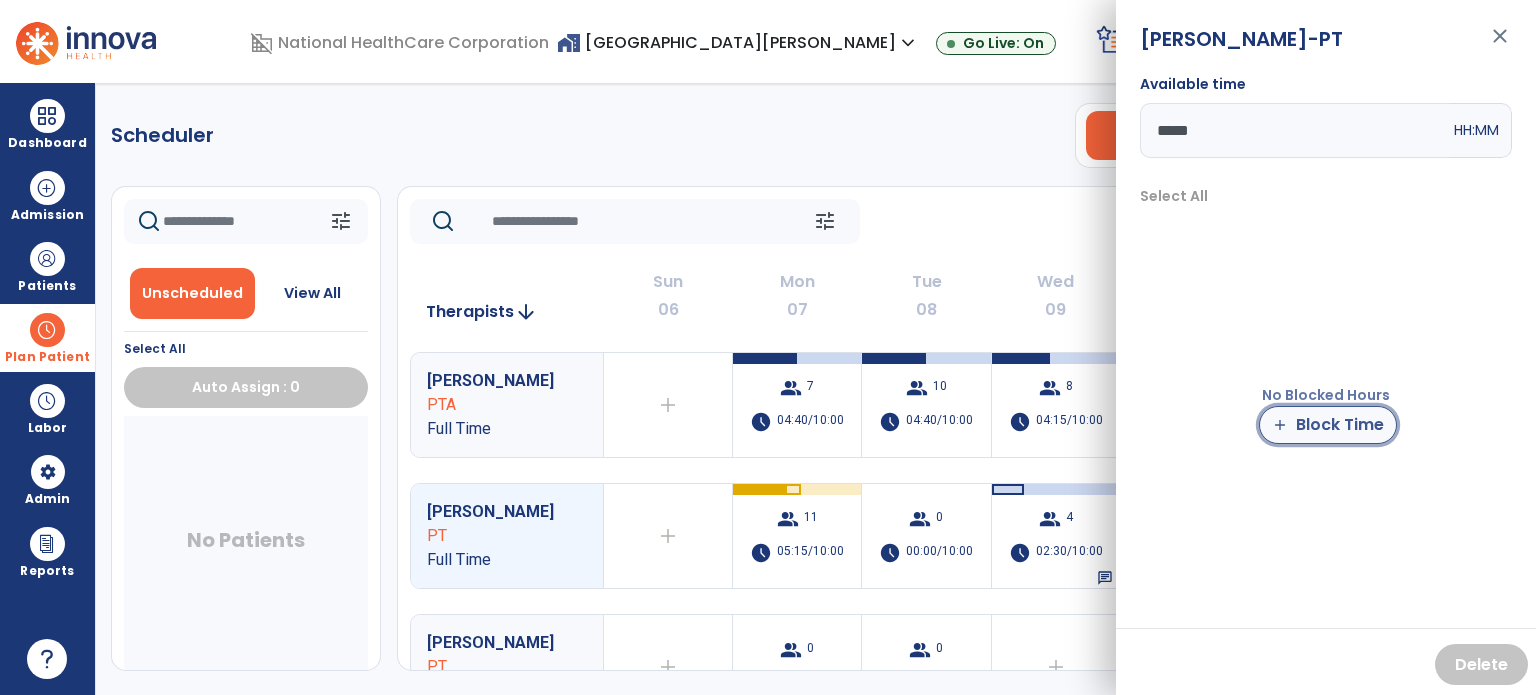 click on "add   Block Time" at bounding box center [1328, 425] 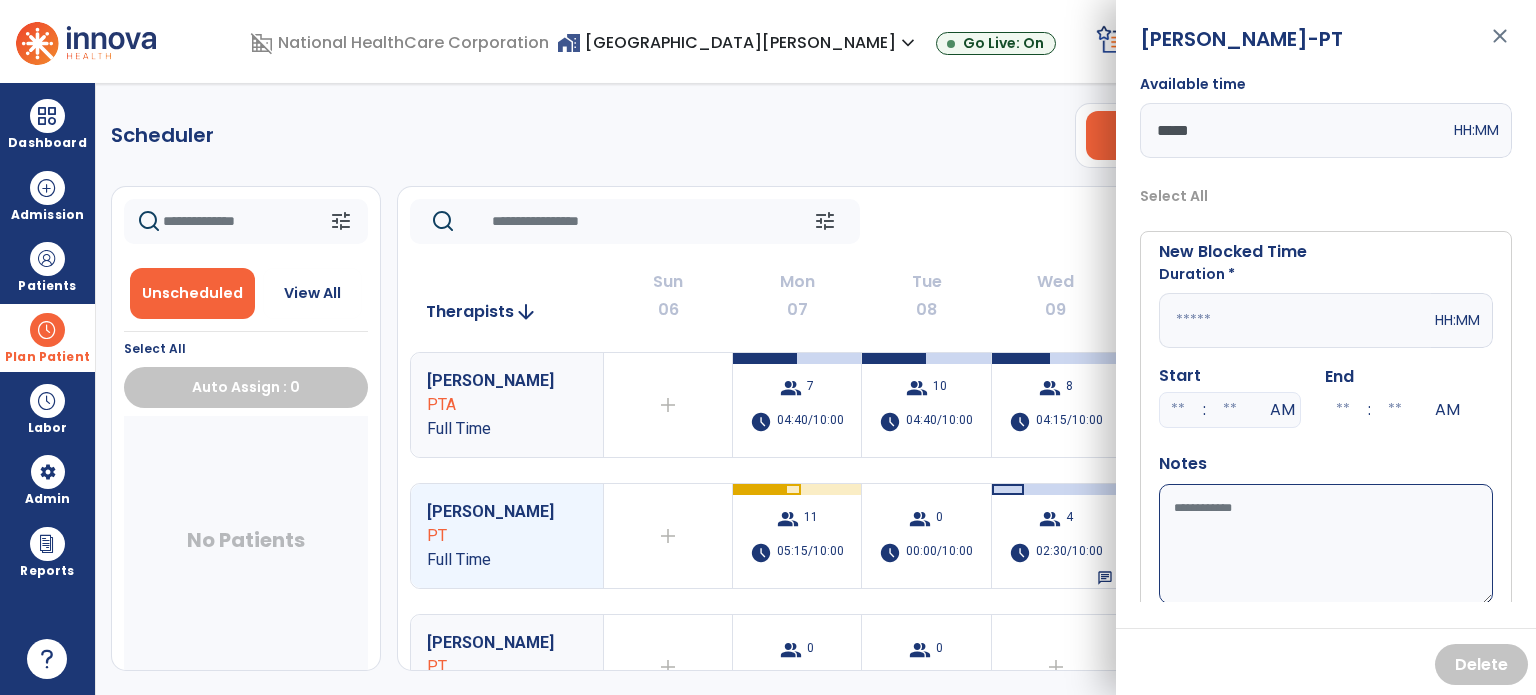 click at bounding box center [1295, 320] 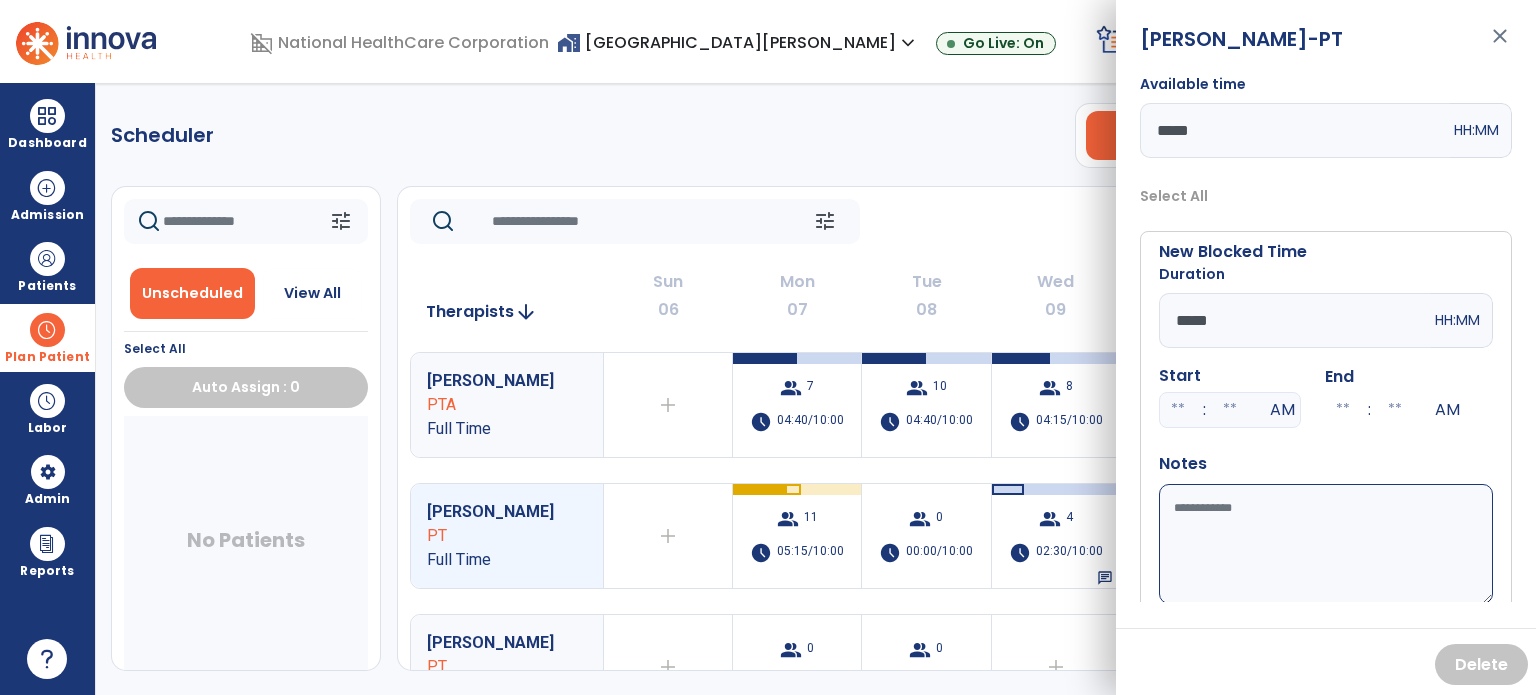 type on "*****" 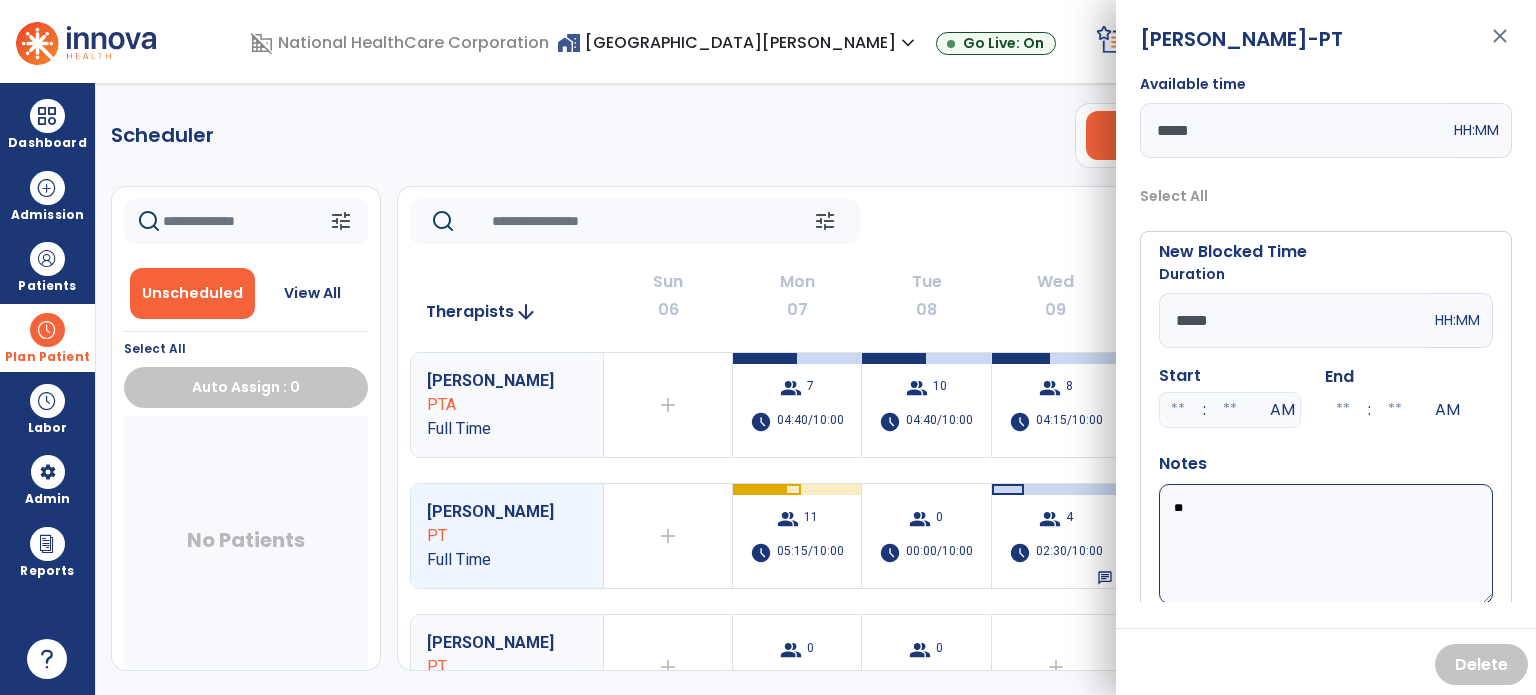 type on "*" 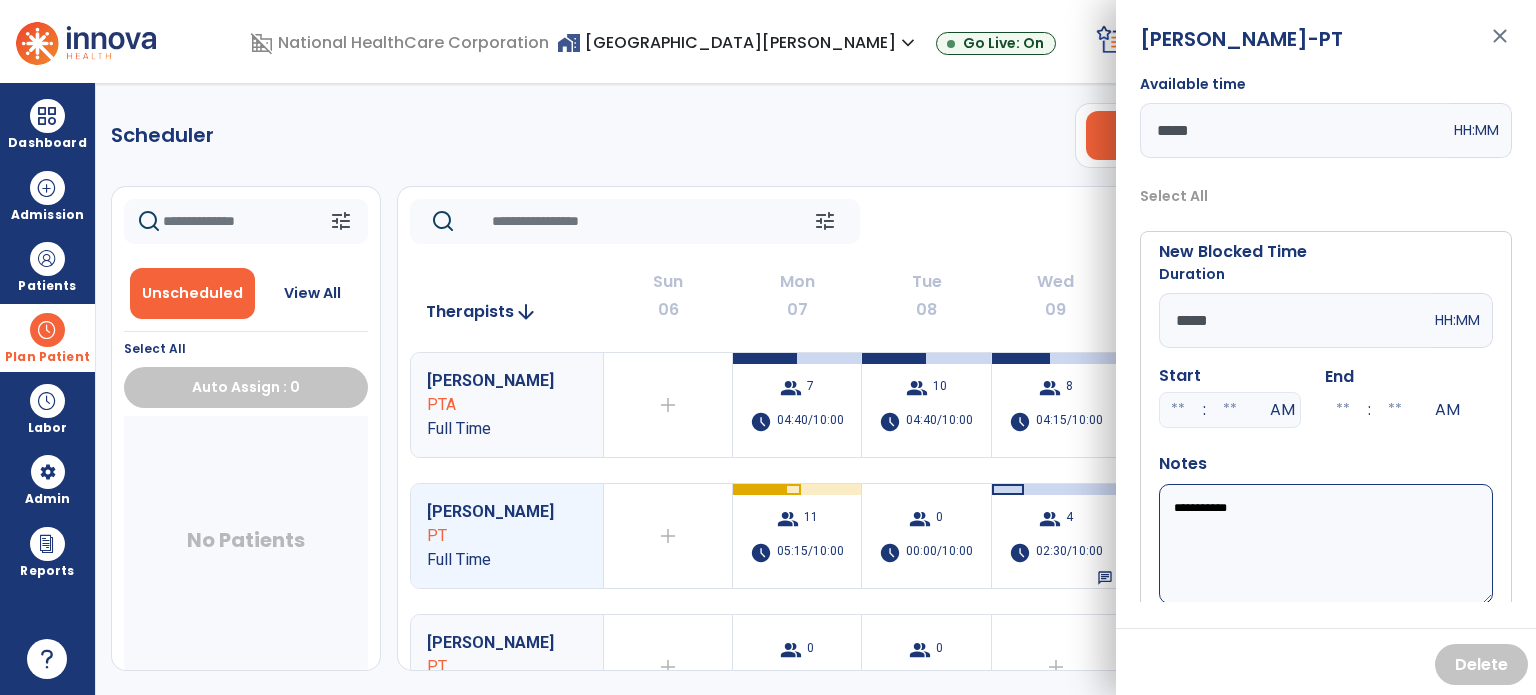 type on "**********" 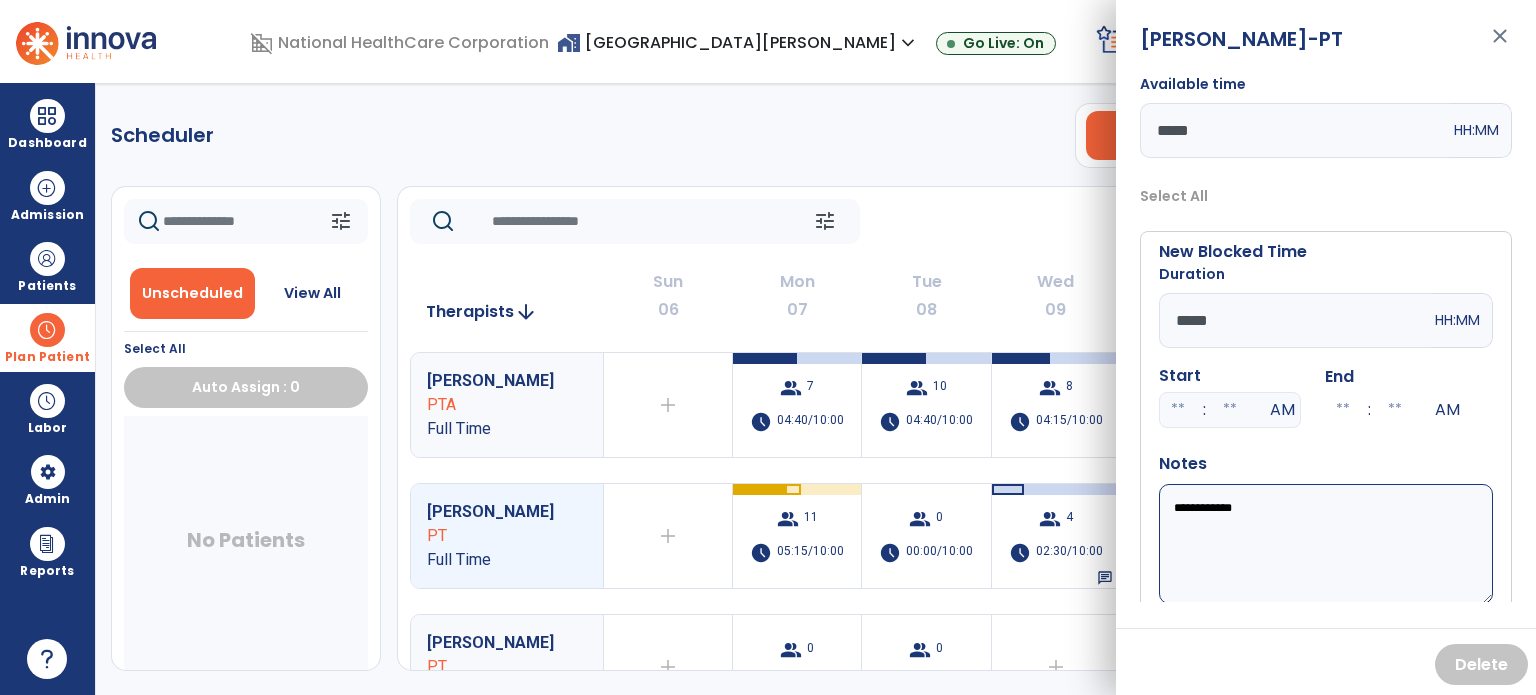 scroll, scrollTop: 56, scrollLeft: 0, axis: vertical 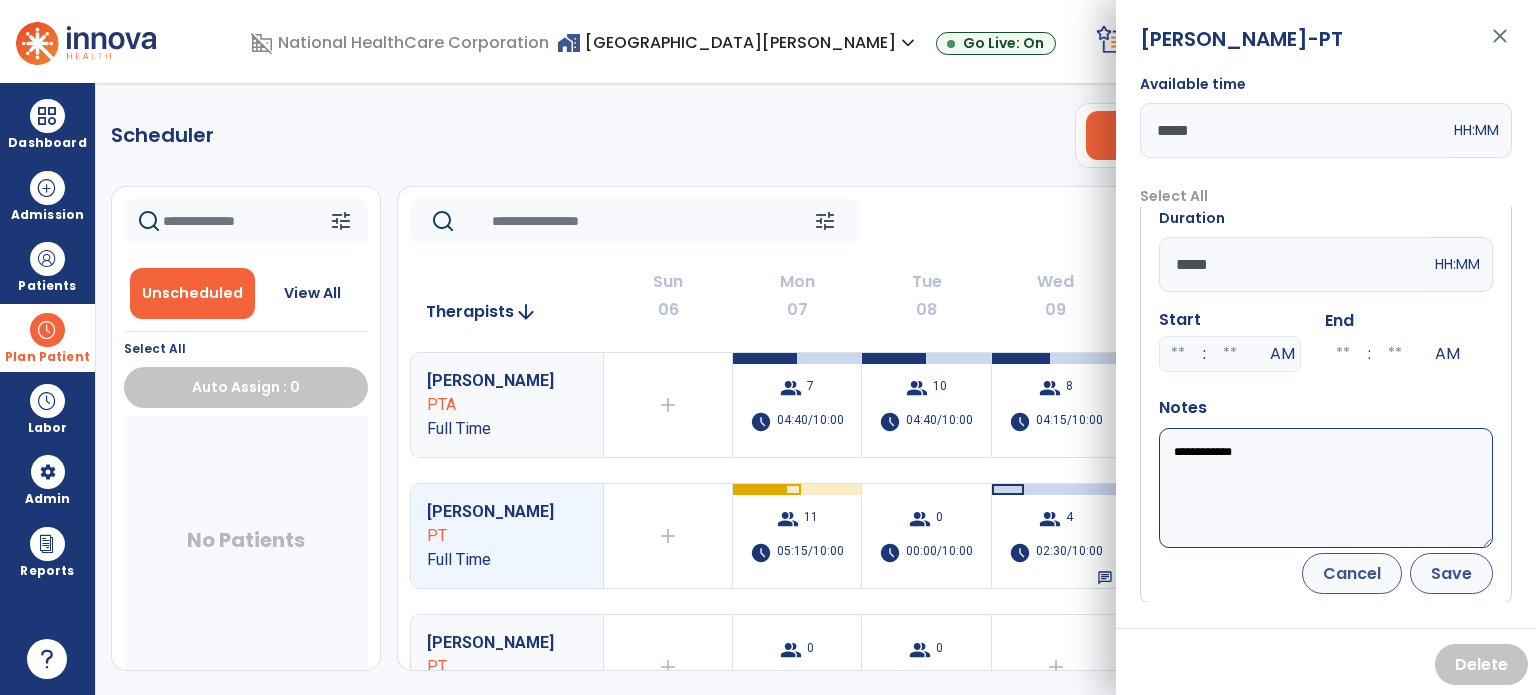 click on "Save" at bounding box center [1451, 573] 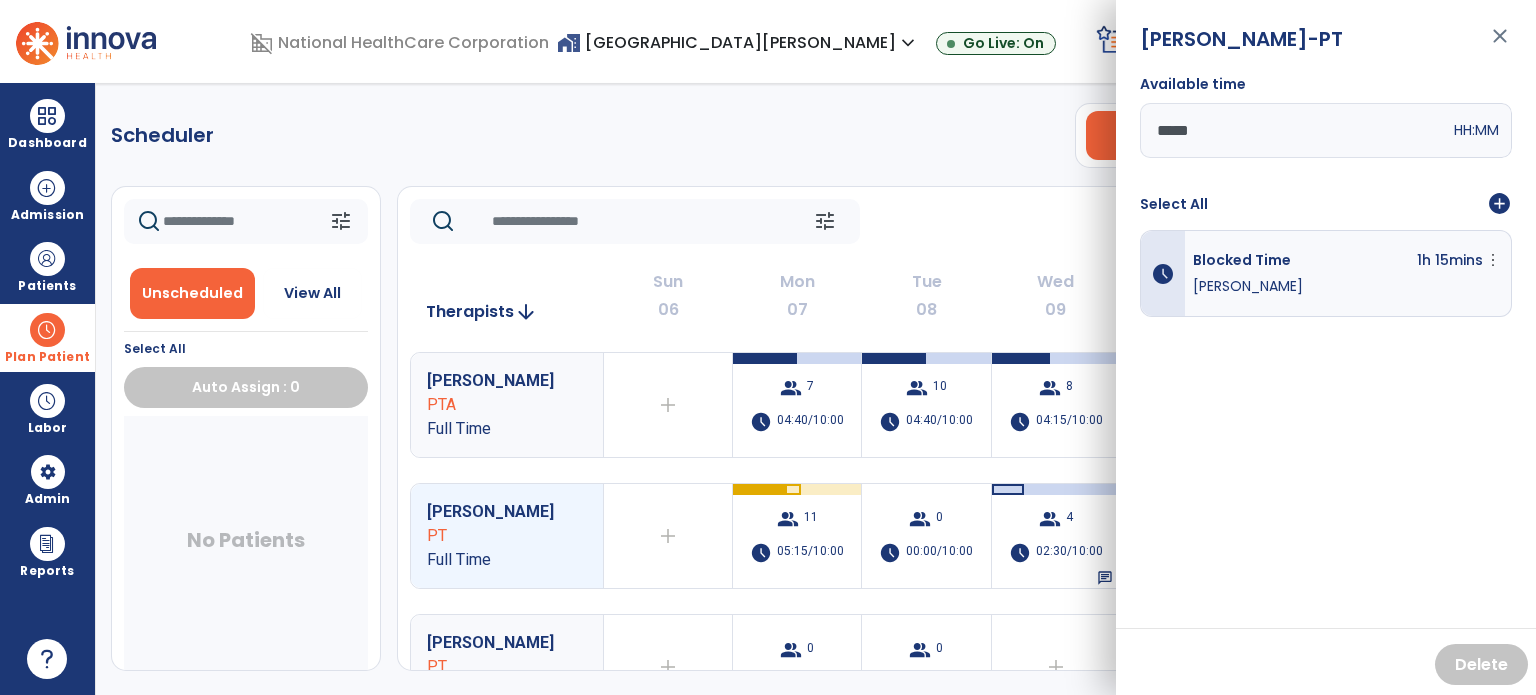 scroll, scrollTop: 0, scrollLeft: 0, axis: both 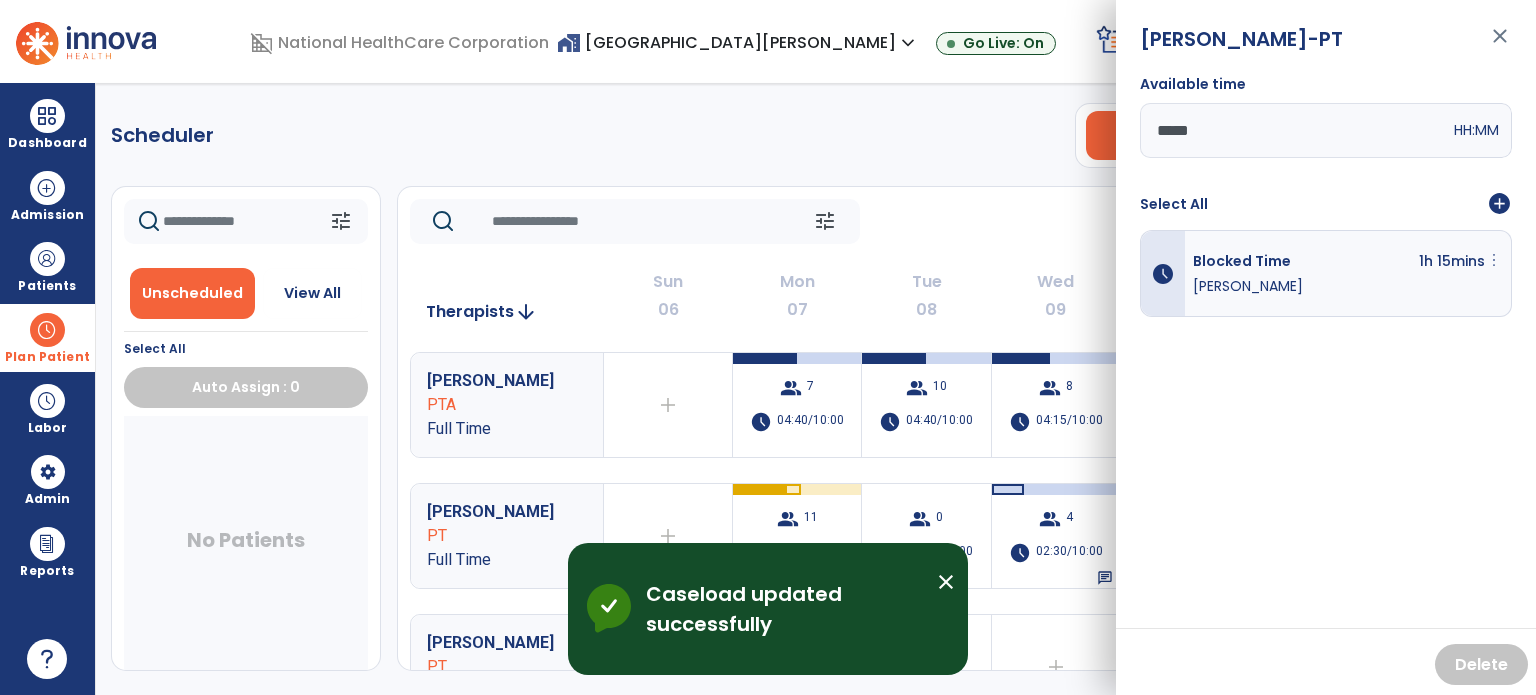 click on "more_vert" at bounding box center (1494, 260) 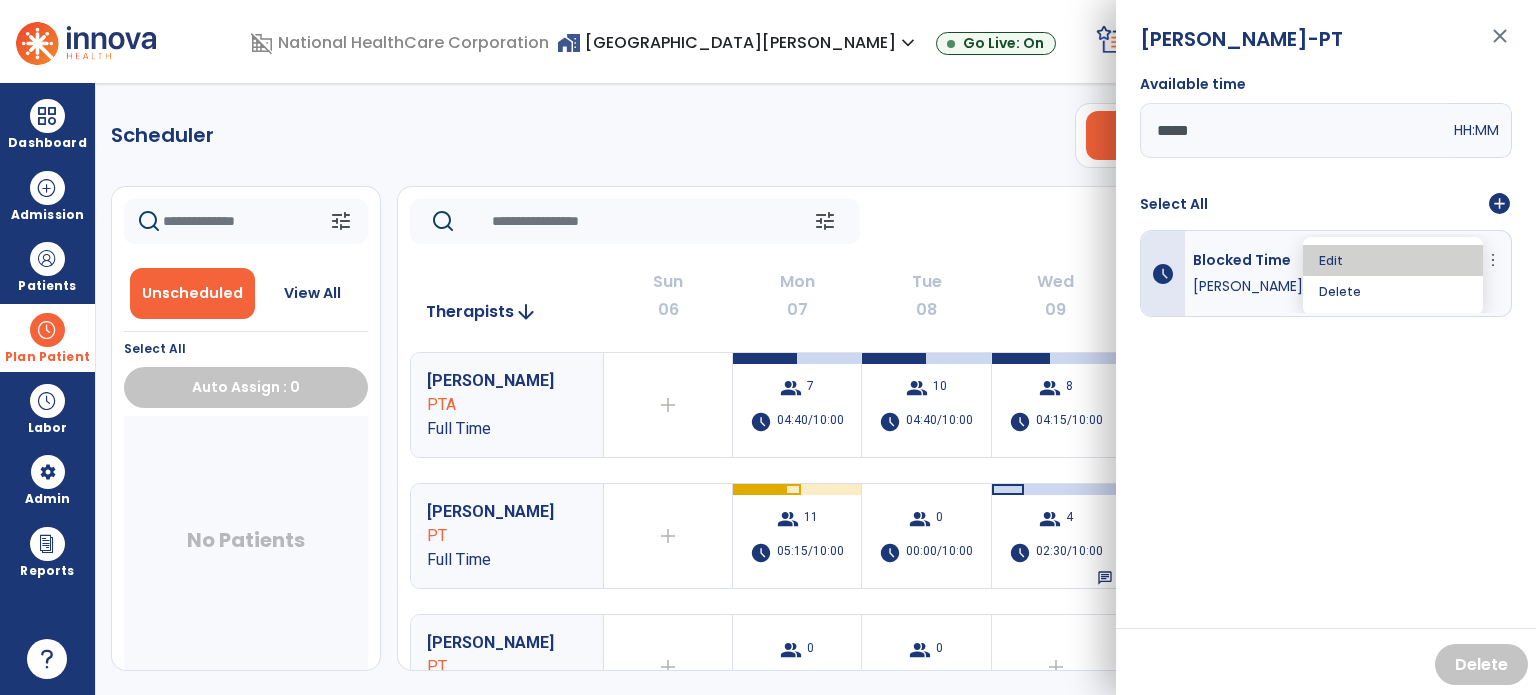 click on "Edit" at bounding box center (1393, 260) 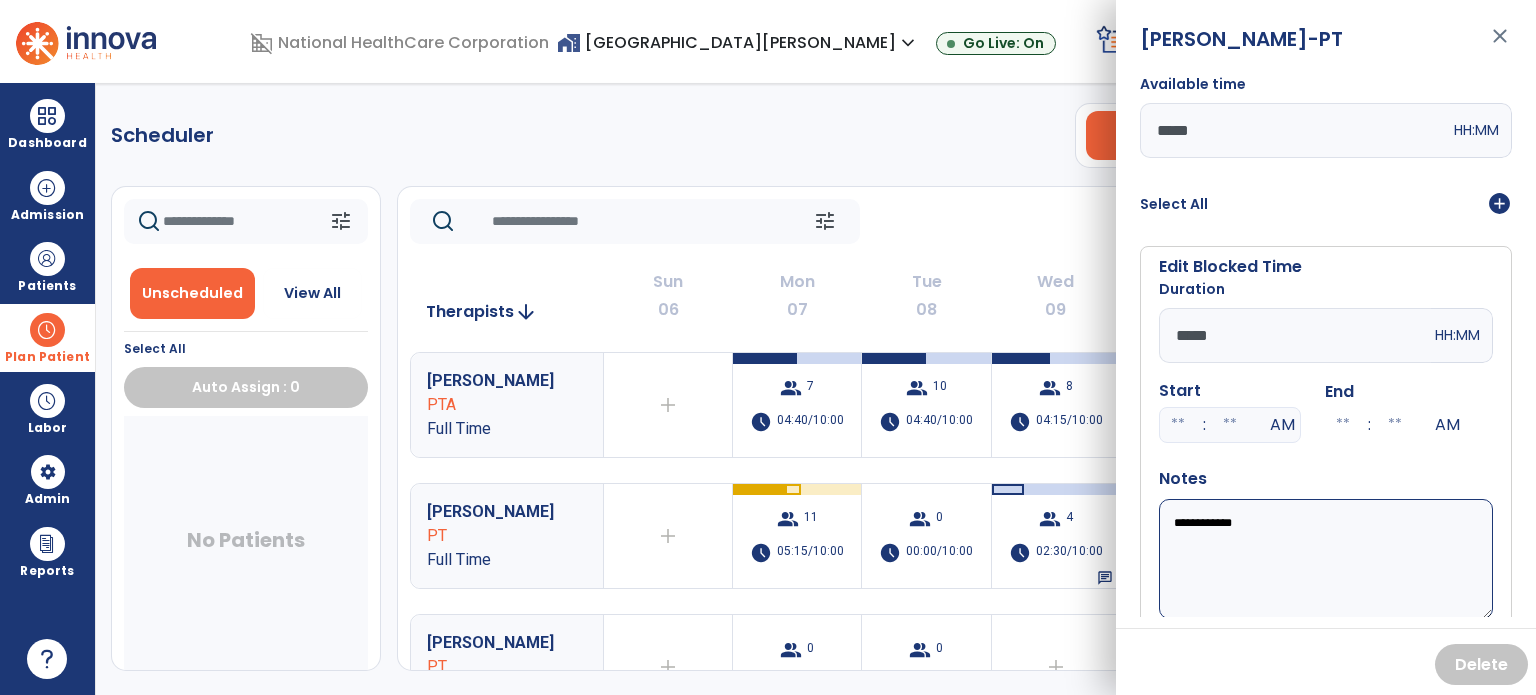 click on "**********" at bounding box center [1326, 559] 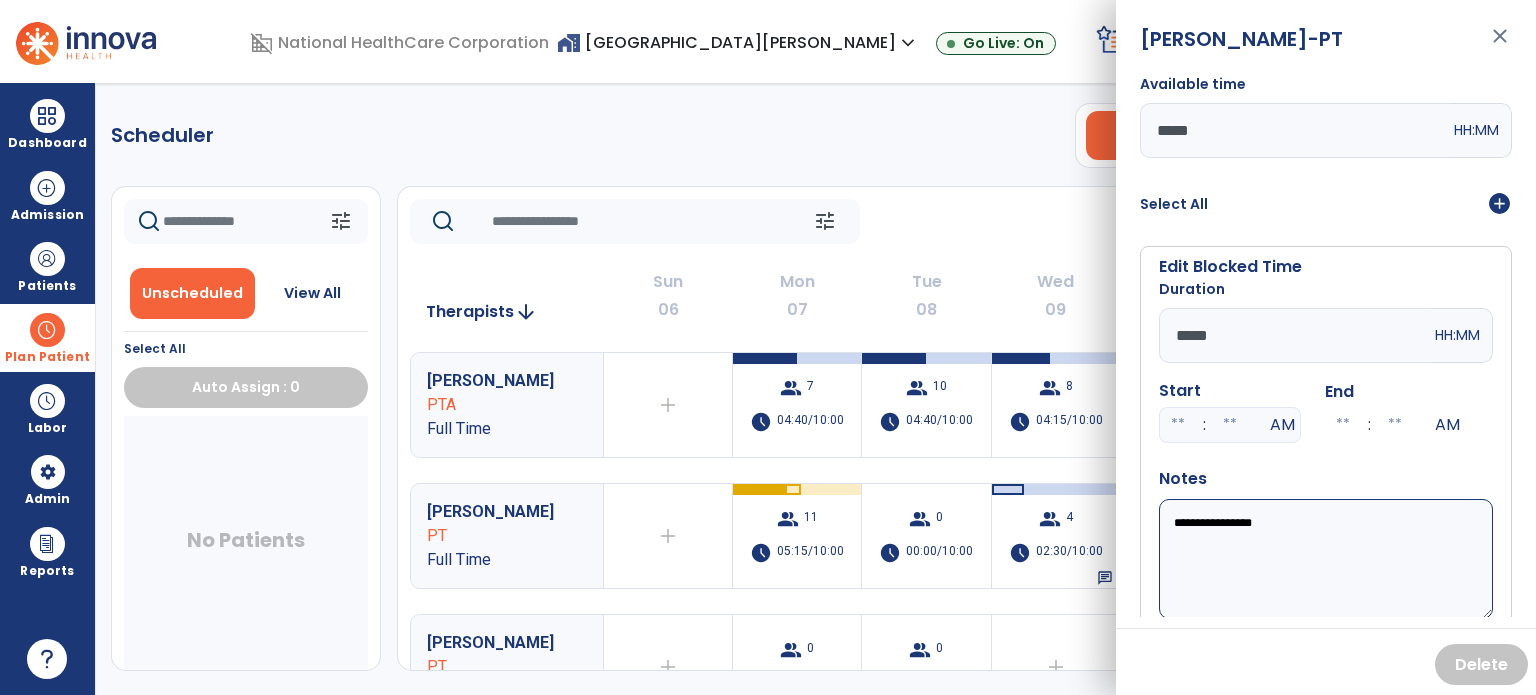 type on "**********" 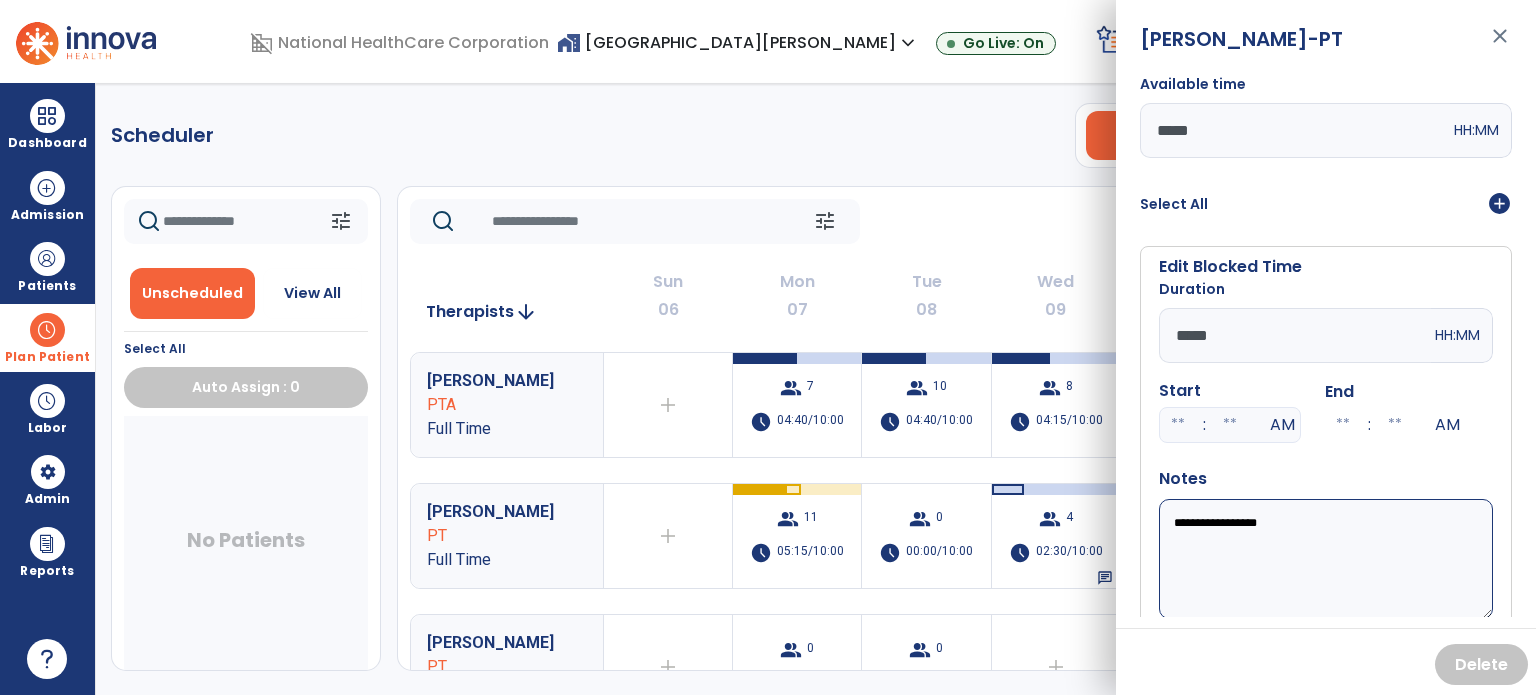 scroll, scrollTop: 55, scrollLeft: 0, axis: vertical 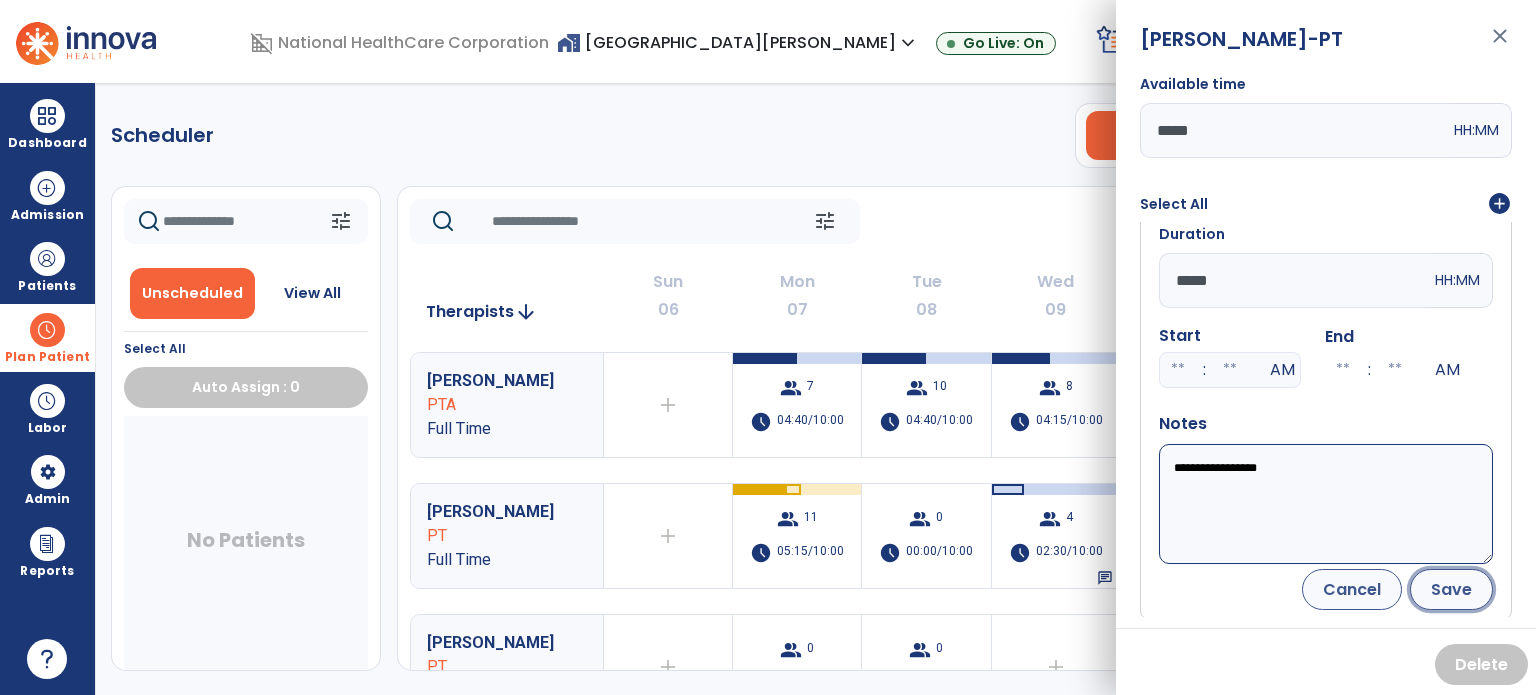 click on "Save" at bounding box center (1451, 589) 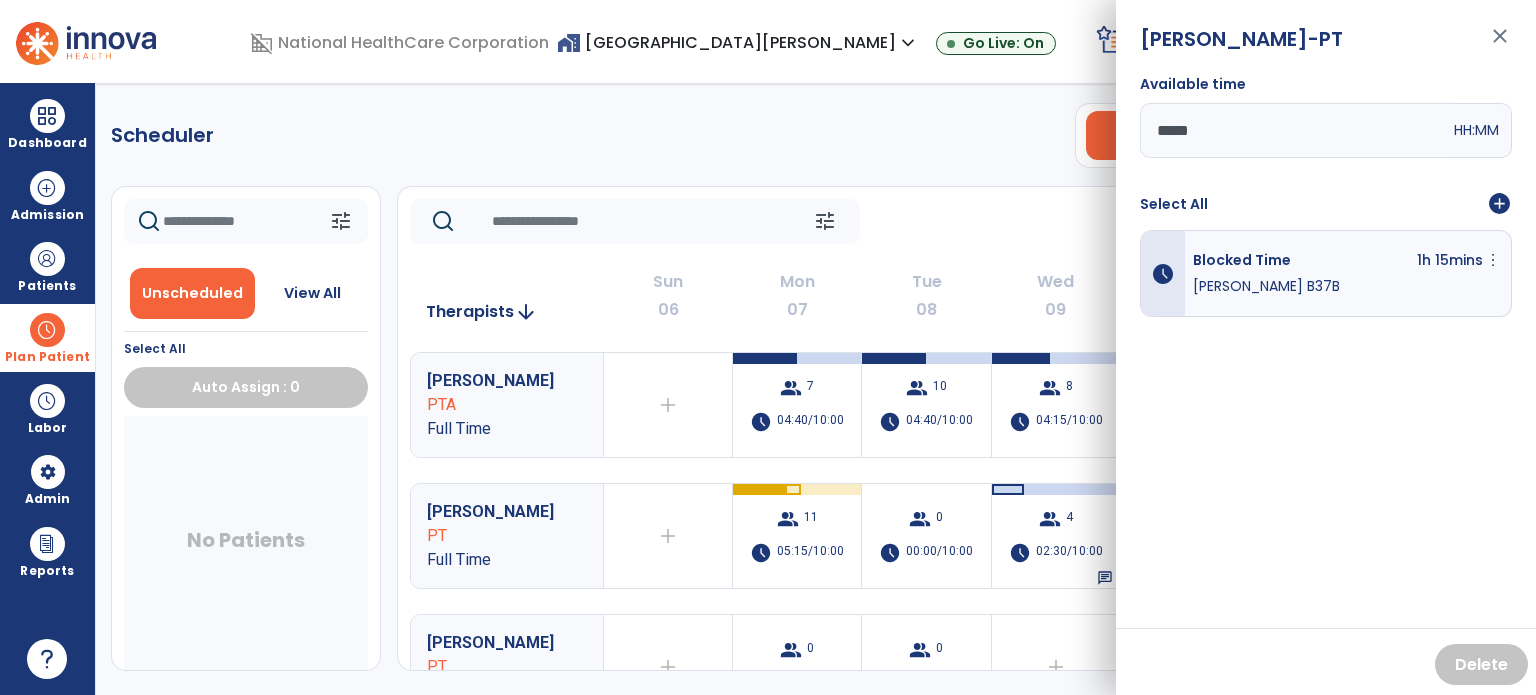 scroll, scrollTop: 0, scrollLeft: 0, axis: both 